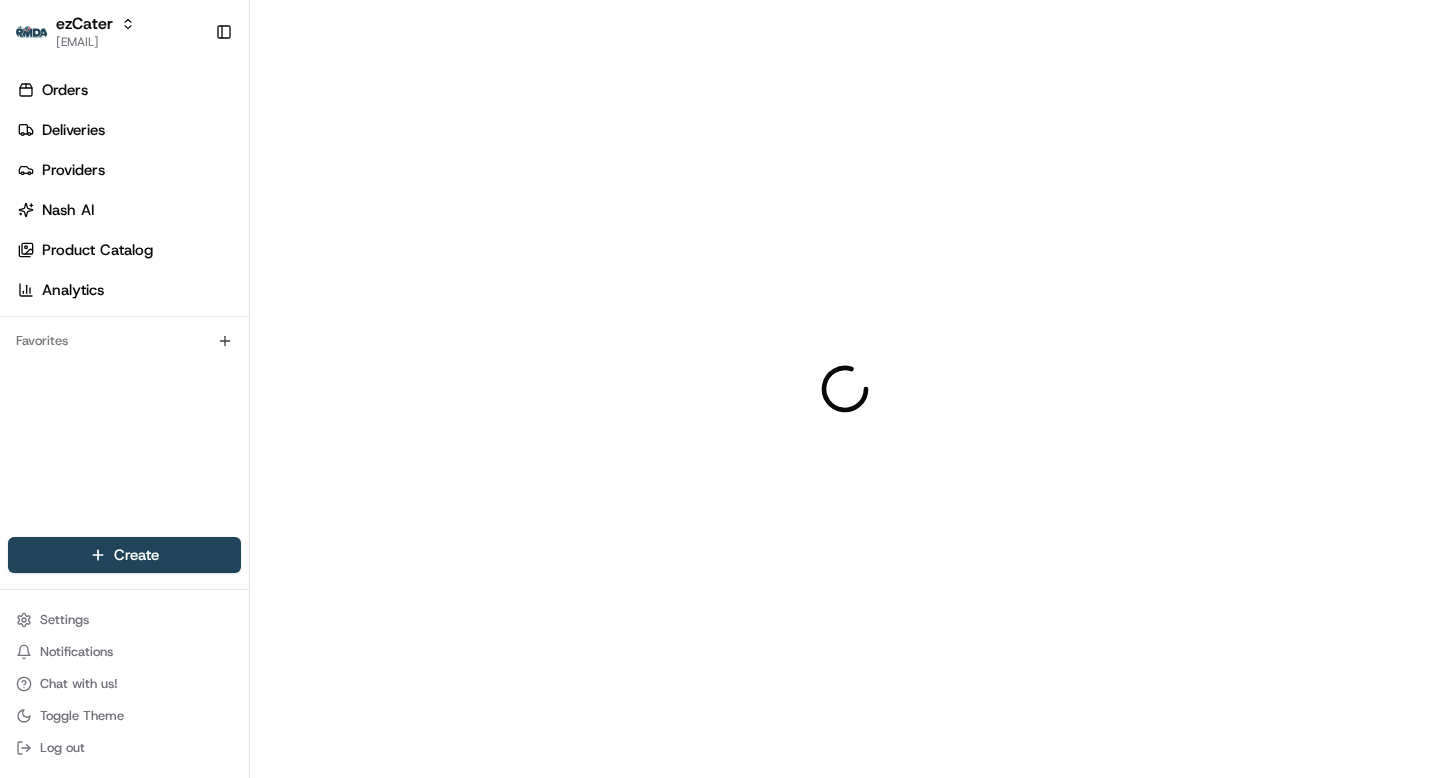 scroll, scrollTop: 0, scrollLeft: 0, axis: both 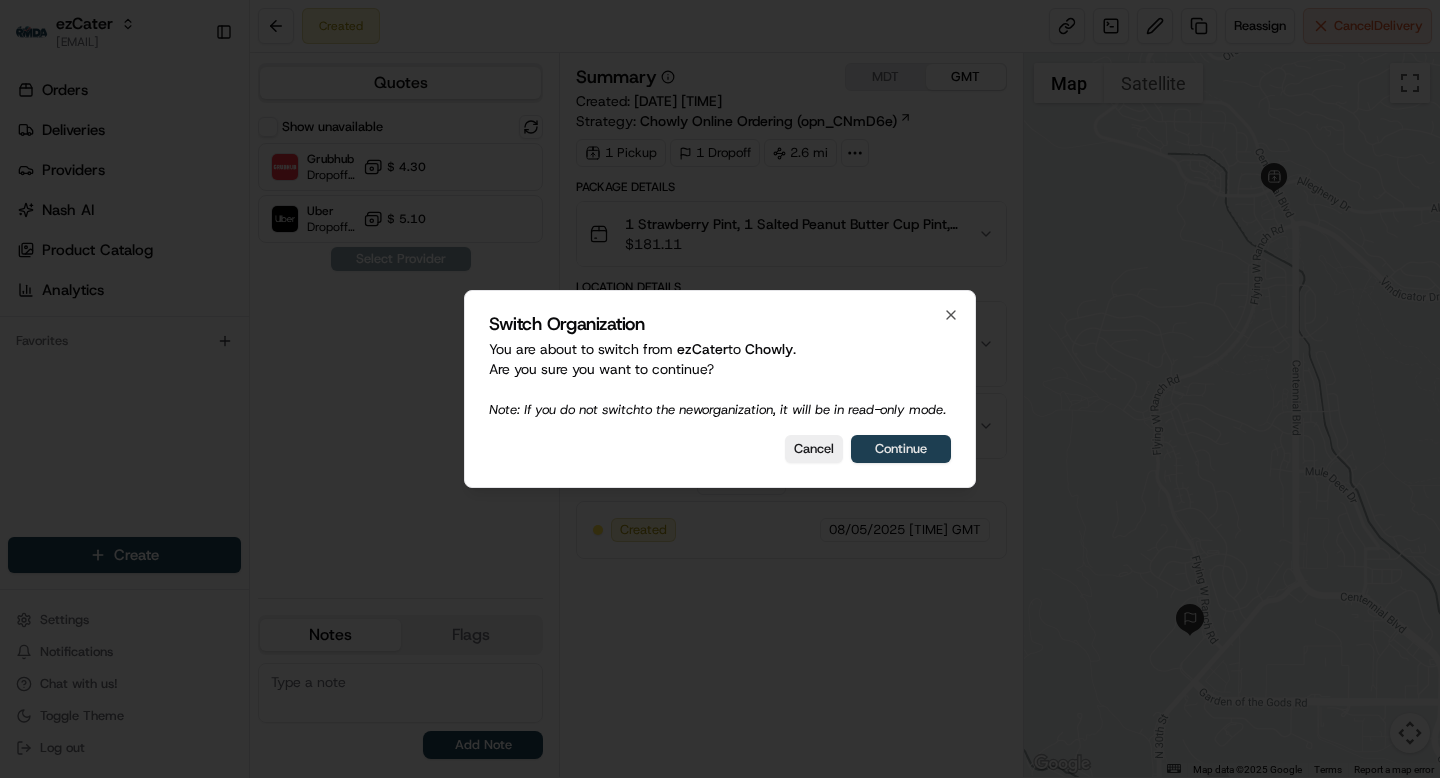 click on "Continue" at bounding box center [901, 449] 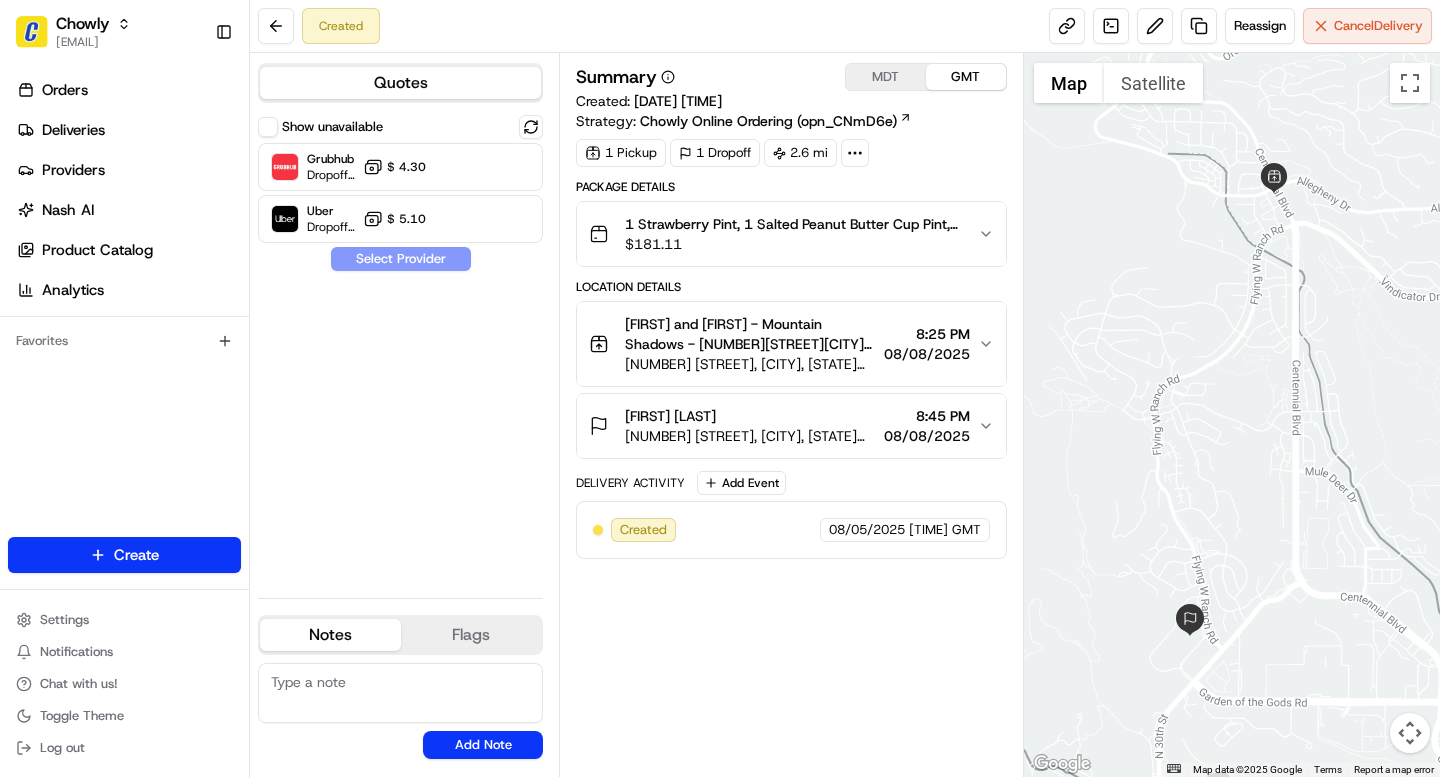 scroll, scrollTop: 0, scrollLeft: 0, axis: both 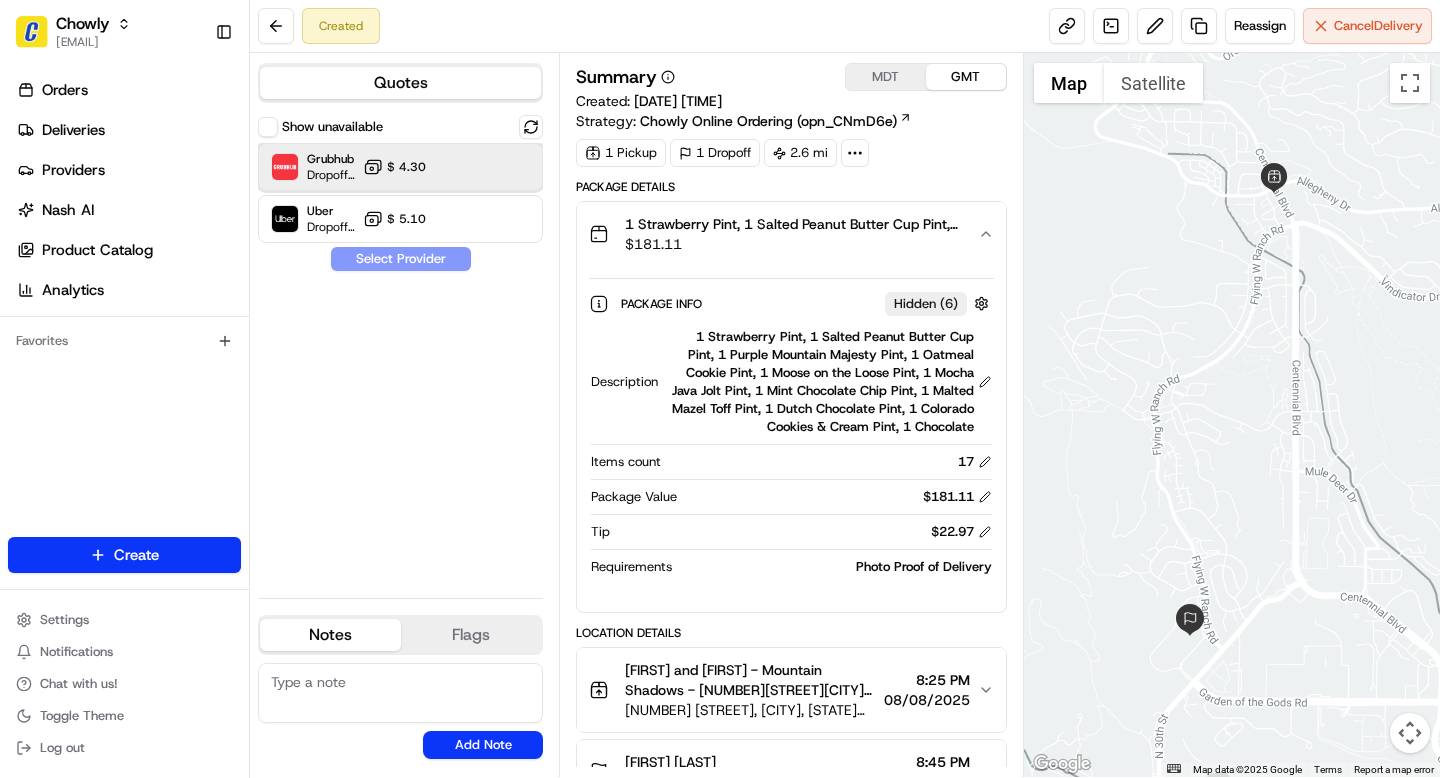 click at bounding box center [482, 167] 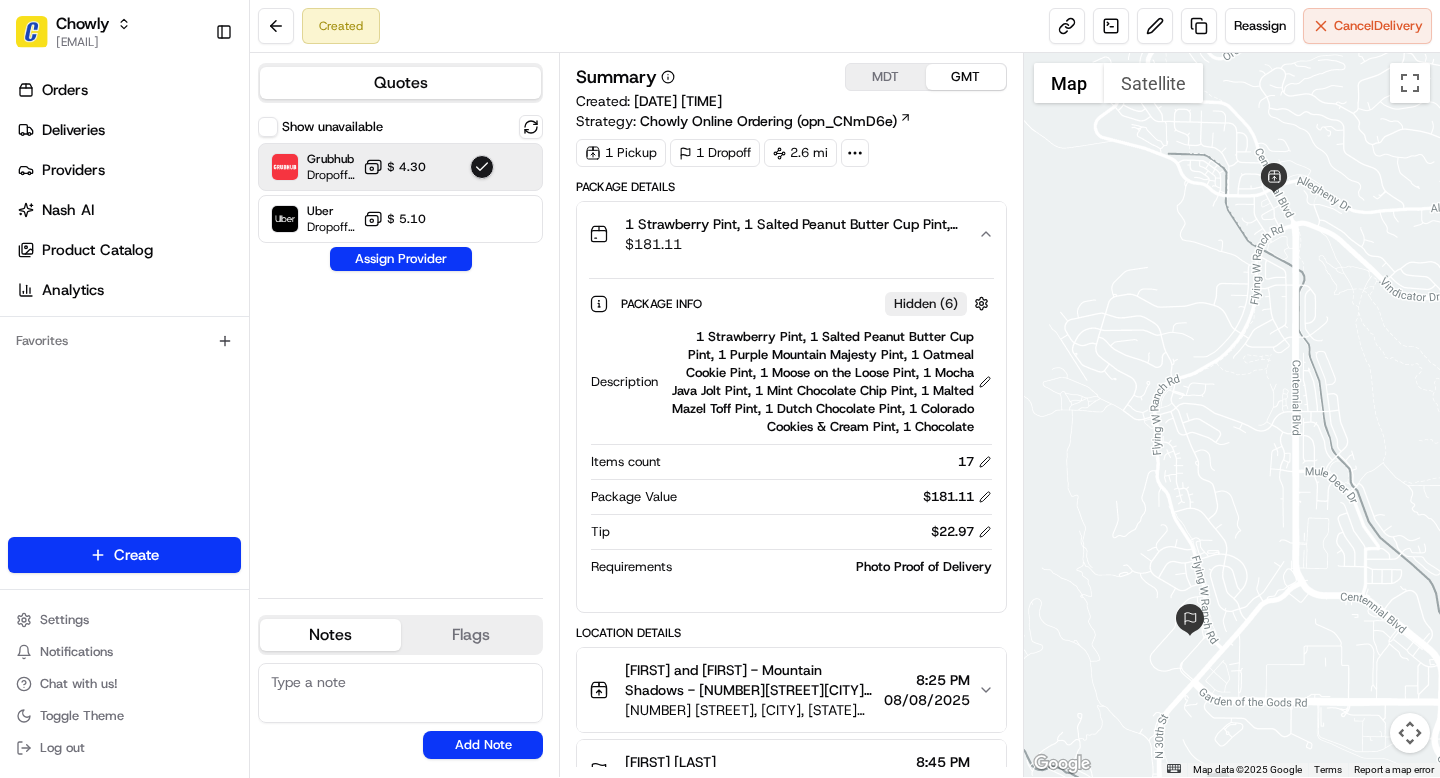 click at bounding box center [482, 167] 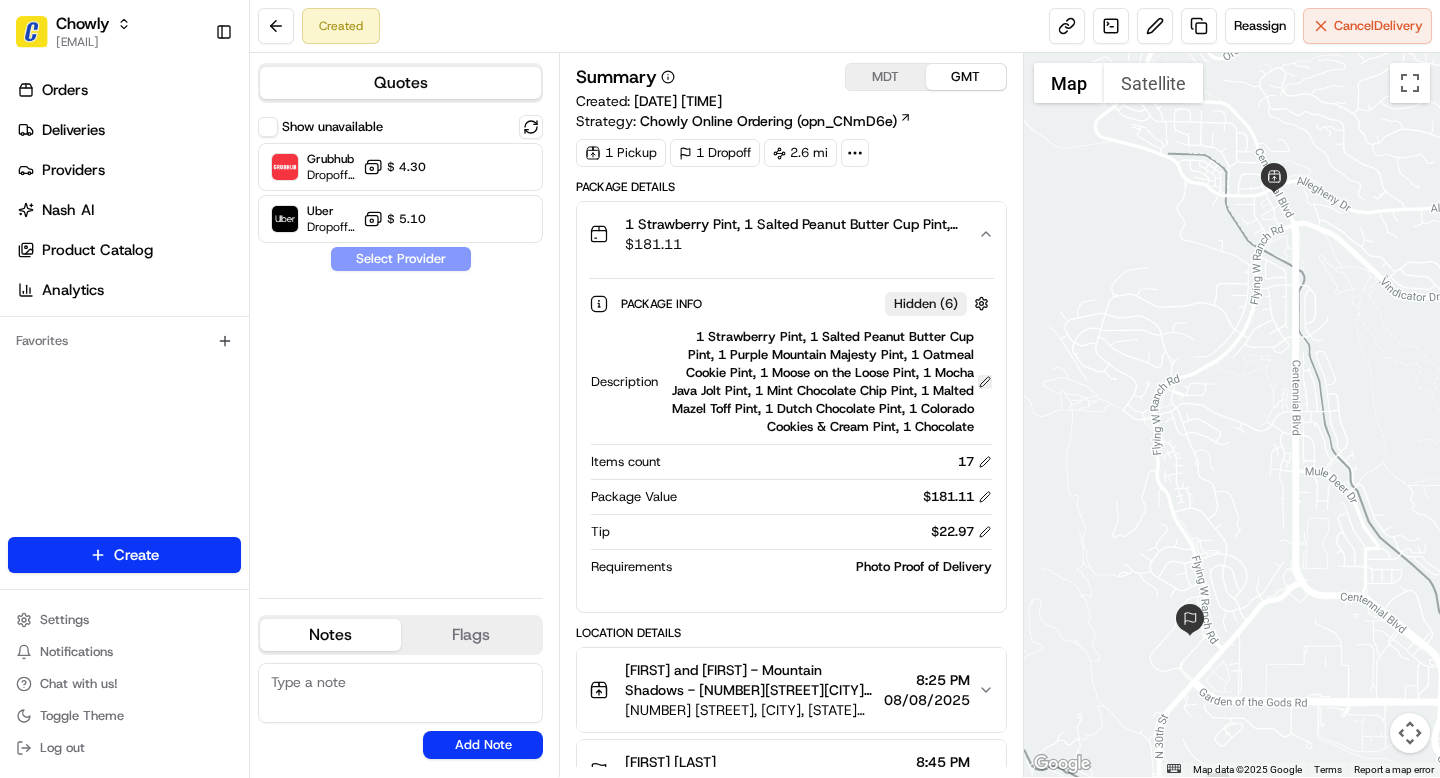 click at bounding box center [985, 382] 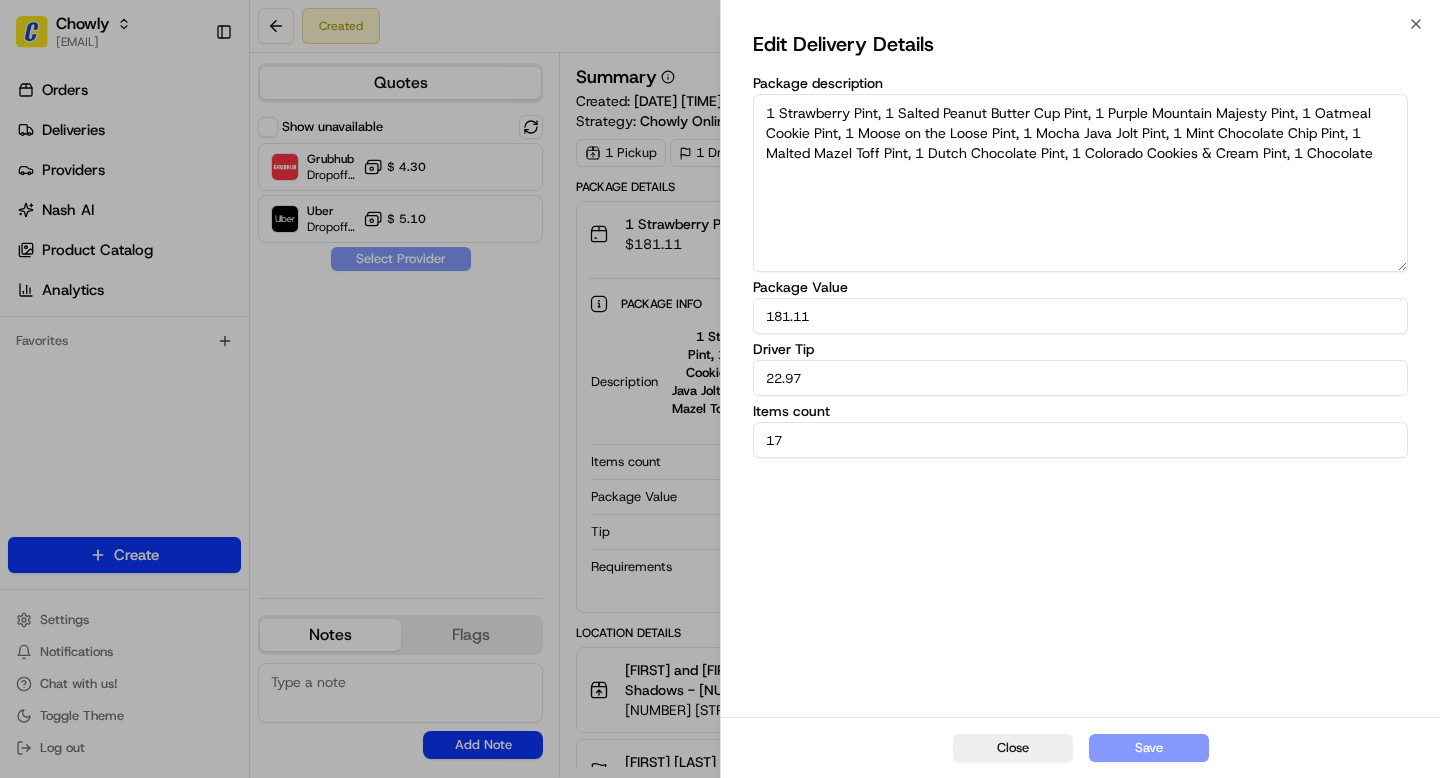 drag, startPoint x: 910, startPoint y: 156, endPoint x: 1433, endPoint y: 156, distance: 523 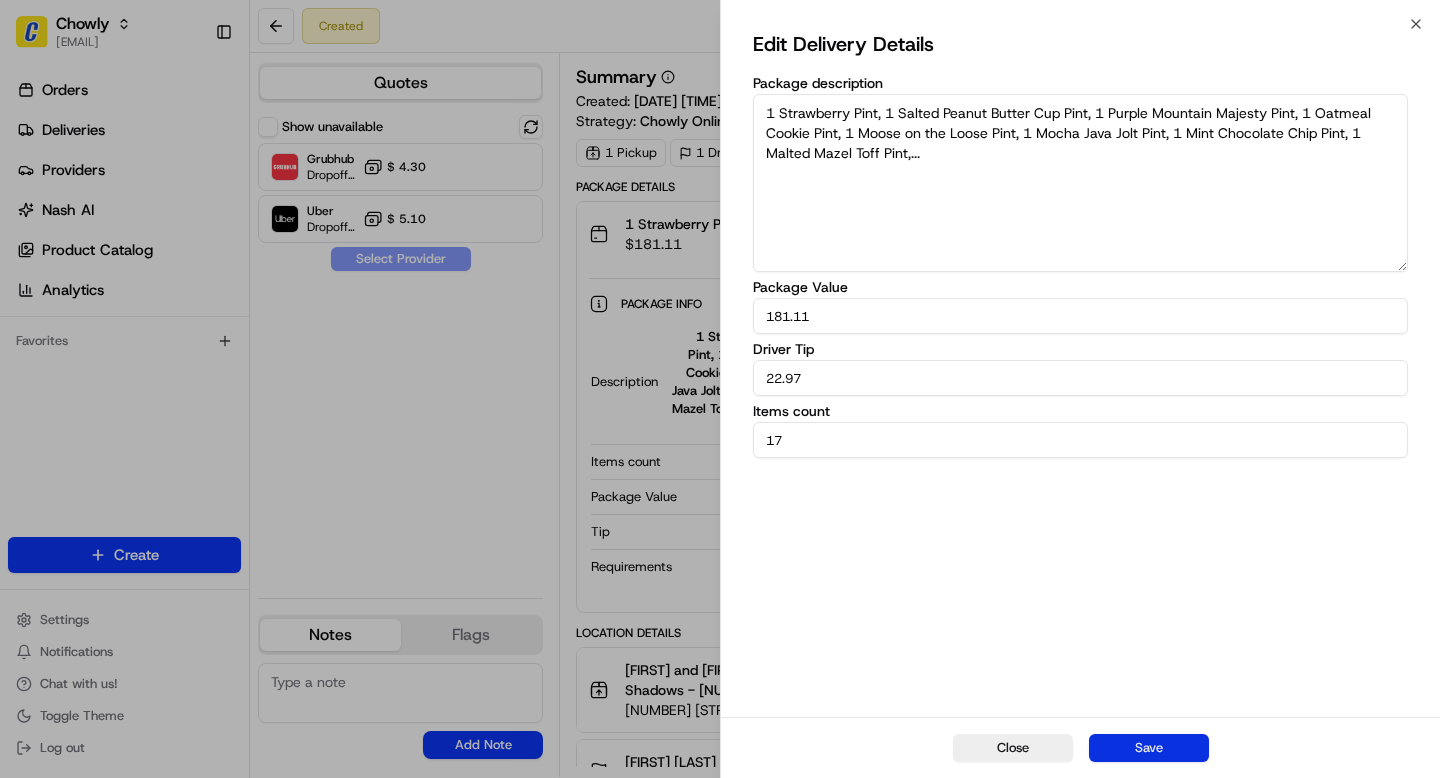 type on "1 Strawberry Pint, 1 Salted Peanut Butter Cup Pint, 1 Purple Mountain Majesty Pint, 1 Oatmeal Cookie Pint, 1 Moose on the Loose Pint, 1 Mocha Java Jolt Pint, 1 Mint Chocolate Chip Pint, 1 Malted Mazel Toff Pint,..." 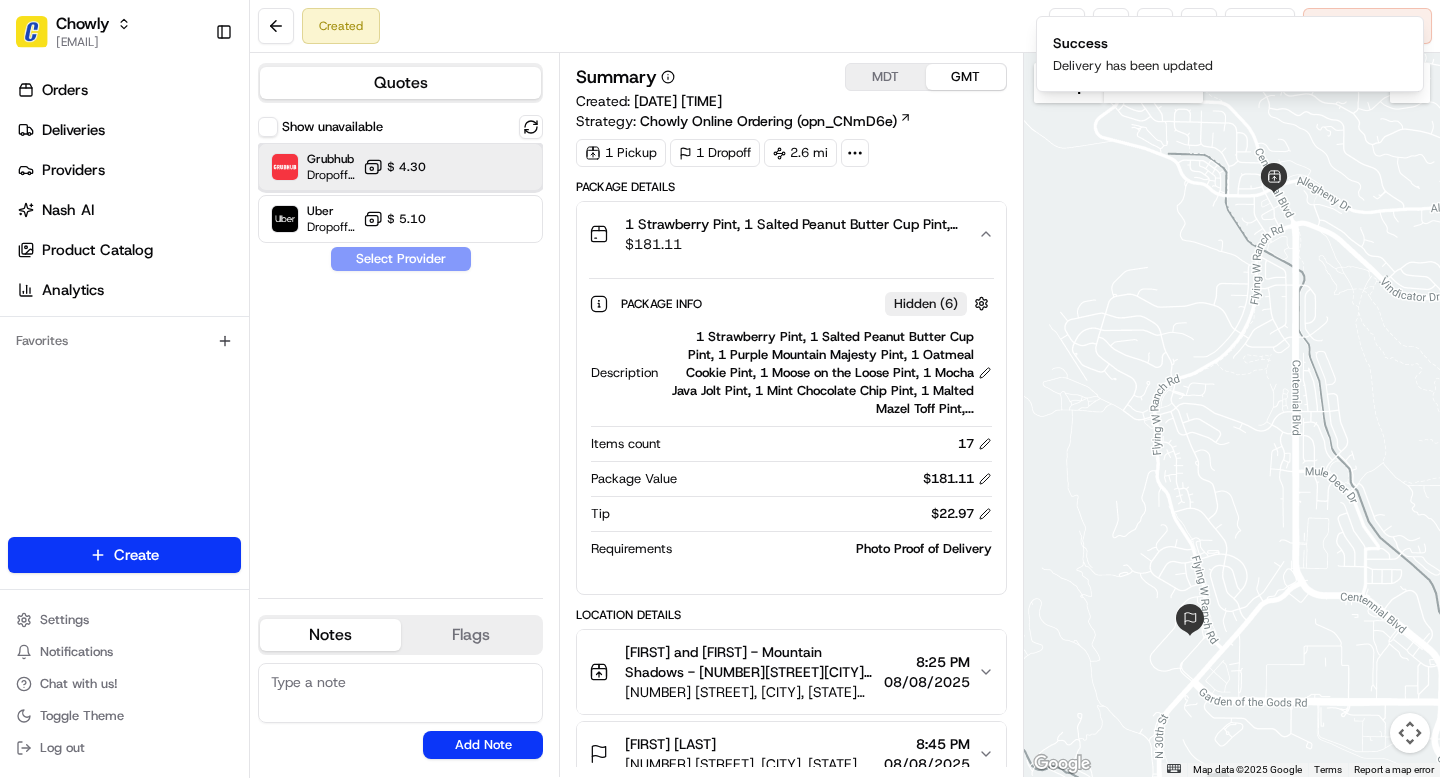 click at bounding box center [482, 167] 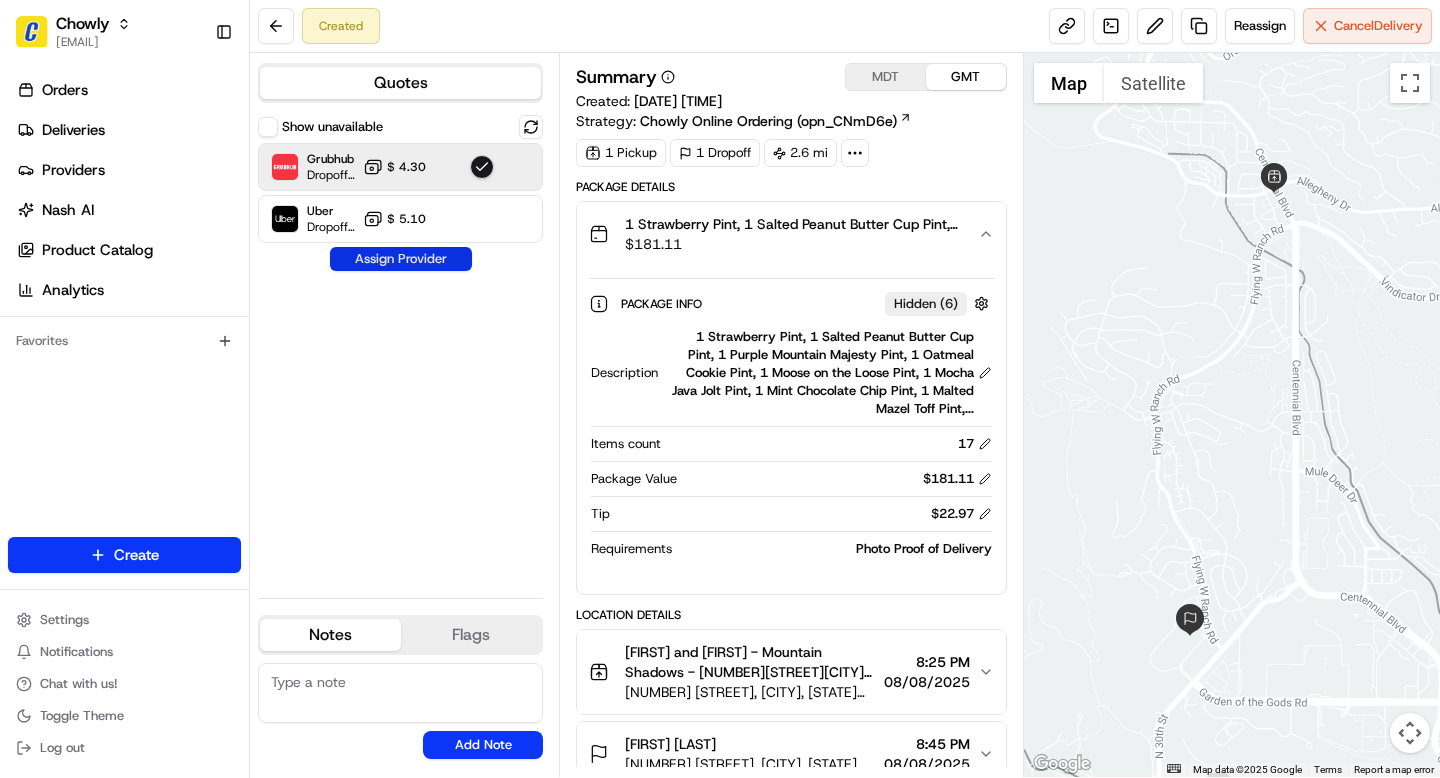 click on "Assign Provider" at bounding box center (401, 259) 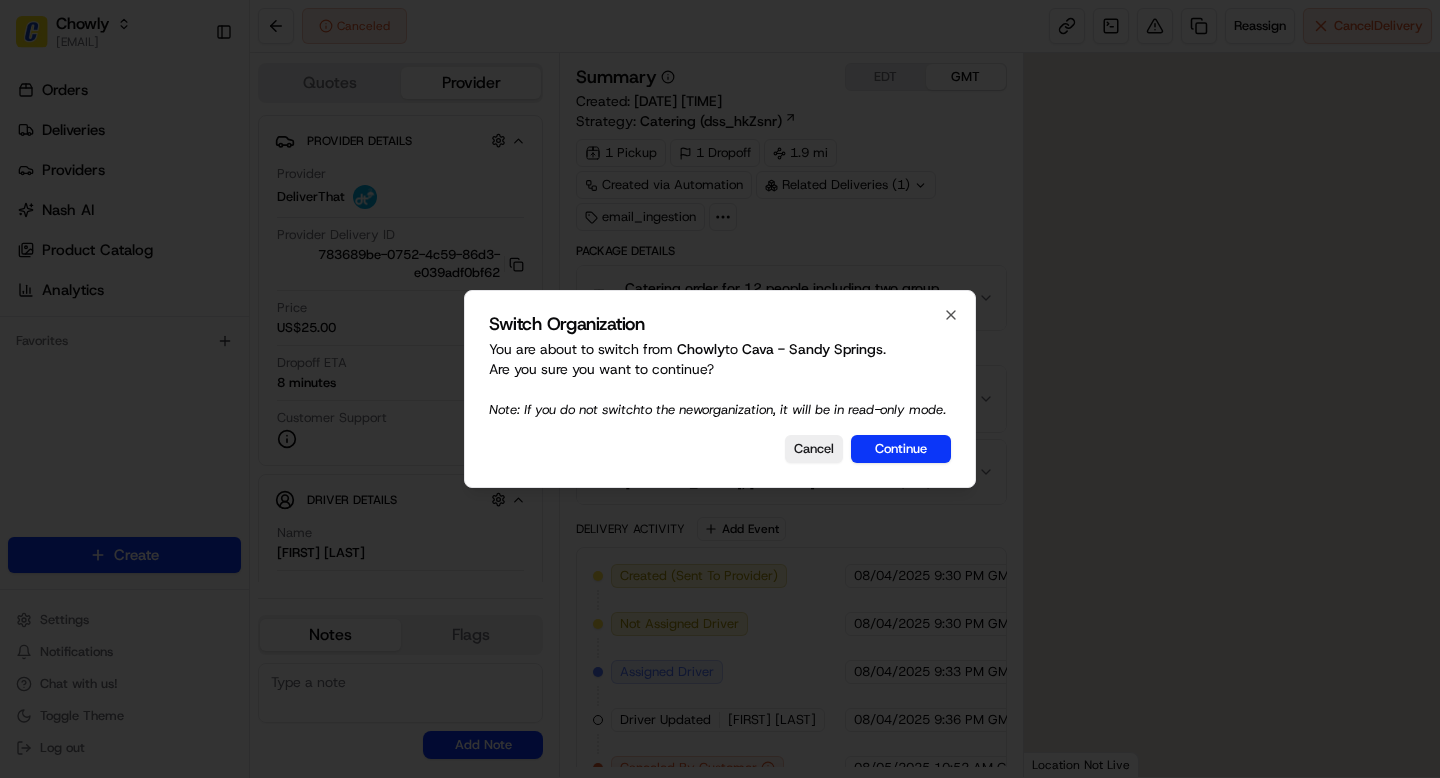 scroll, scrollTop: 0, scrollLeft: 0, axis: both 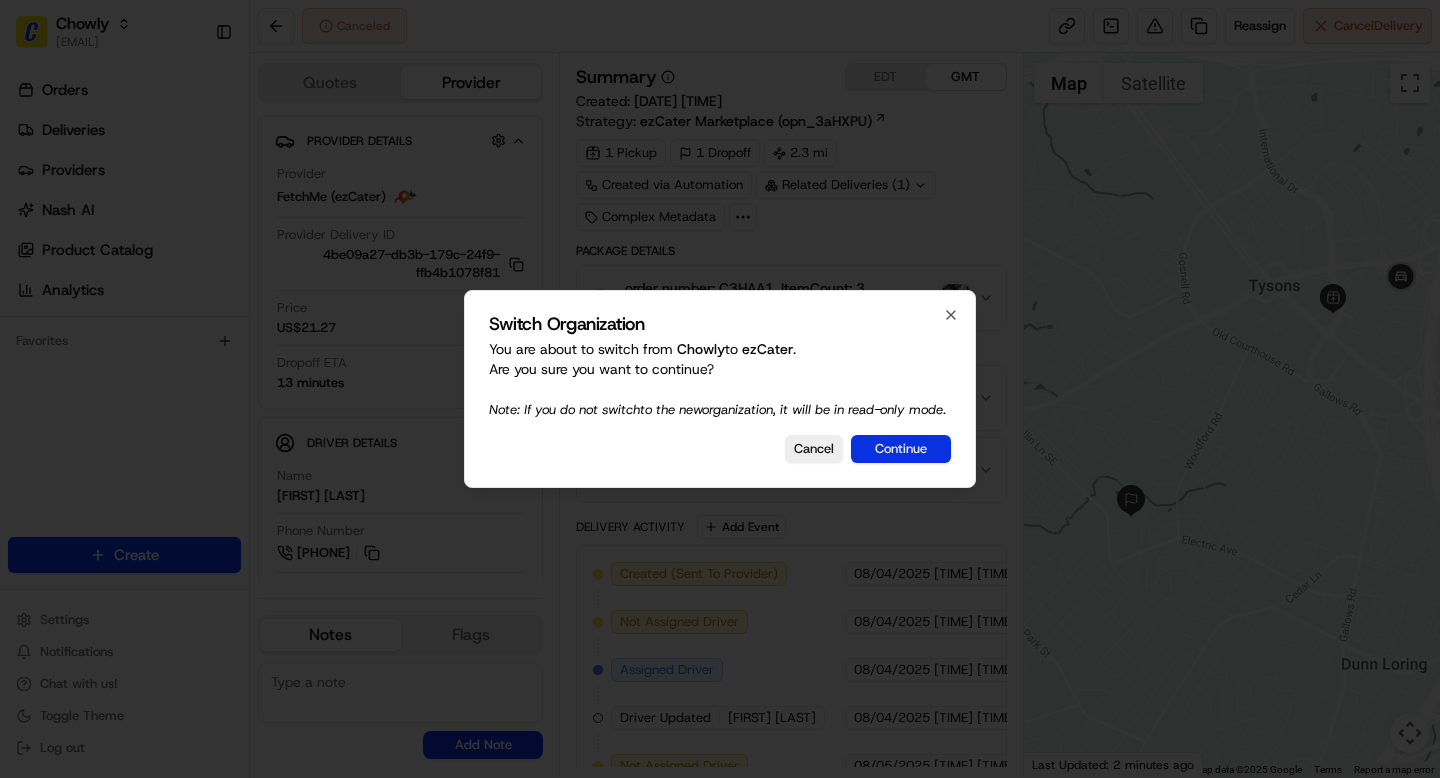 click on "Continue" at bounding box center [901, 449] 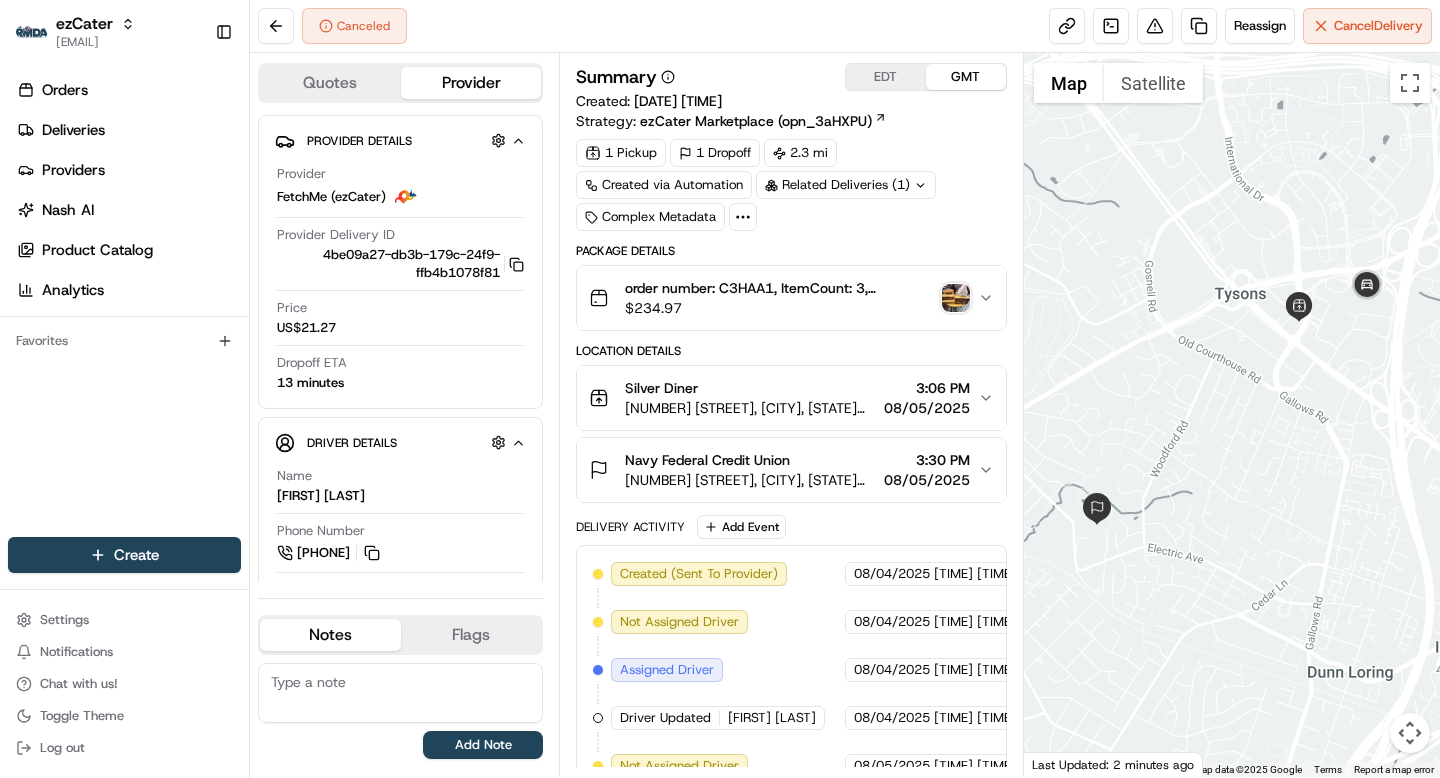 scroll, scrollTop: 172, scrollLeft: 0, axis: vertical 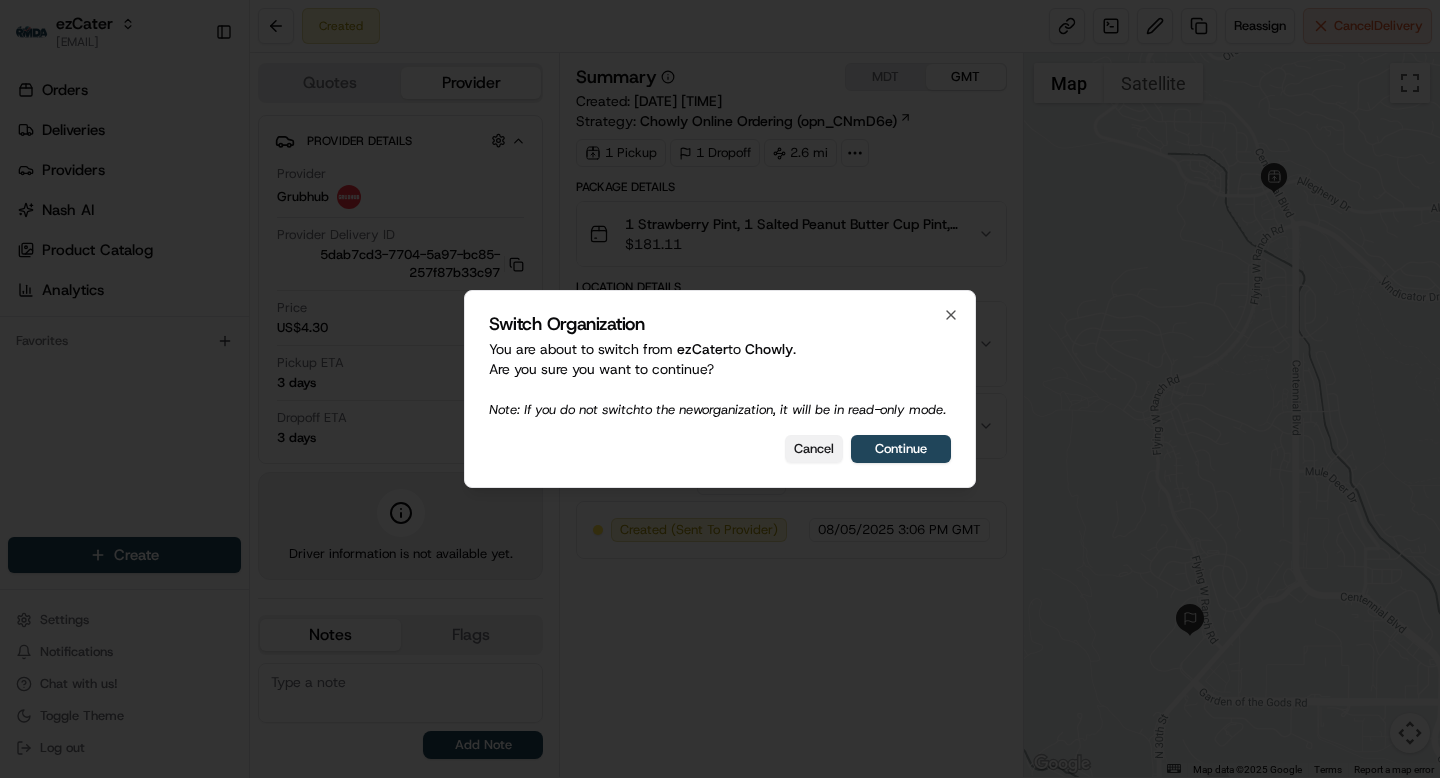 click on "Cancel" at bounding box center (814, 449) 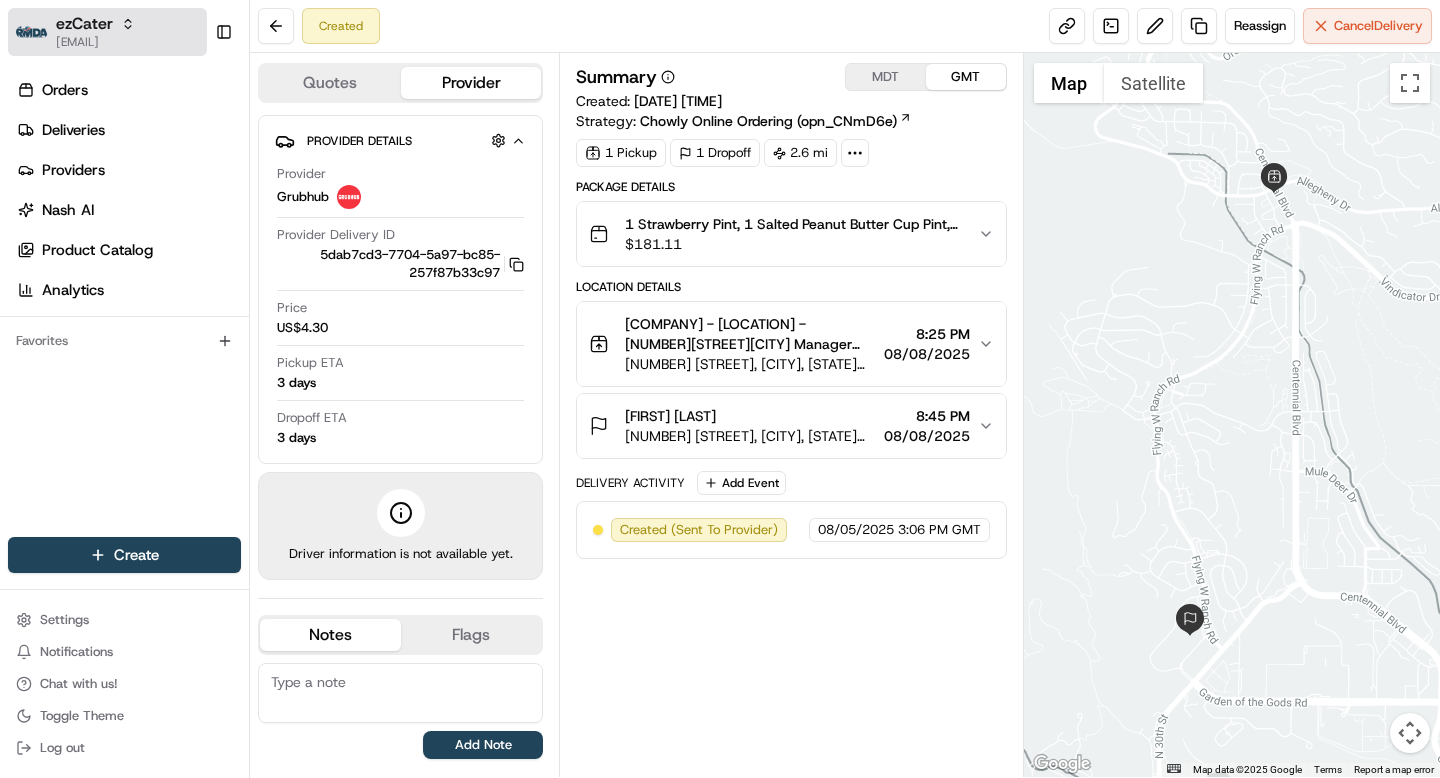 click on "[EMAIL]" at bounding box center [95, 42] 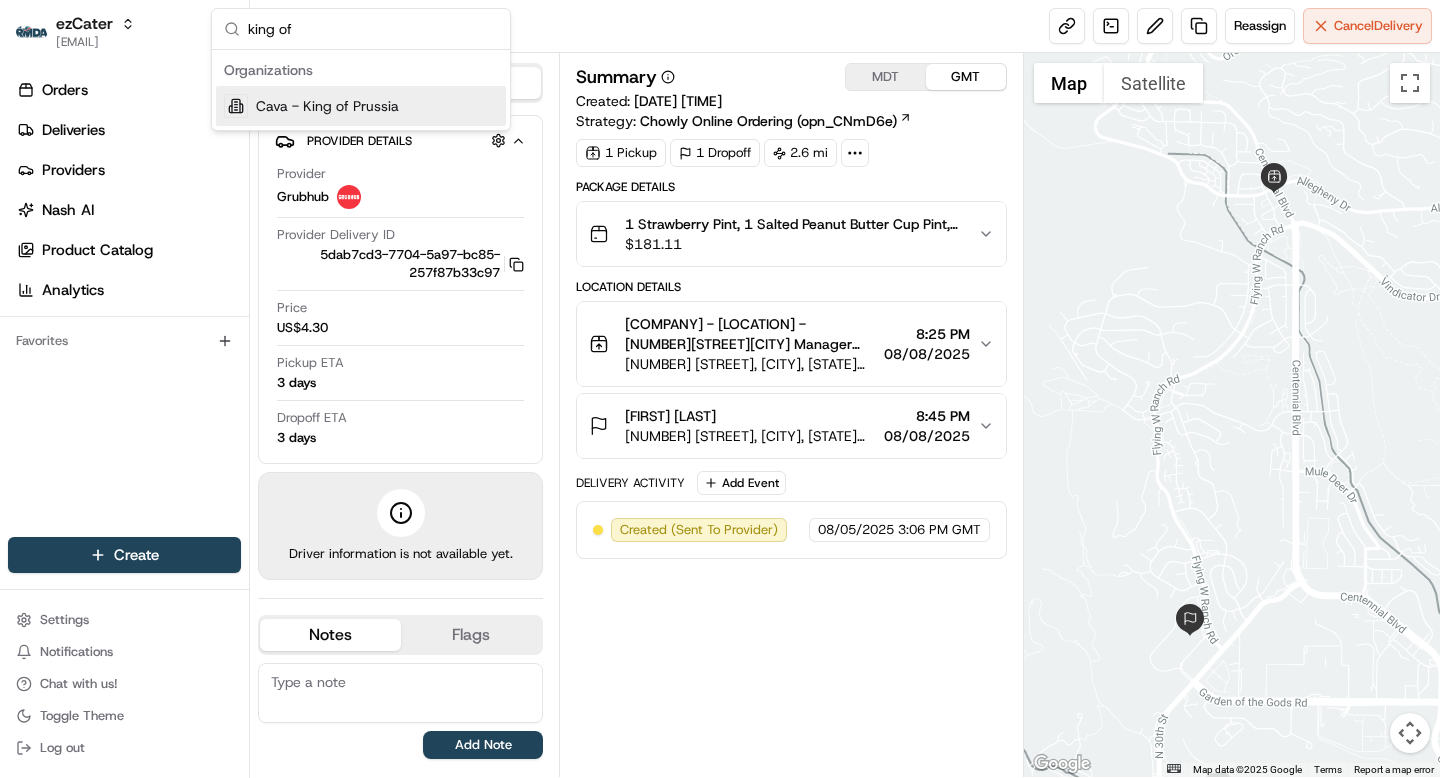 type on "king of" 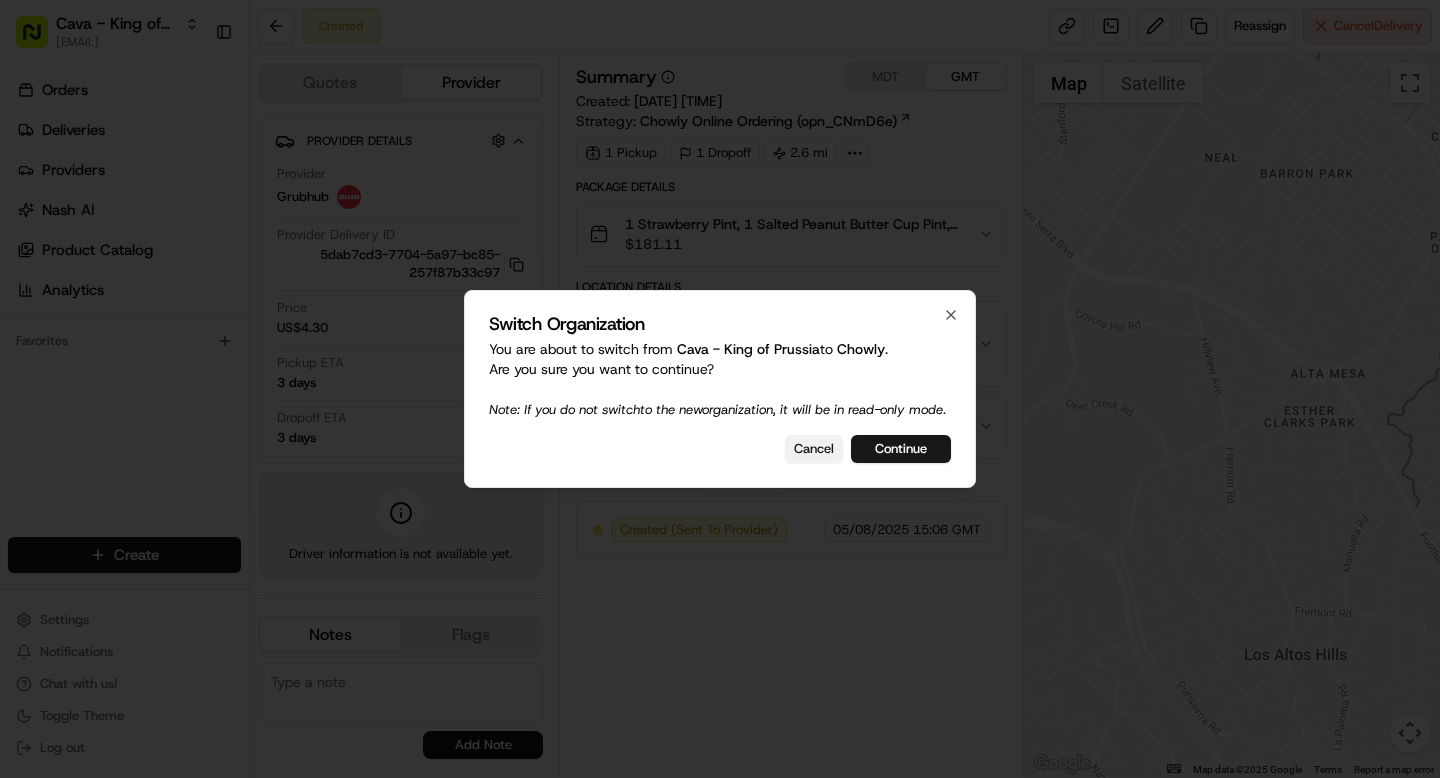 click on "Cancel" at bounding box center [814, 449] 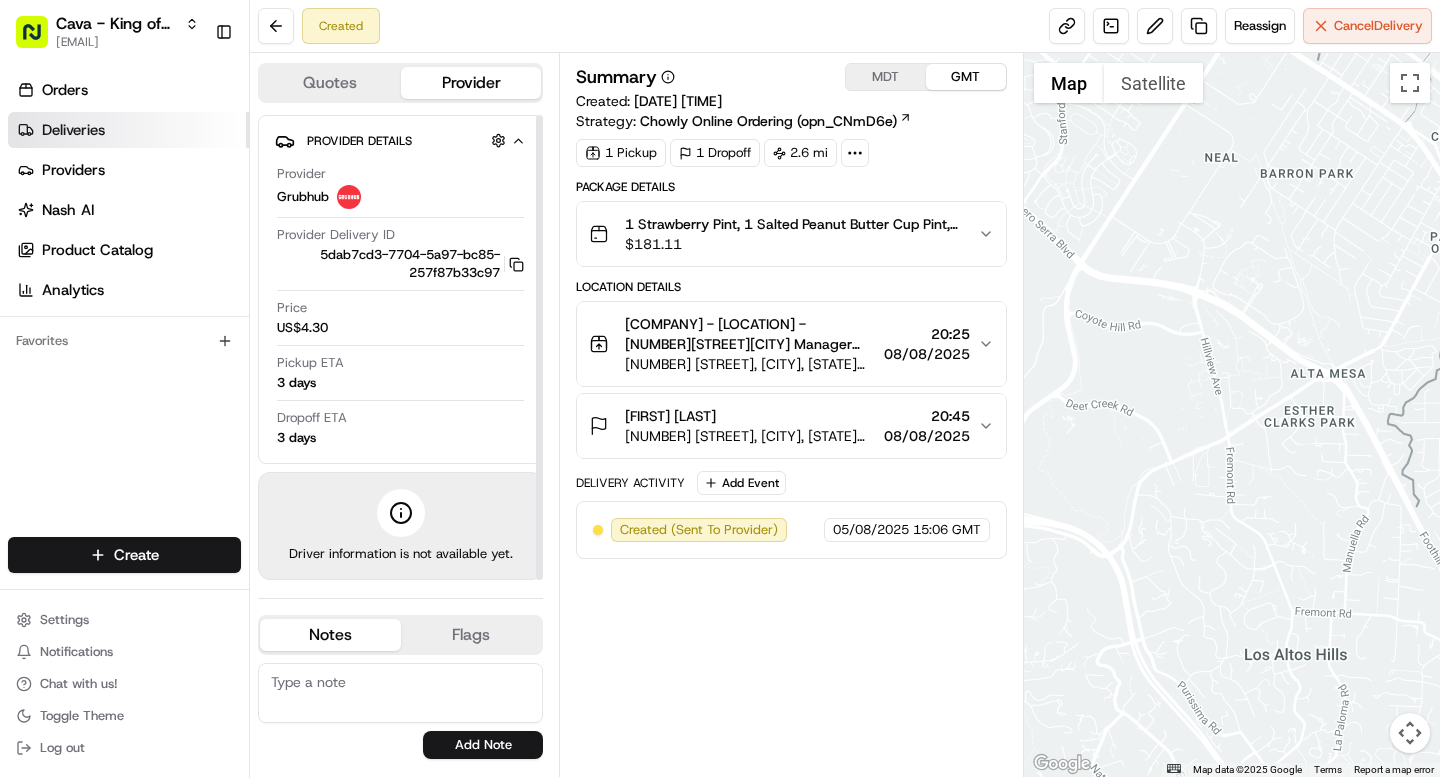 click on "Deliveries" at bounding box center [73, 130] 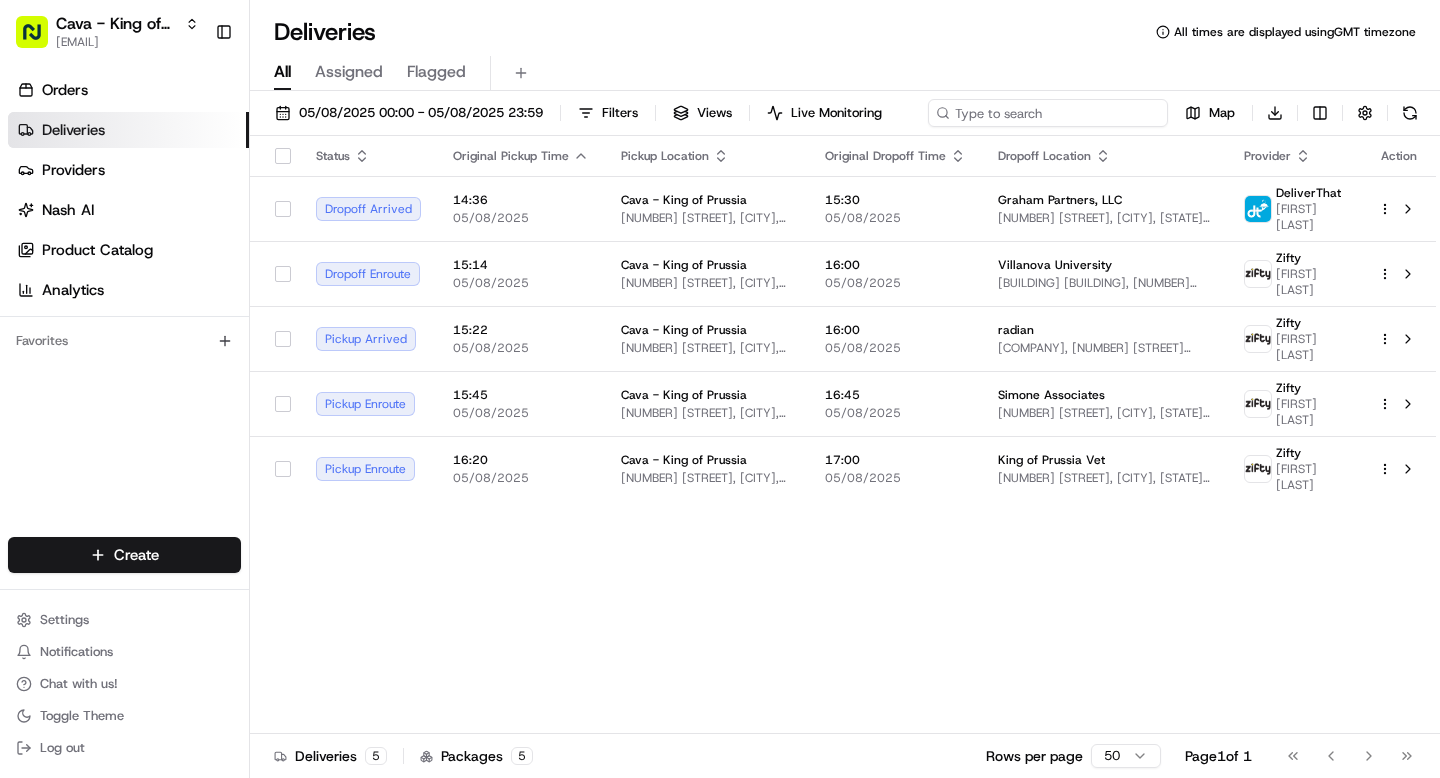 click at bounding box center (1048, 113) 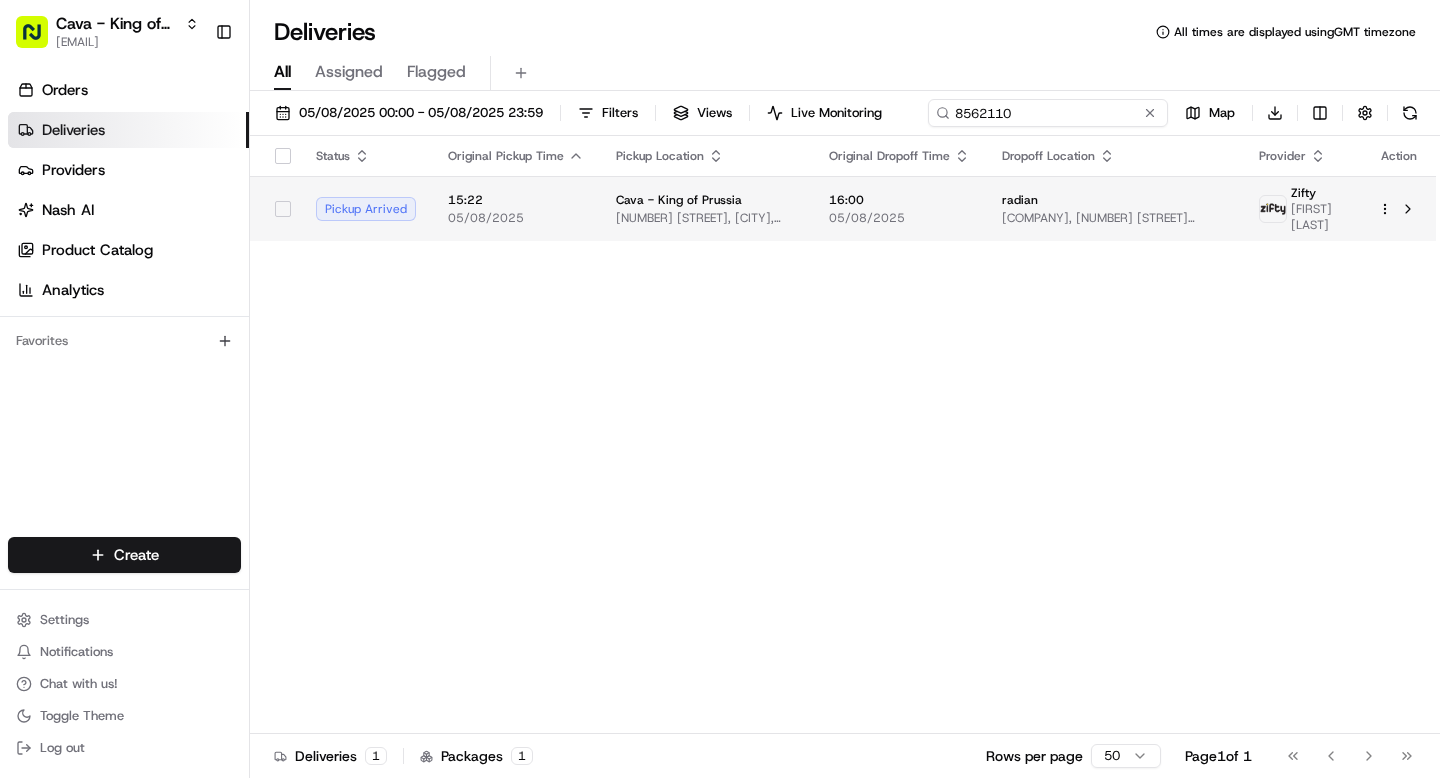 type on "8562110" 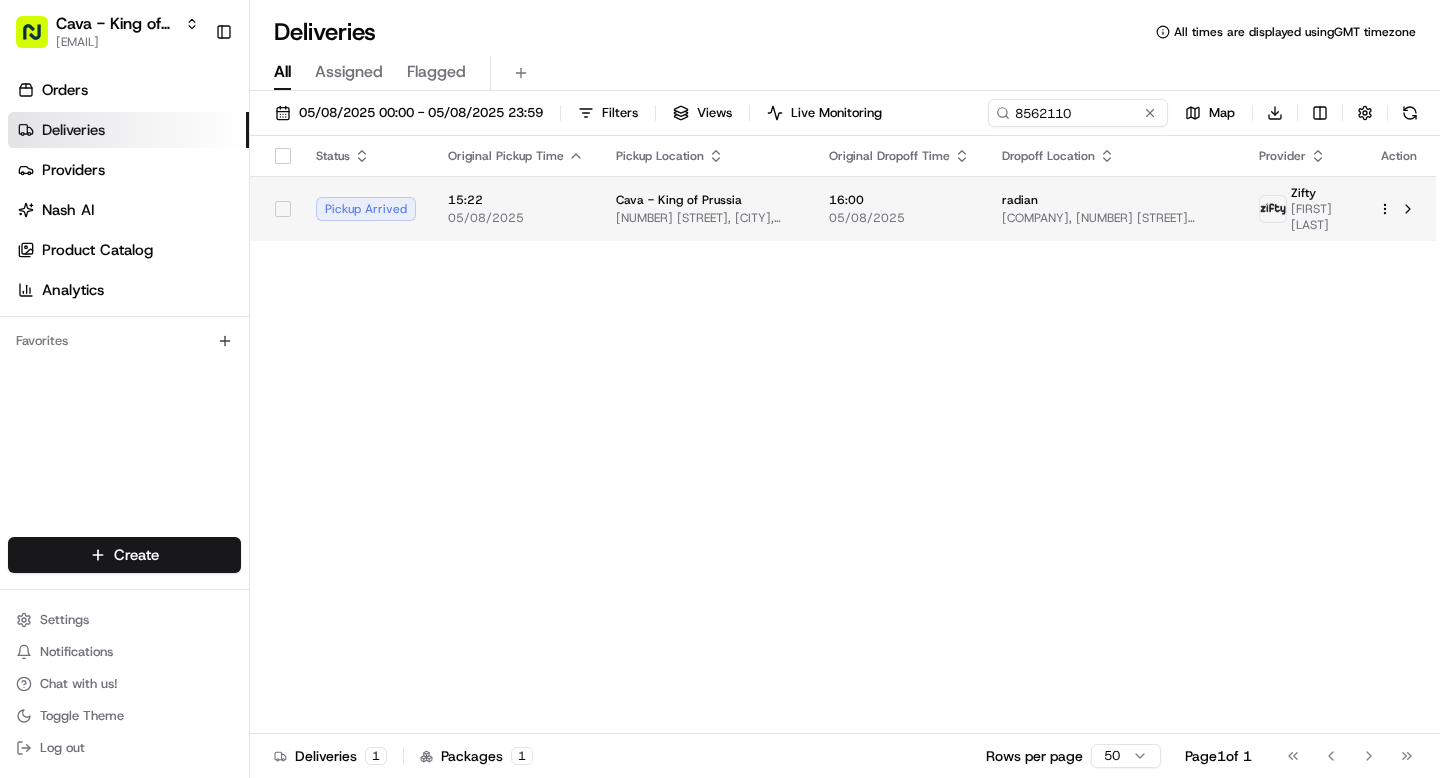 click on "radian" at bounding box center (1115, 200) 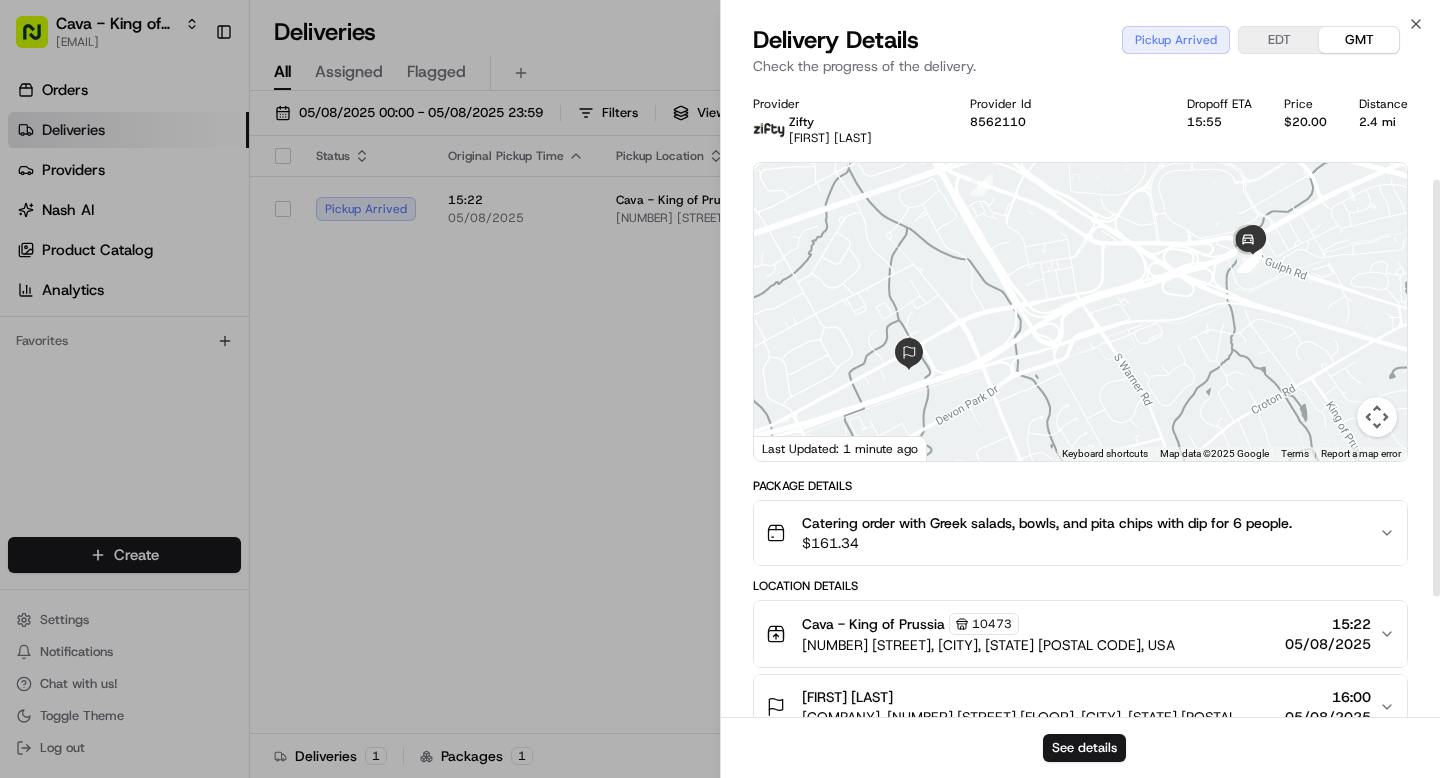 scroll, scrollTop: 327, scrollLeft: 0, axis: vertical 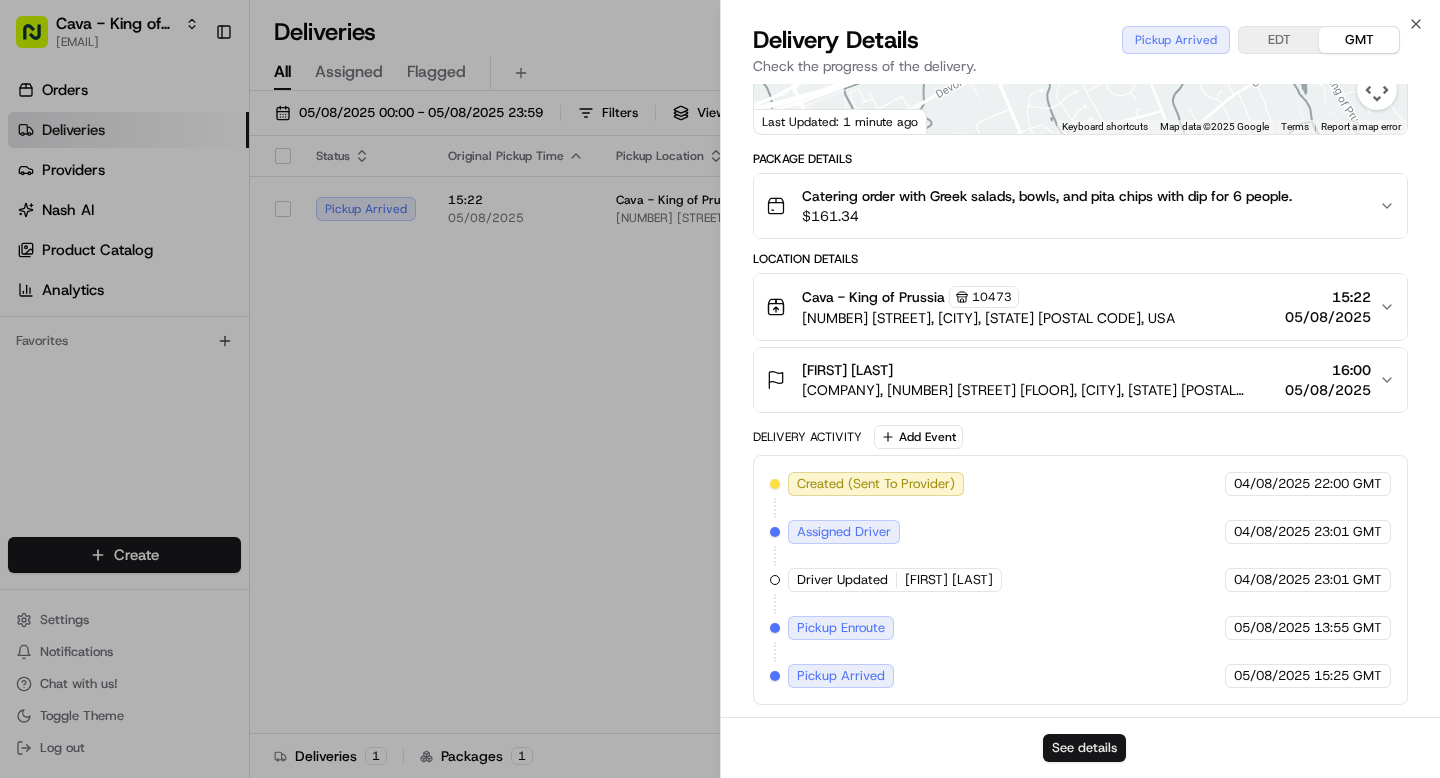 click on "See details" at bounding box center [1084, 748] 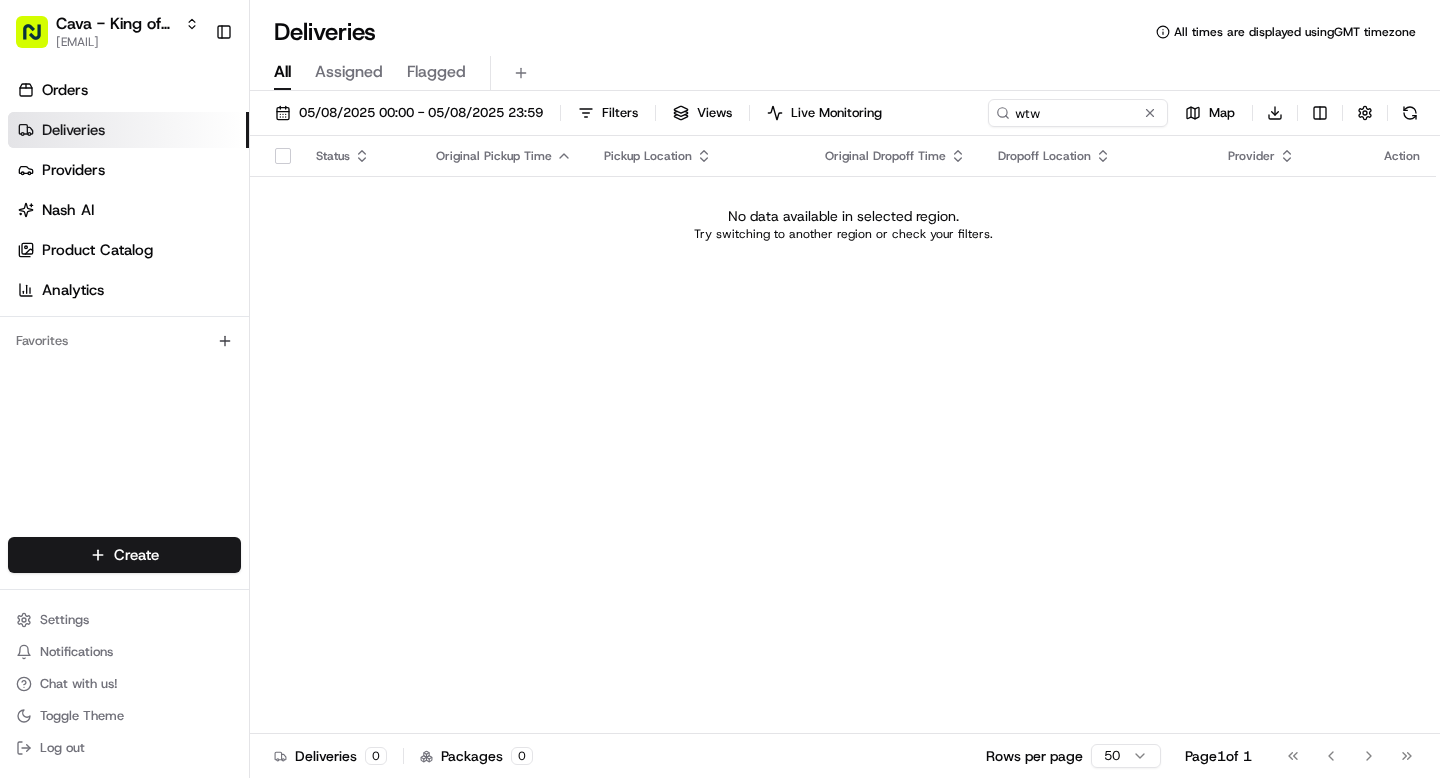 scroll, scrollTop: 0, scrollLeft: 0, axis: both 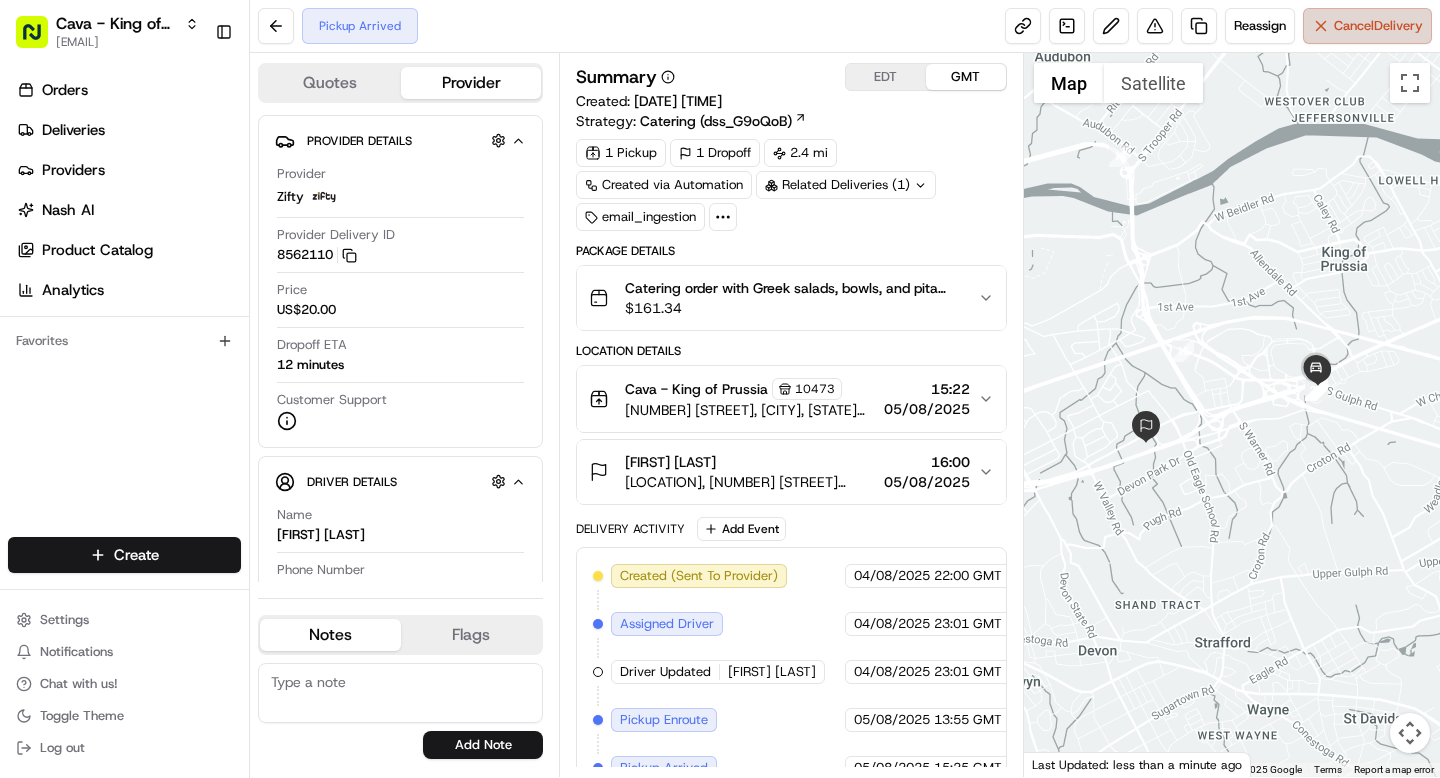 click on "Cancel  Delivery" at bounding box center (1367, 26) 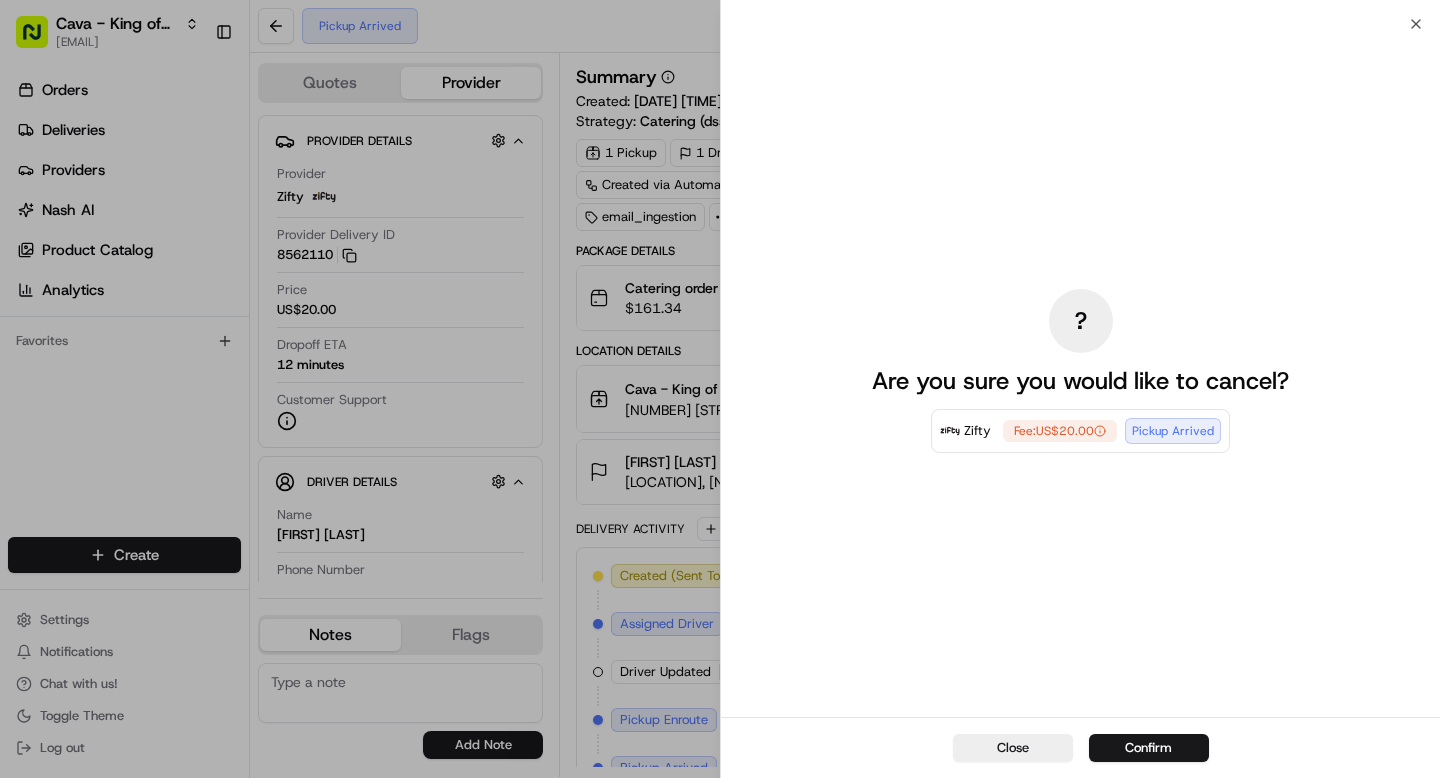 scroll, scrollTop: 0, scrollLeft: 0, axis: both 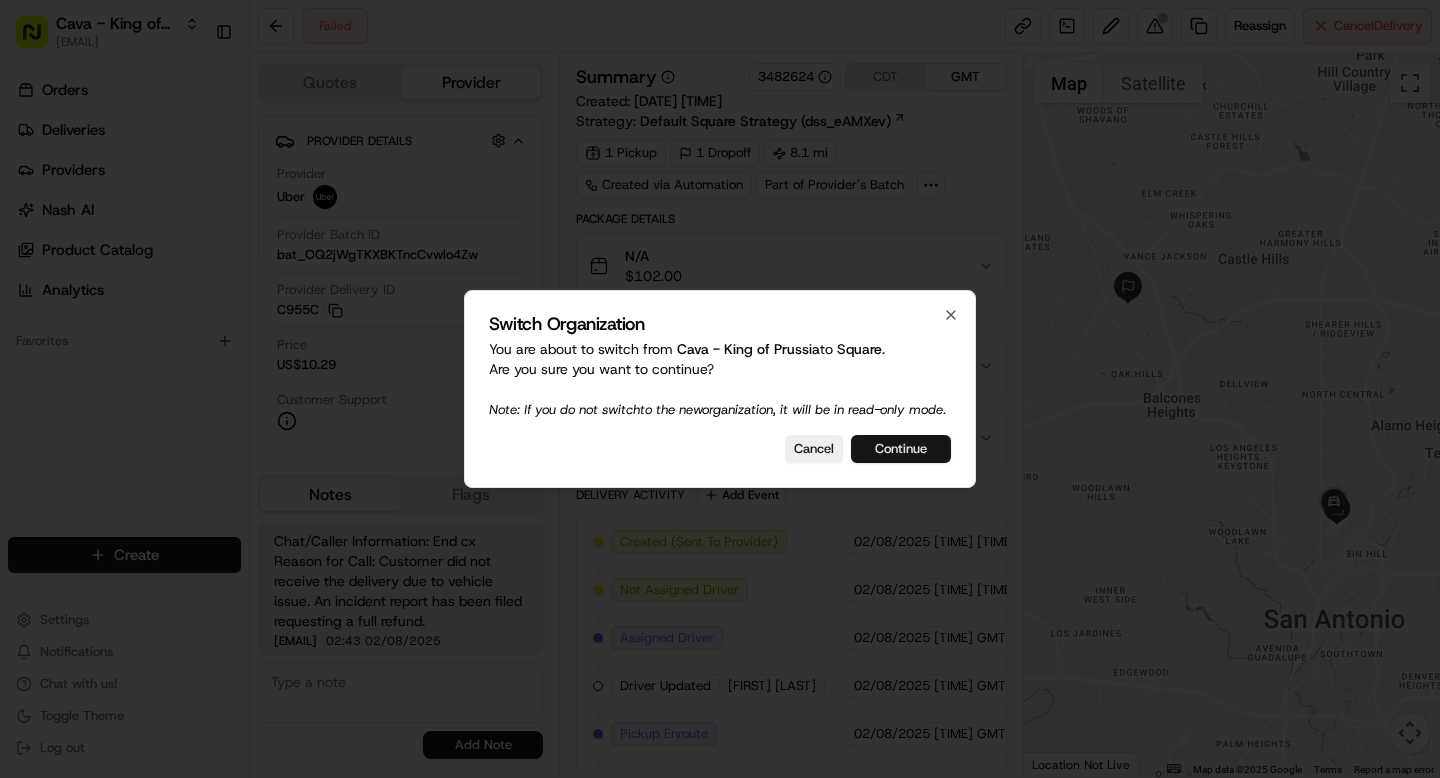click on "Continue" at bounding box center [901, 449] 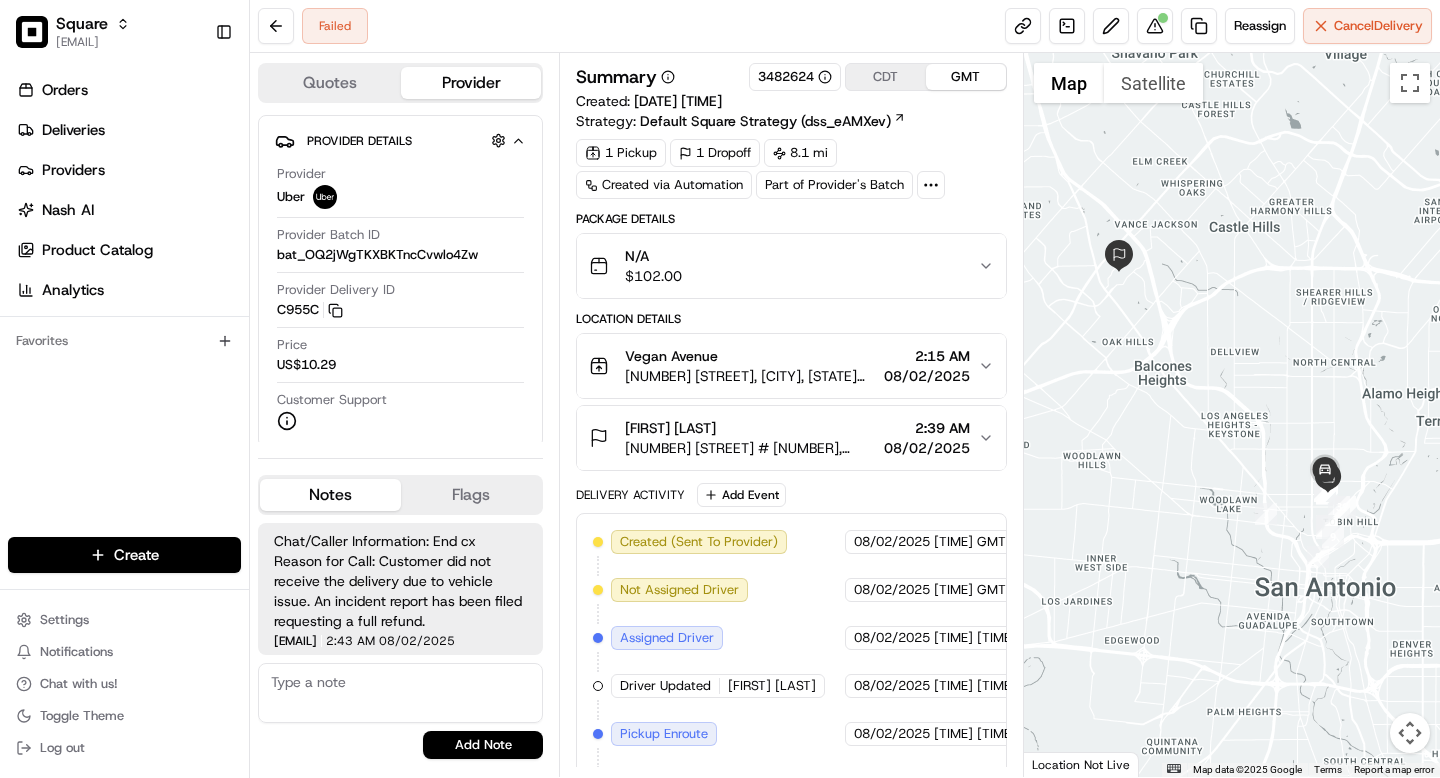 scroll, scrollTop: 236, scrollLeft: 0, axis: vertical 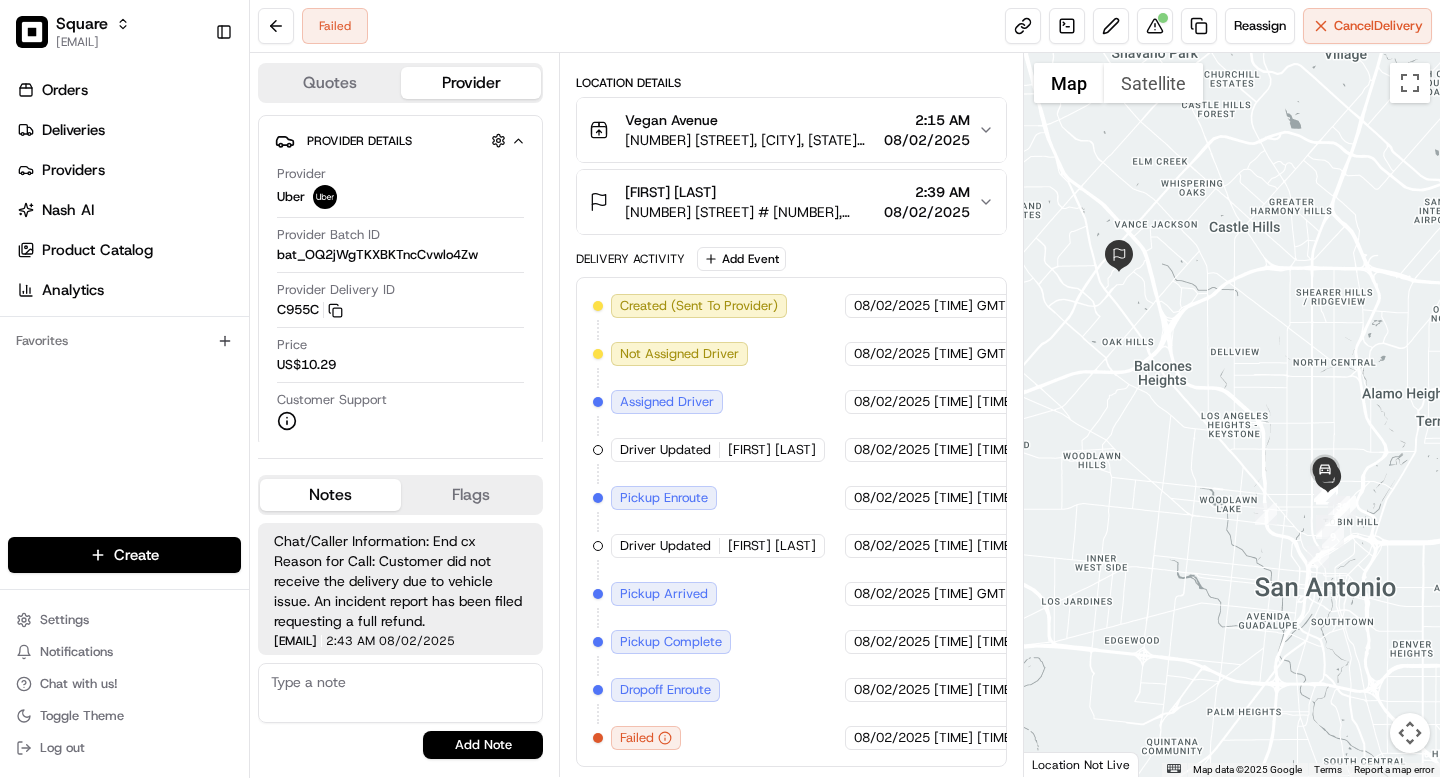 click on "jespique@nashhelp.com" at bounding box center (295, 641) 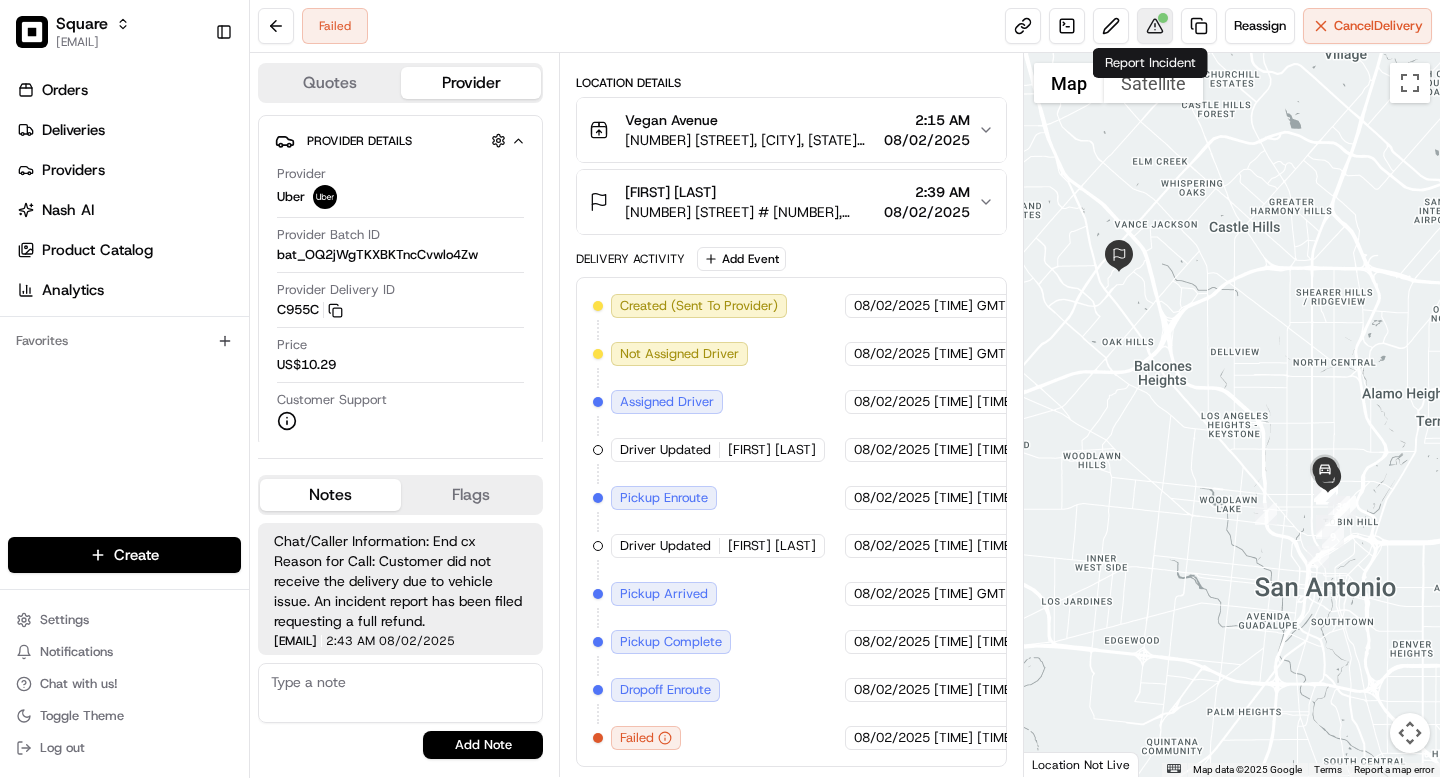 click at bounding box center (1155, 26) 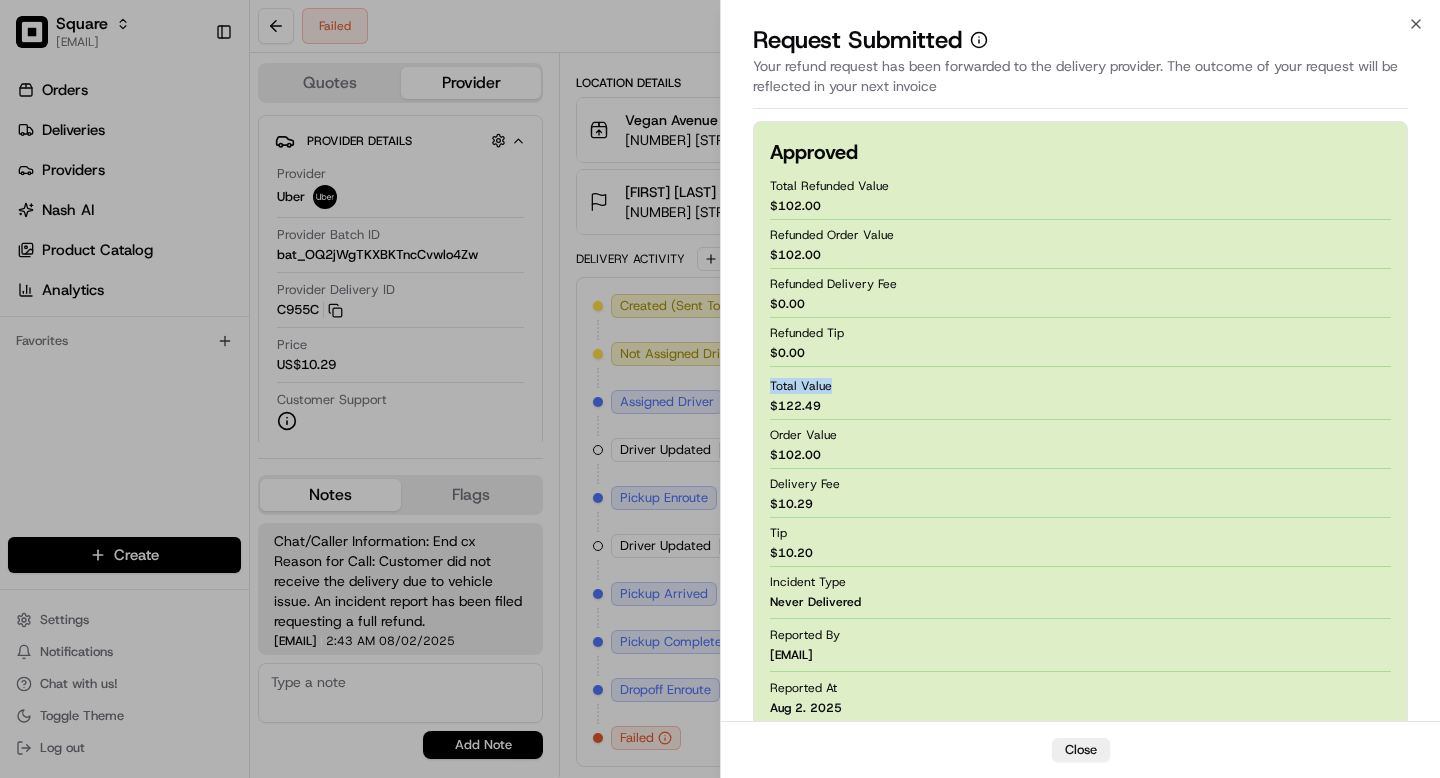 drag, startPoint x: 768, startPoint y: 380, endPoint x: 847, endPoint y: 406, distance: 83.1685 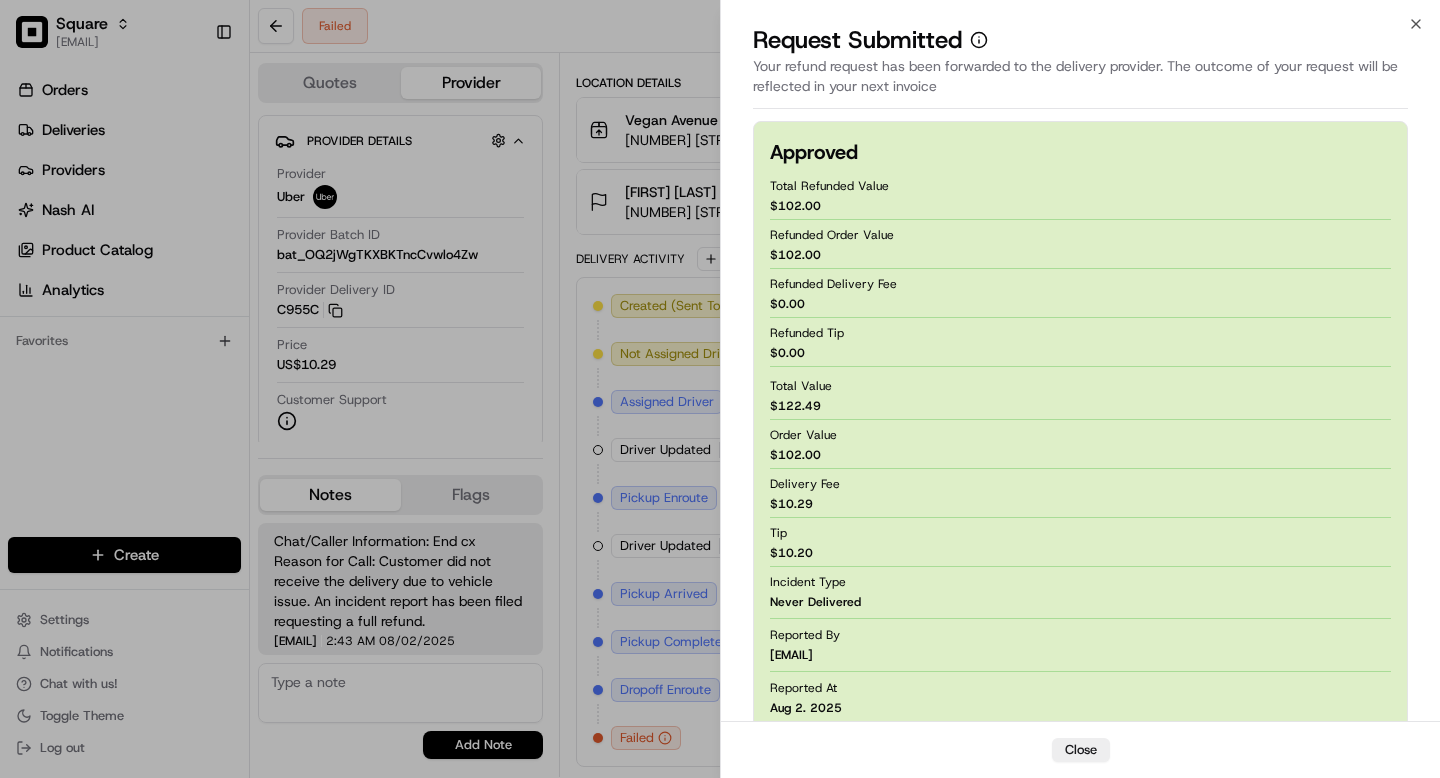click on "Total Refunded Value $ 102.00" at bounding box center (1080, 196) 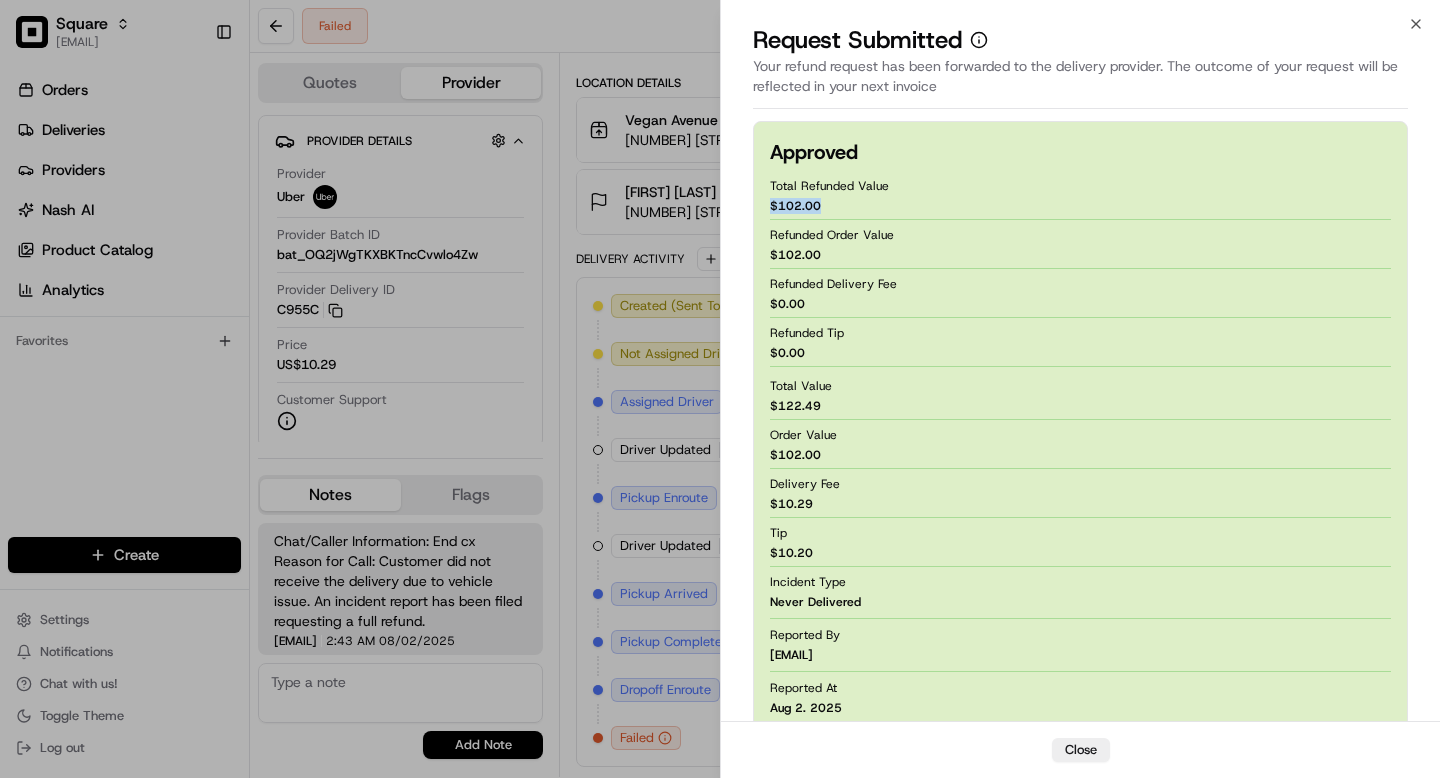 drag, startPoint x: 850, startPoint y: 208, endPoint x: 822, endPoint y: 208, distance: 28 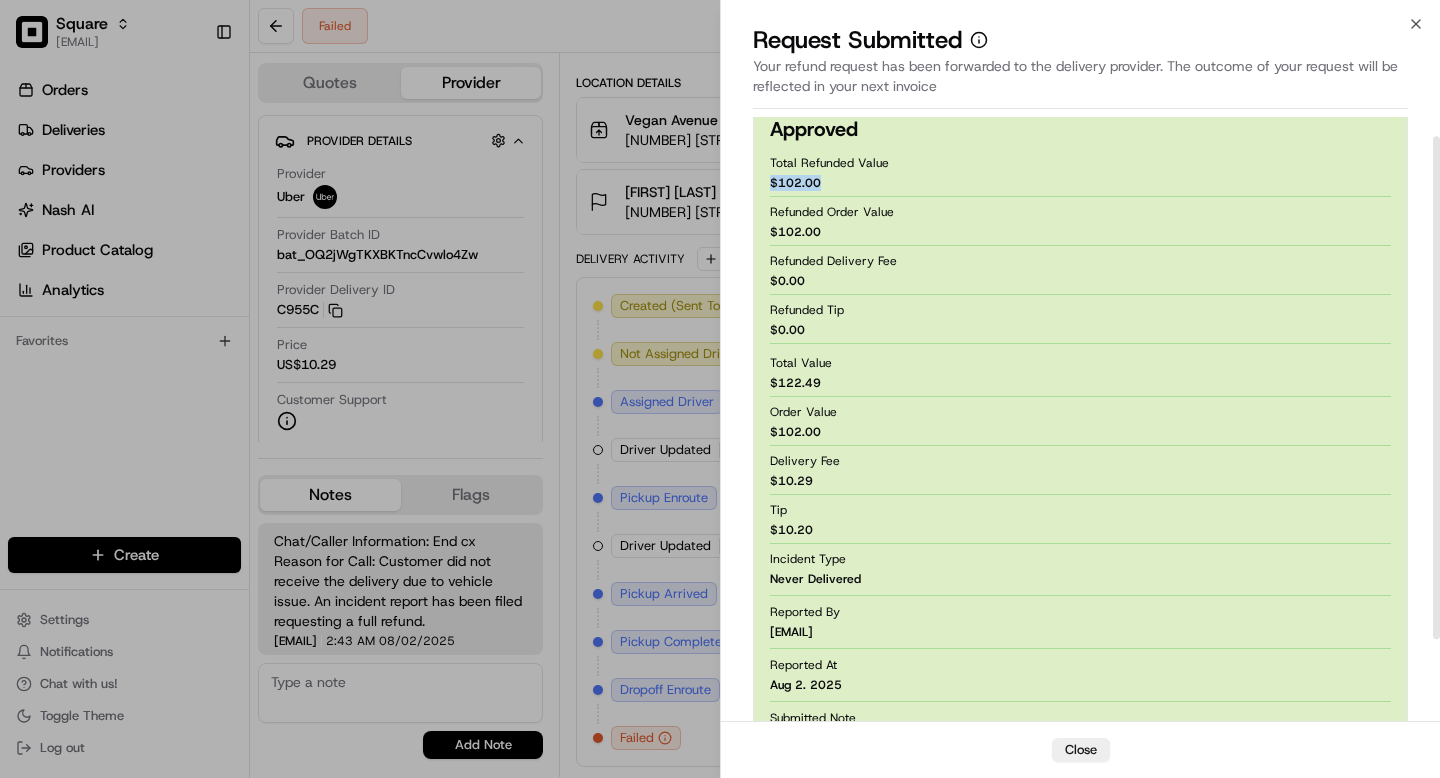 scroll, scrollTop: 28, scrollLeft: 0, axis: vertical 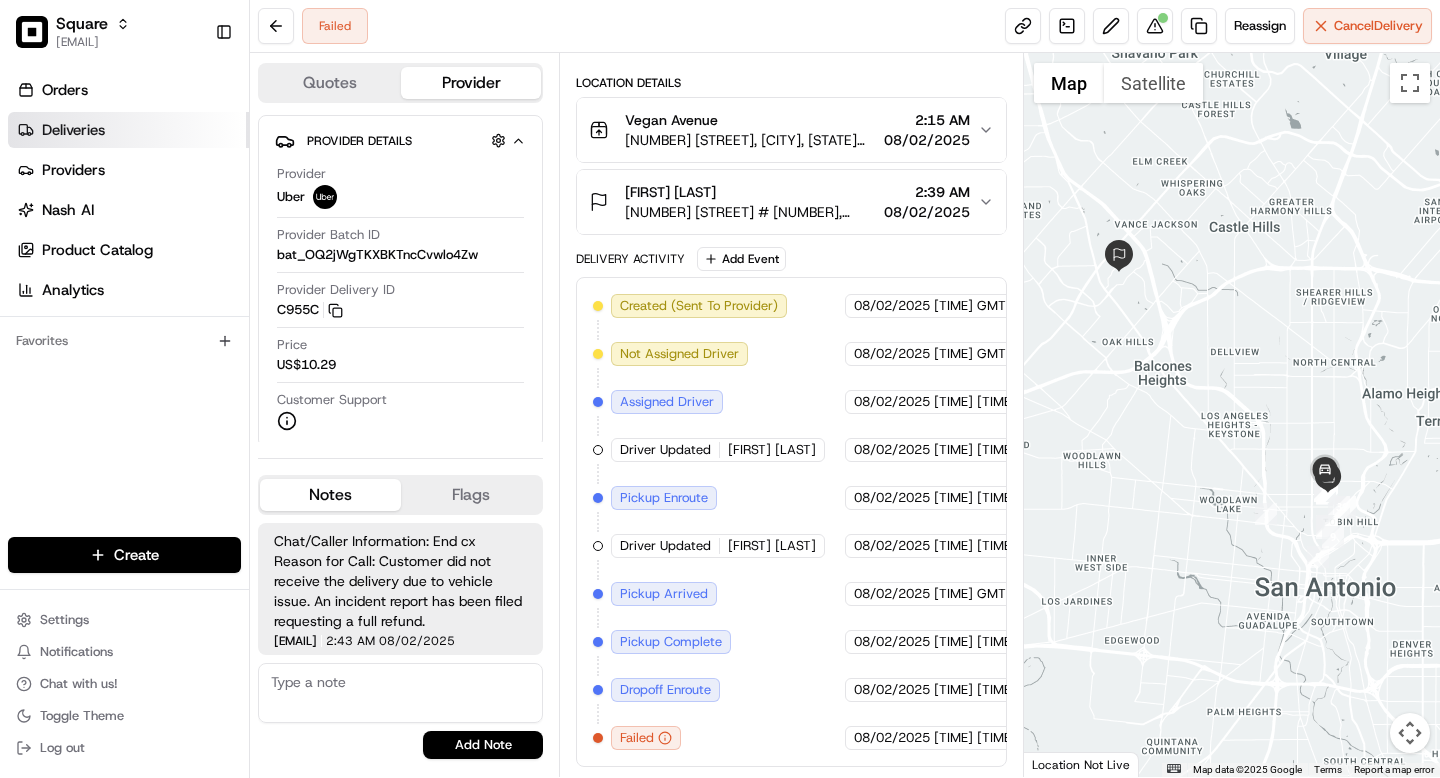 click on "Deliveries" at bounding box center [73, 130] 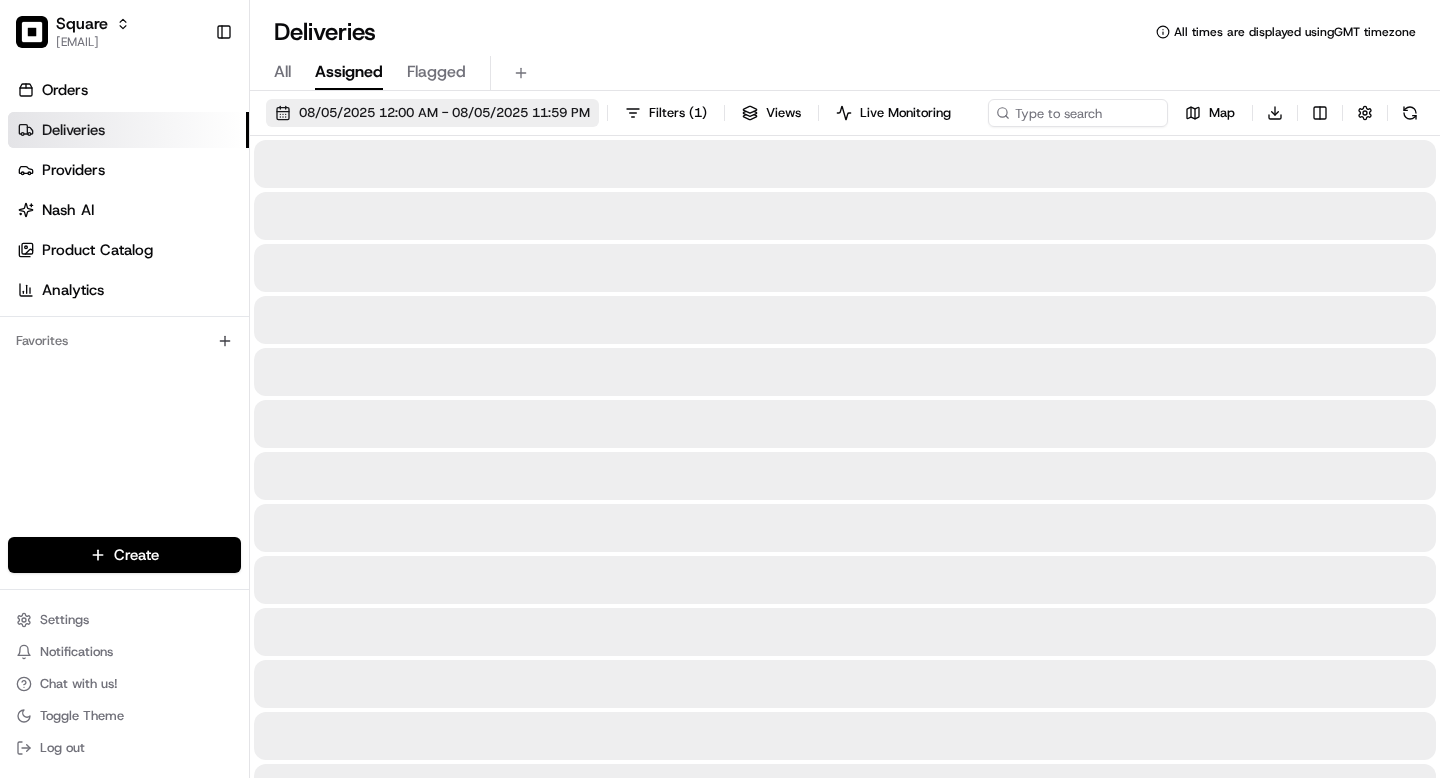 click on "08/05/2025 12:00 AM - 08/05/2025 11:59 PM" at bounding box center [444, 113] 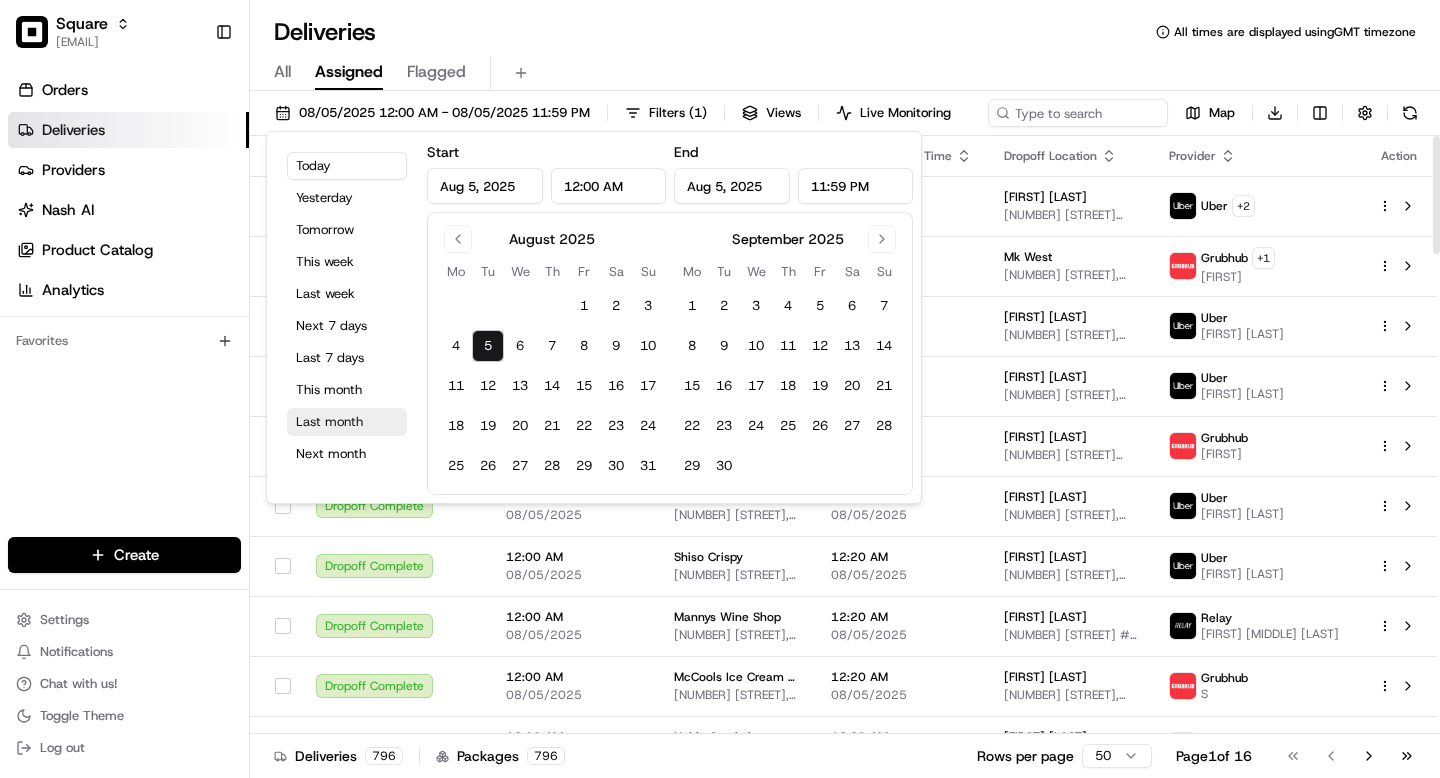 click on "Last month" at bounding box center (347, 422) 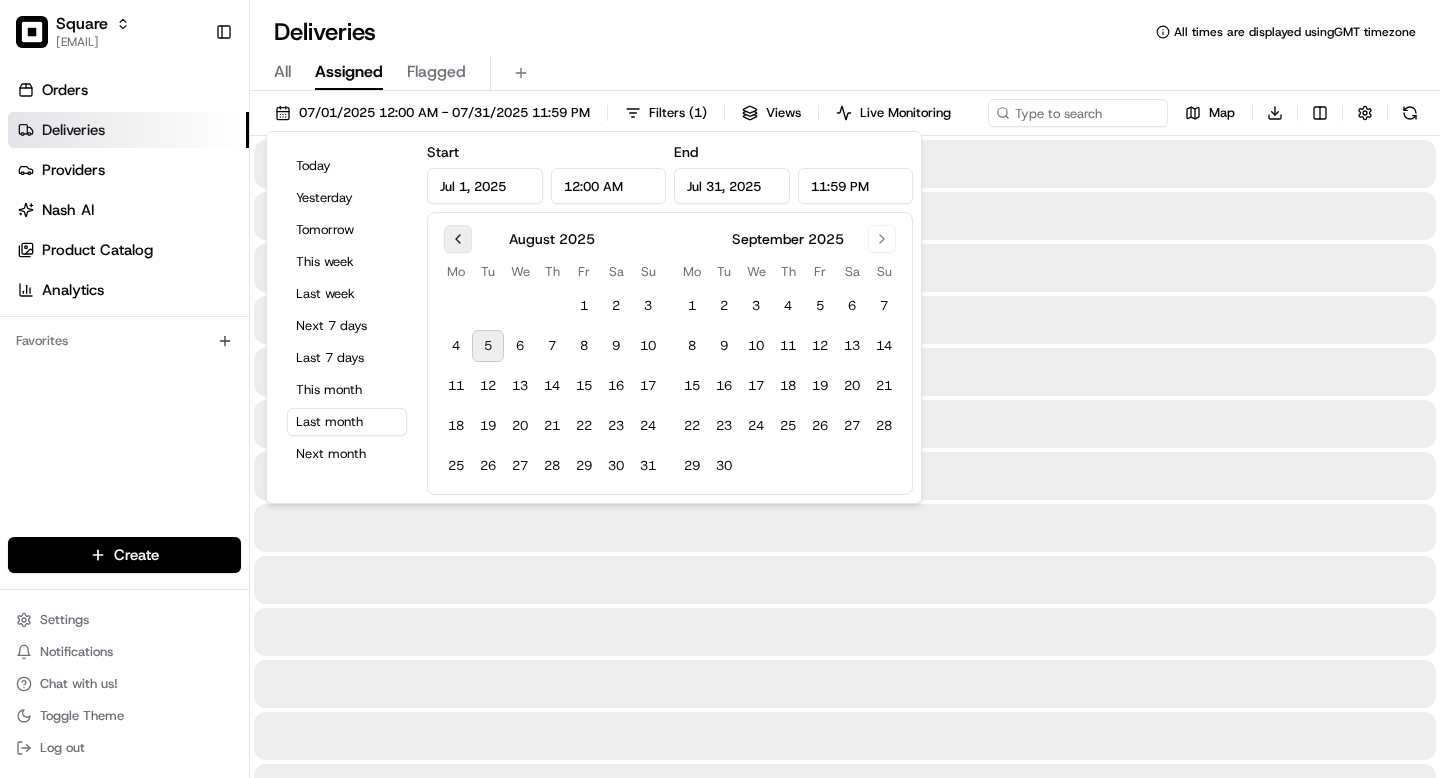 click at bounding box center (458, 239) 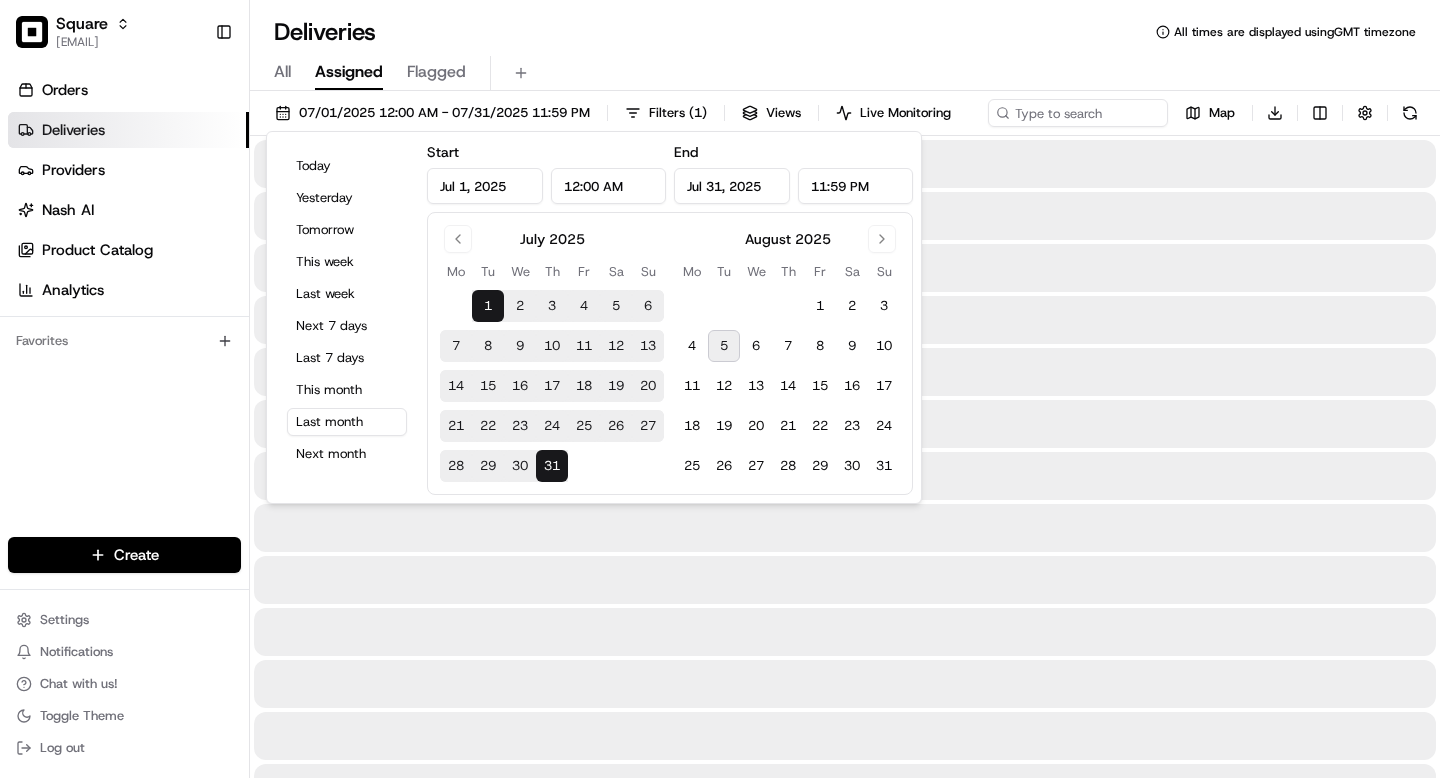 click on "17" at bounding box center (552, 386) 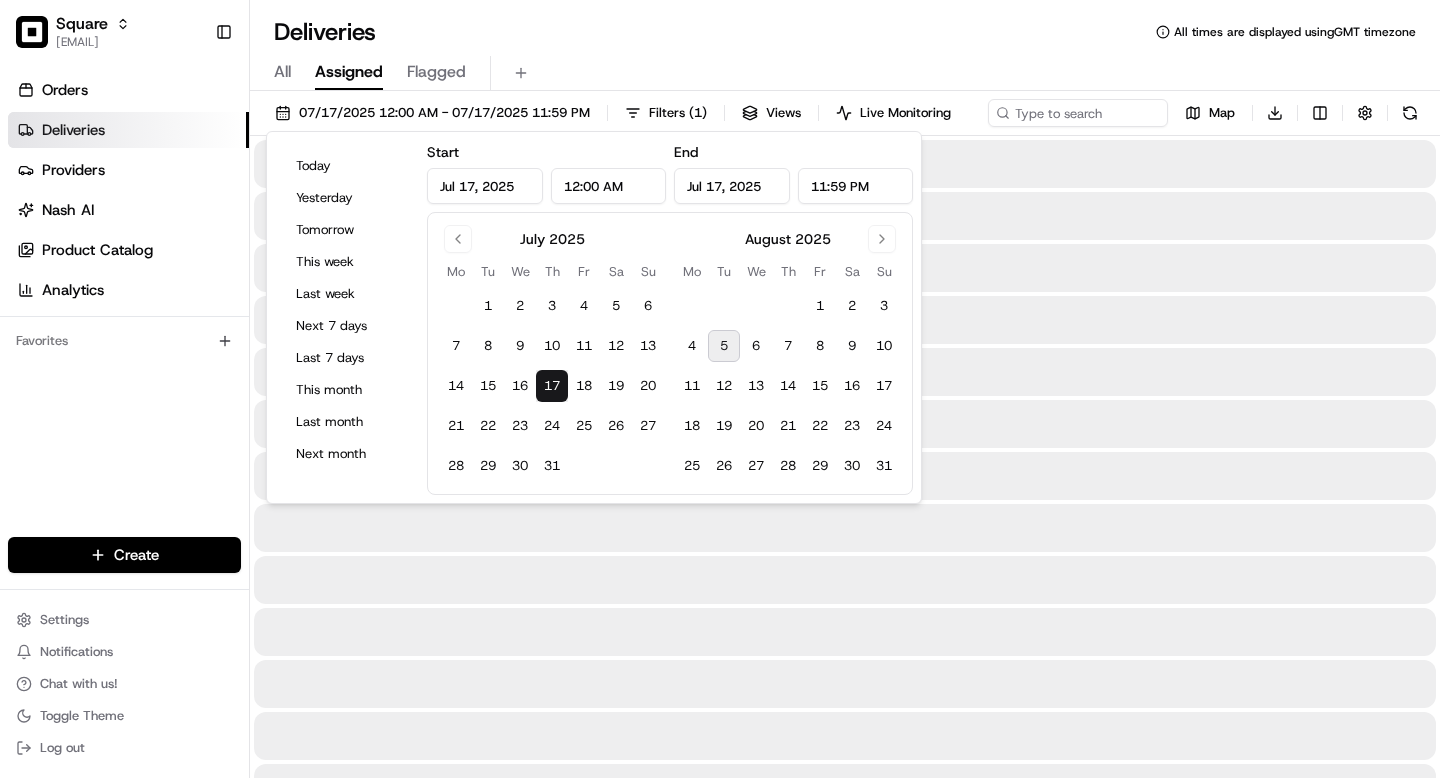 click at bounding box center [845, 268] 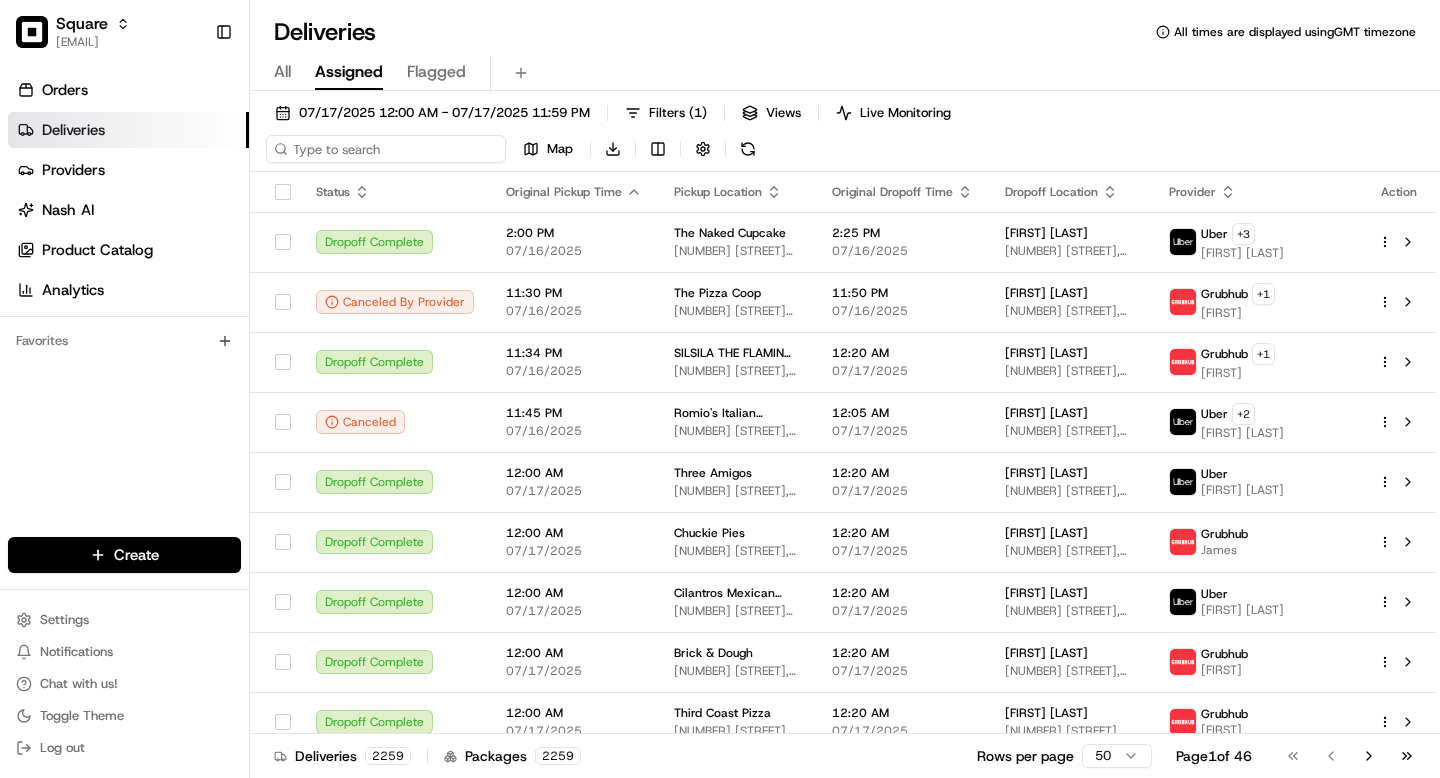 click on "07/17/2025 12:00 AM - 07/17/2025 11:59 PM Filters ( 1 ) Views Live Monitoring Map Download" at bounding box center (845, 135) 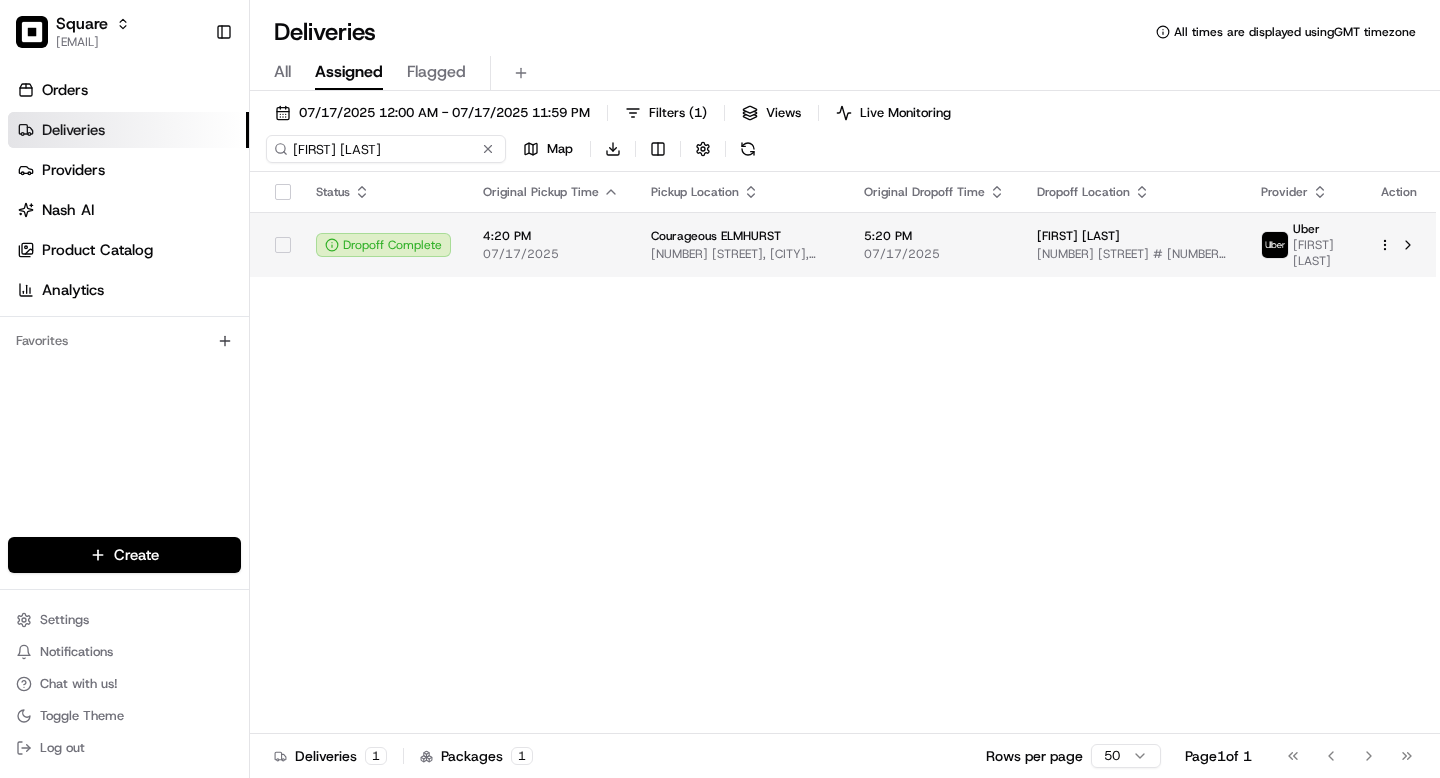 type on "Carmen Gabriel" 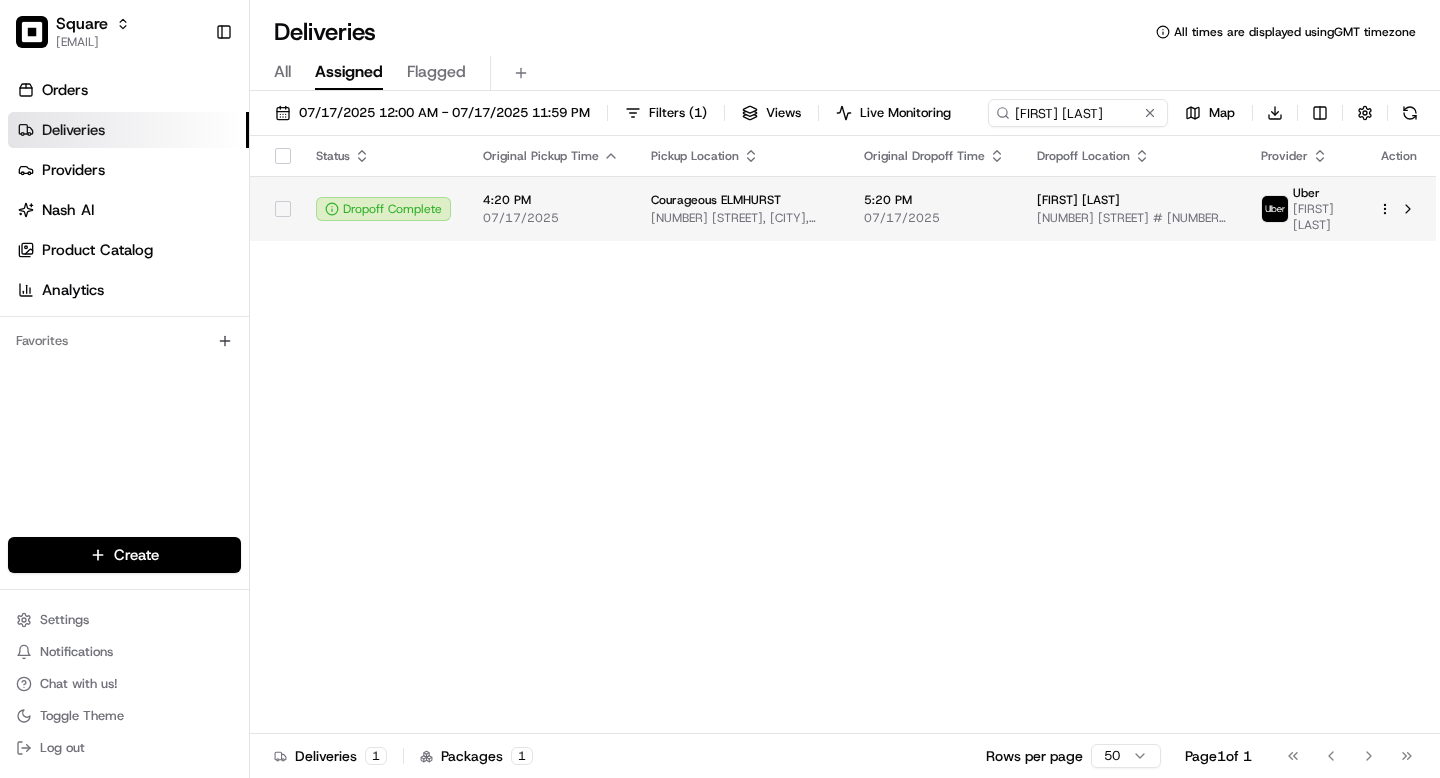 click on "108 W Park Ave, Elmhurst, IL 60126, USA" at bounding box center [741, 218] 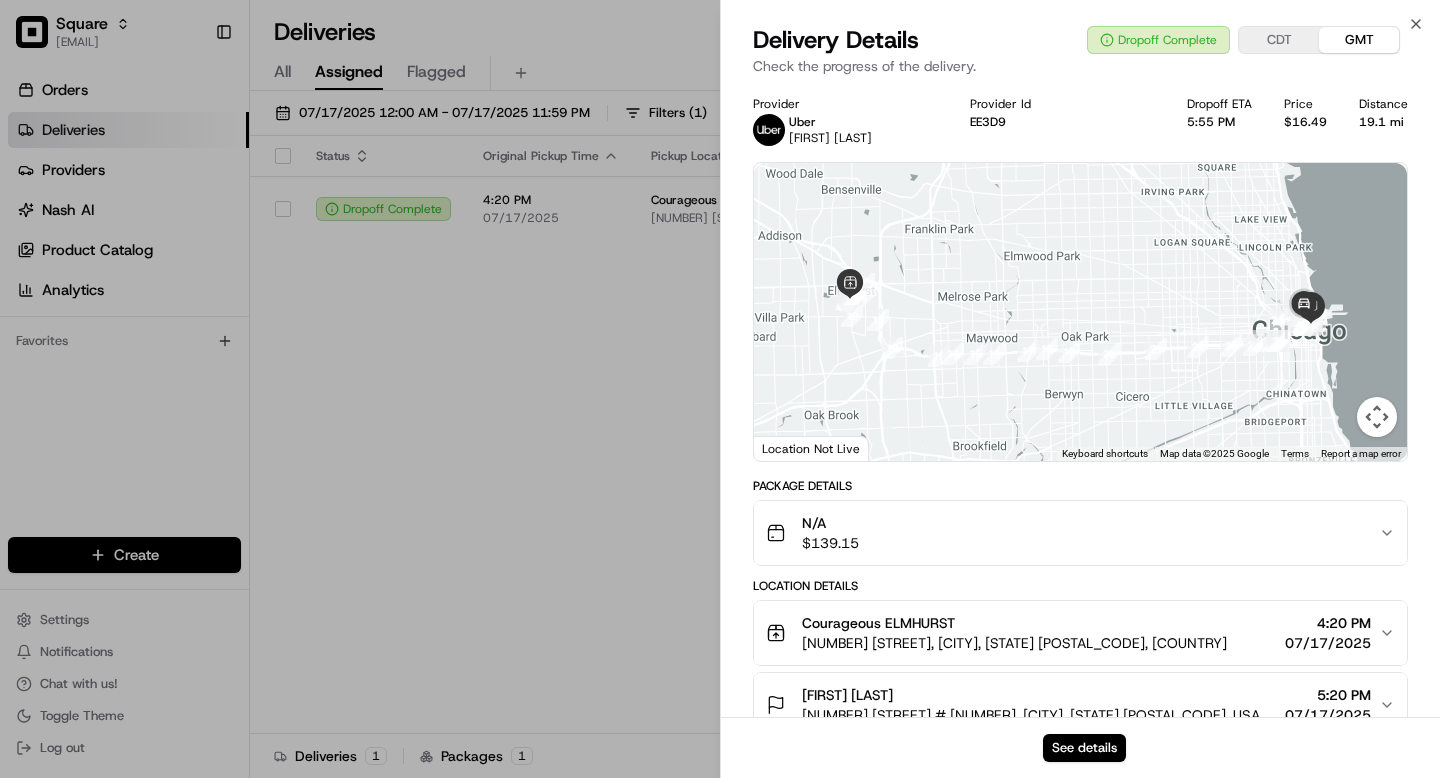 click on "See details" at bounding box center [1080, 747] 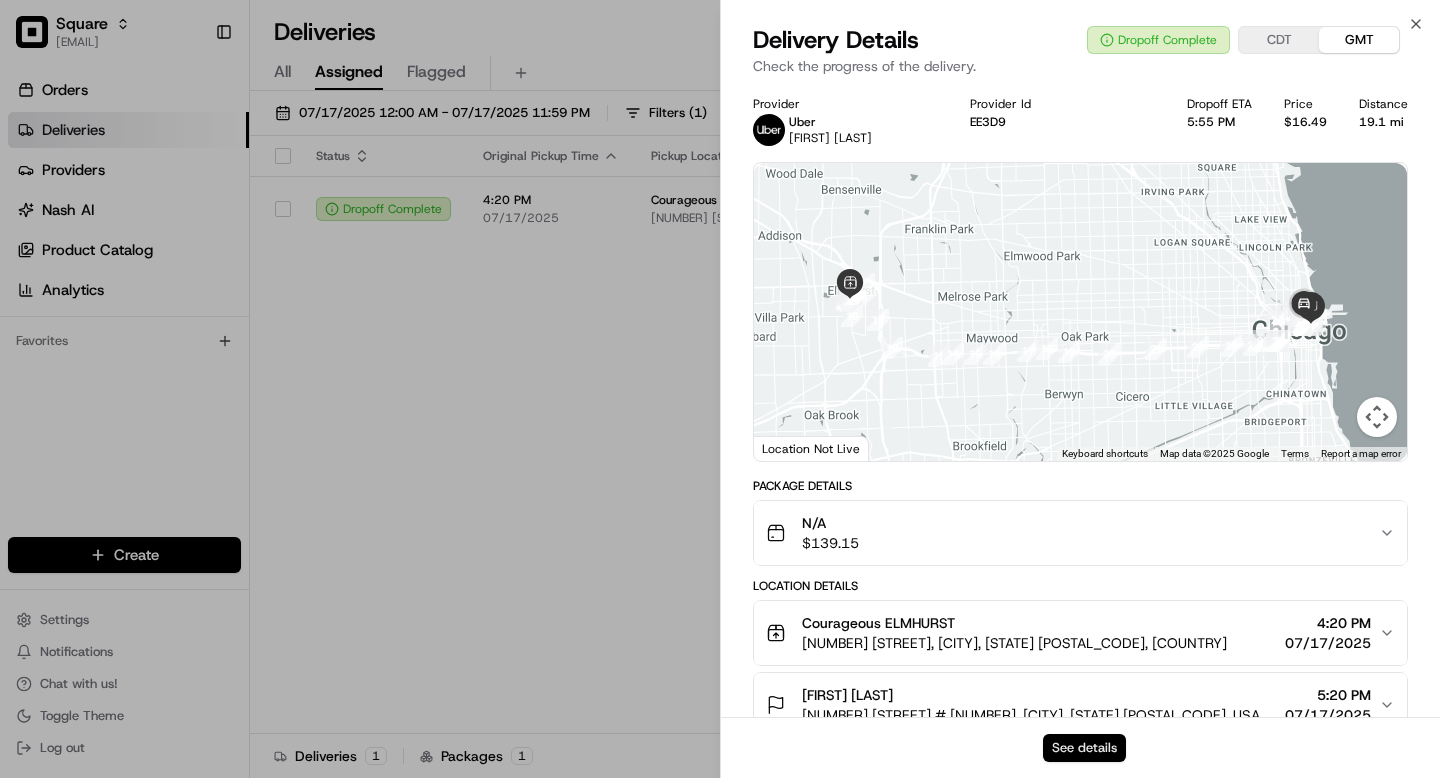 click on "See details" at bounding box center (1084, 748) 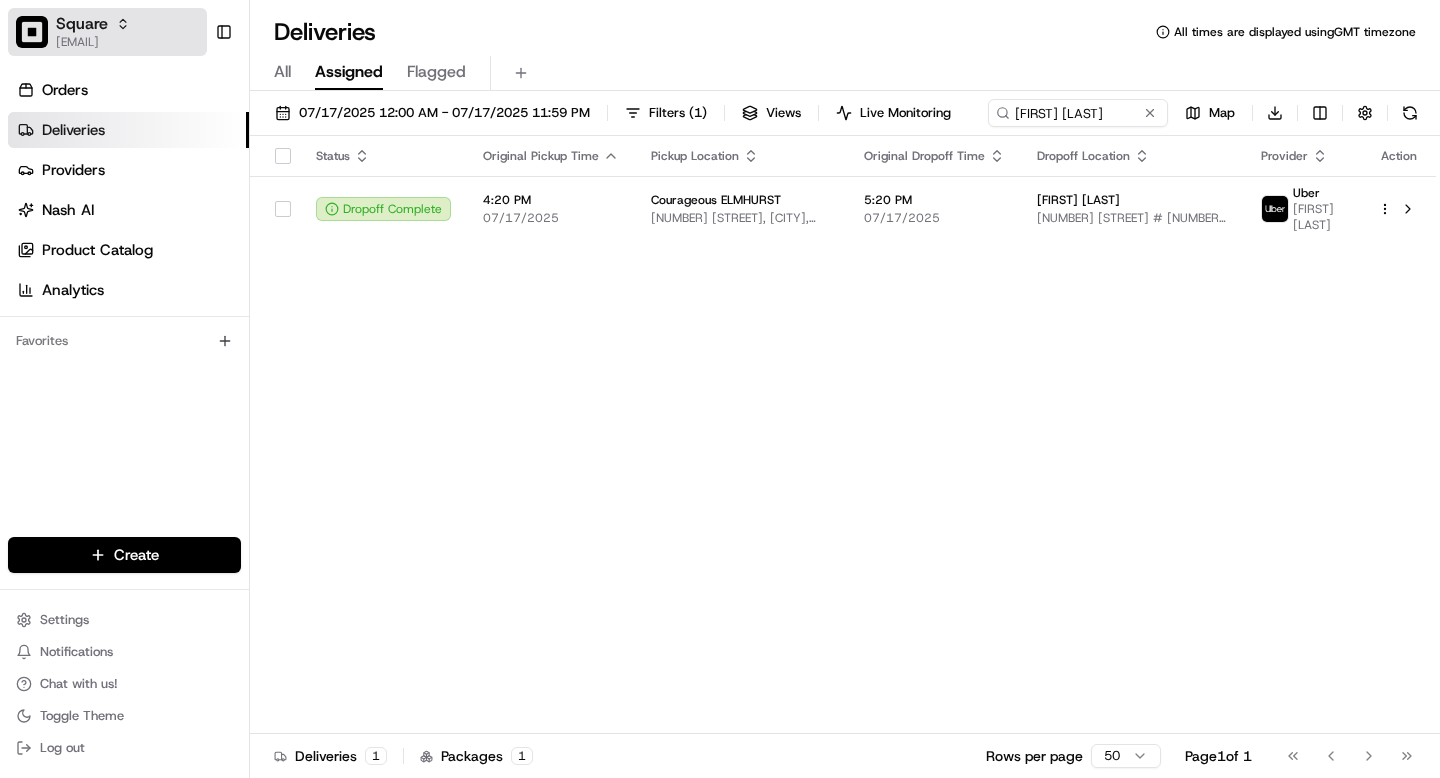 click on "Square" at bounding box center [82, 24] 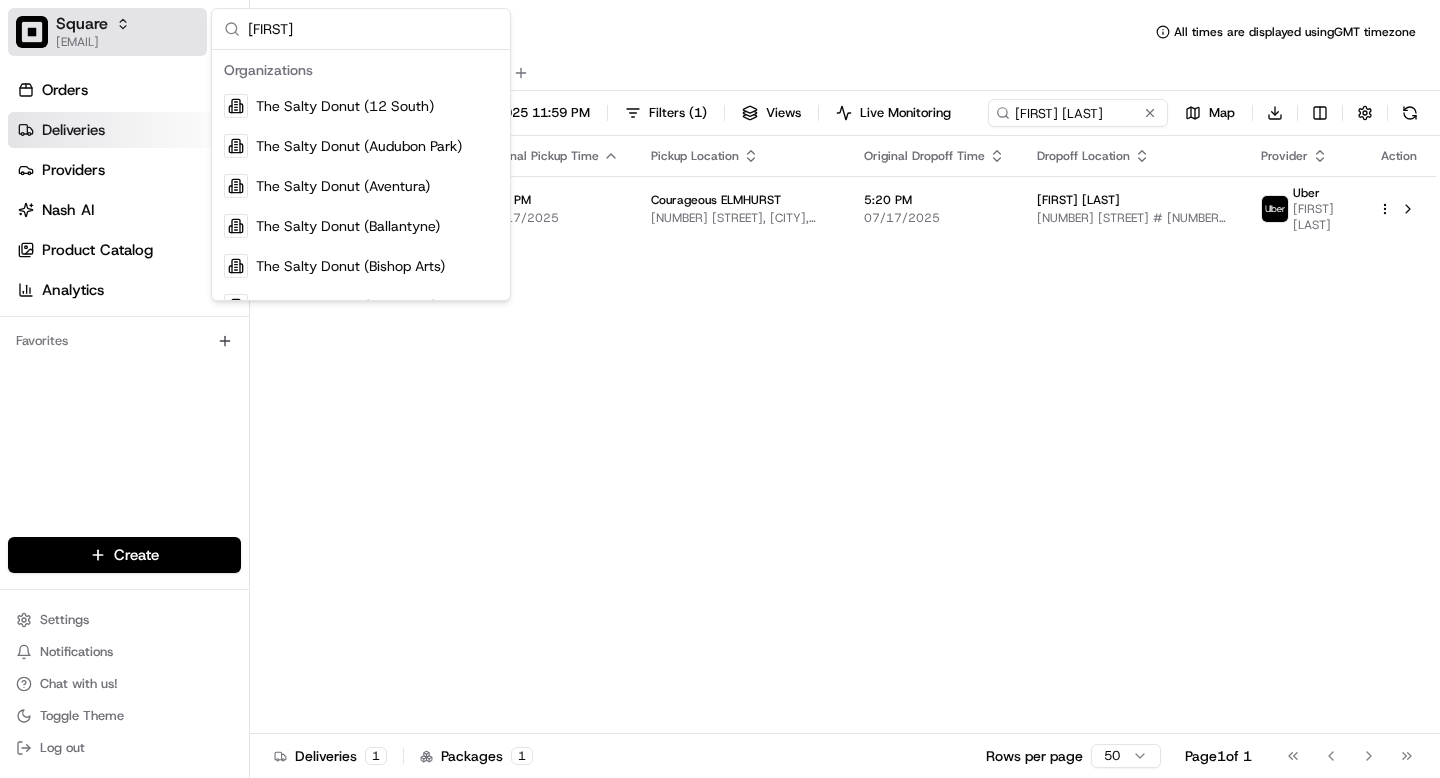 type on "salty do" 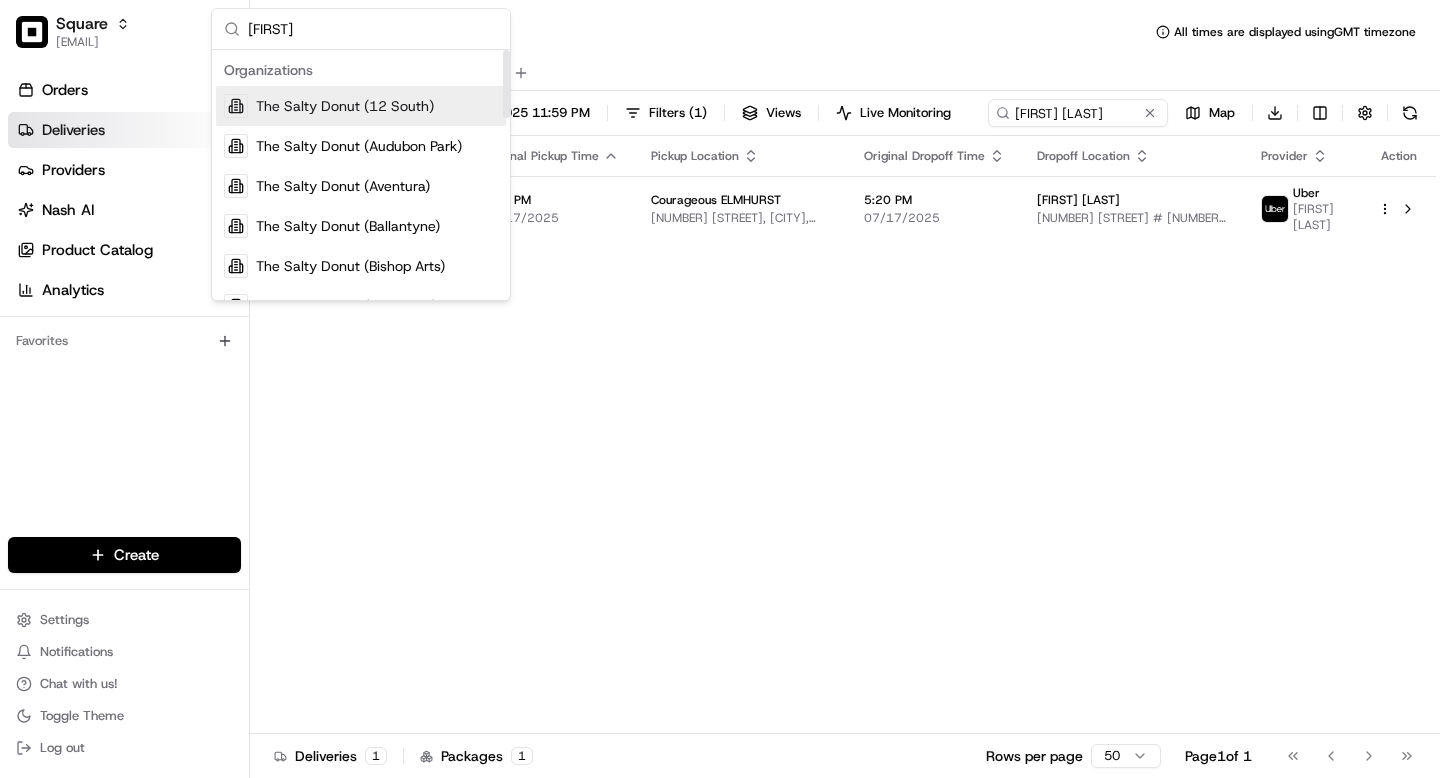 click on "The Salty Donut (12 South)" at bounding box center [345, 106] 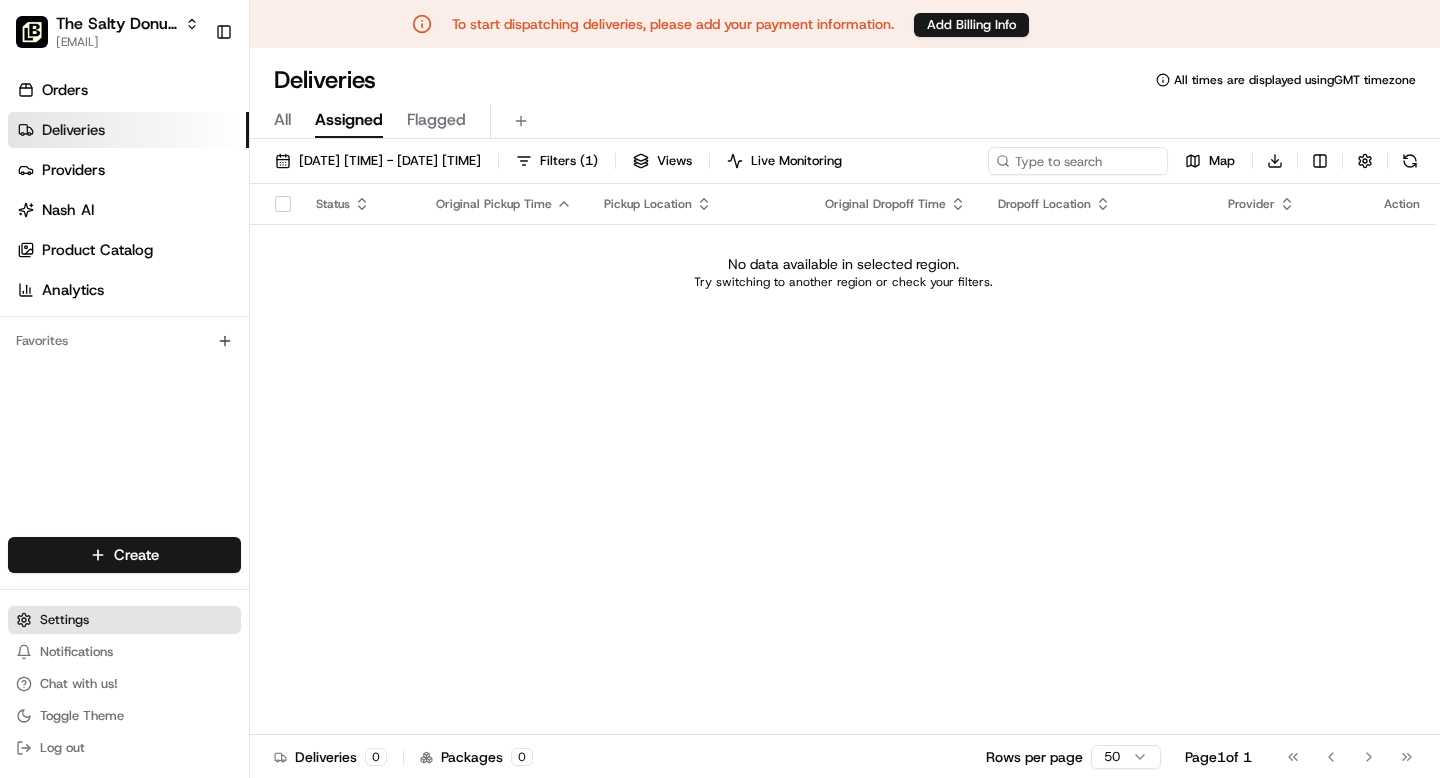click on "Settings" at bounding box center [64, 620] 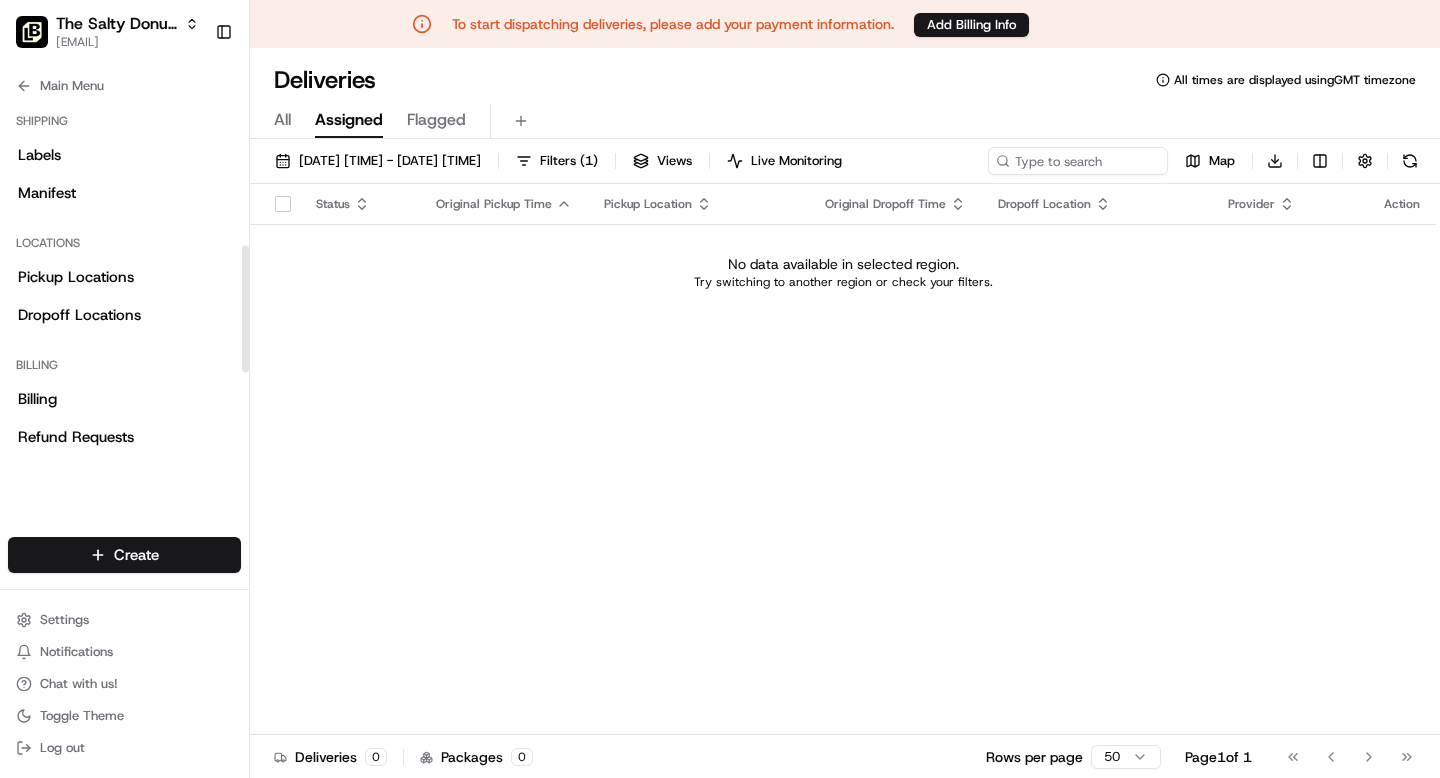scroll, scrollTop: 561, scrollLeft: 0, axis: vertical 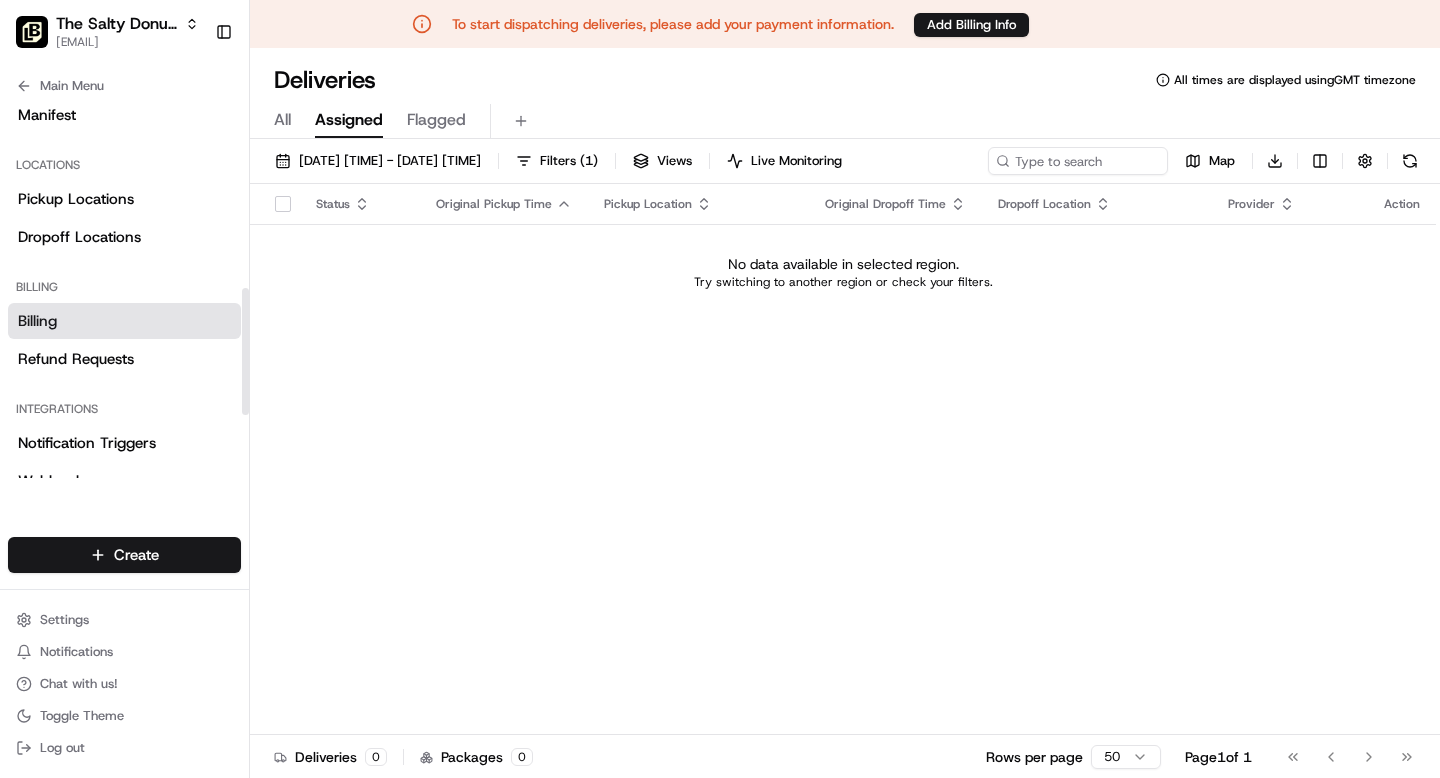 click on "Billing" at bounding box center (37, 321) 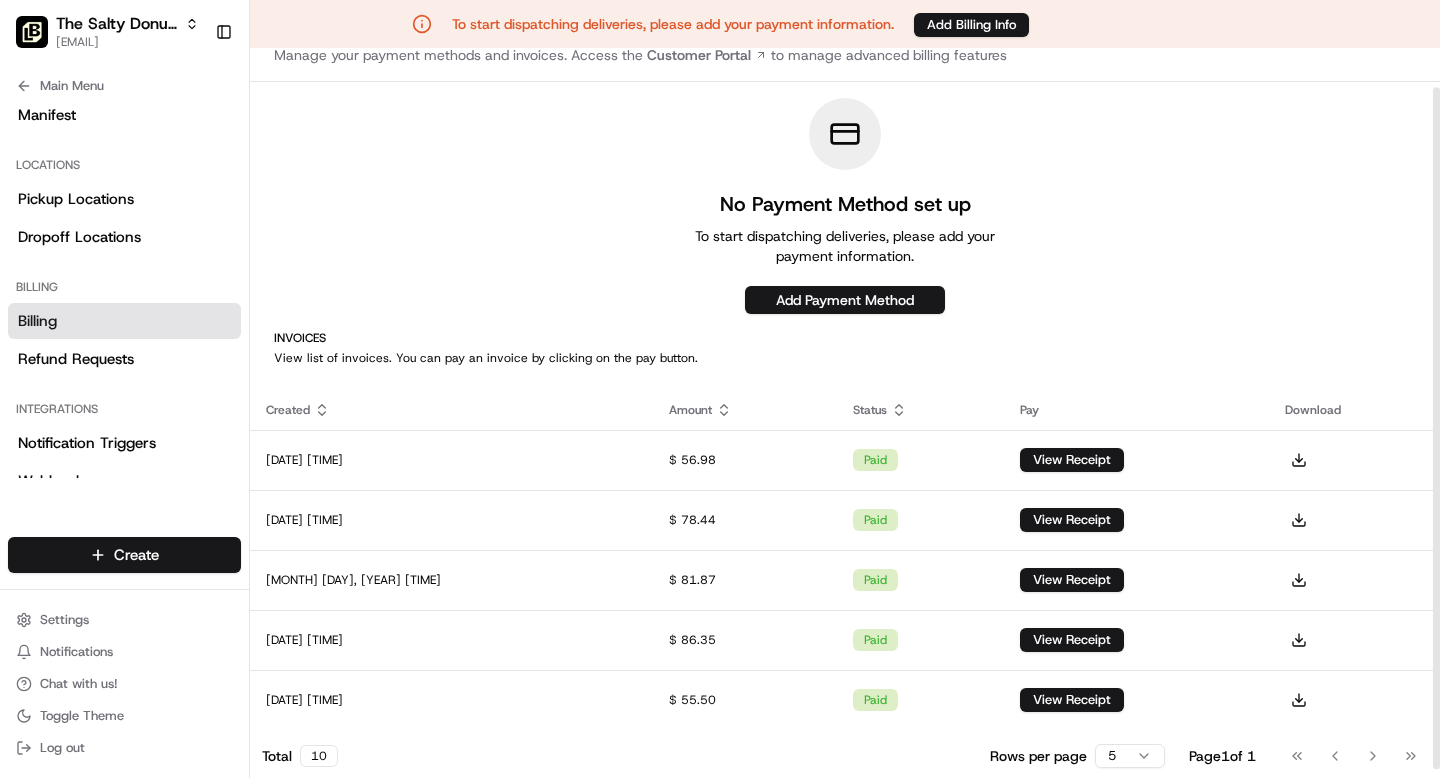 scroll, scrollTop: 0, scrollLeft: 0, axis: both 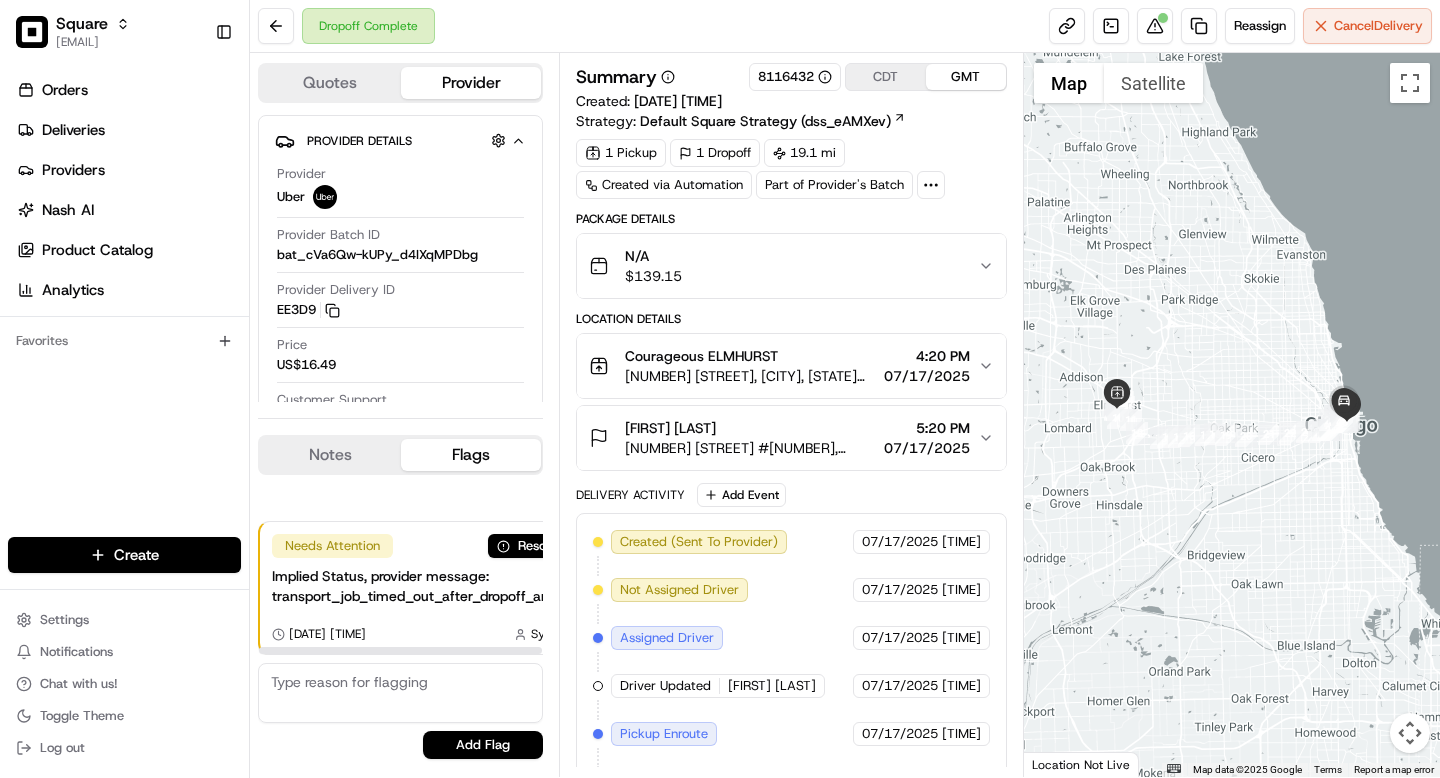 click on "Notes" at bounding box center (330, 455) 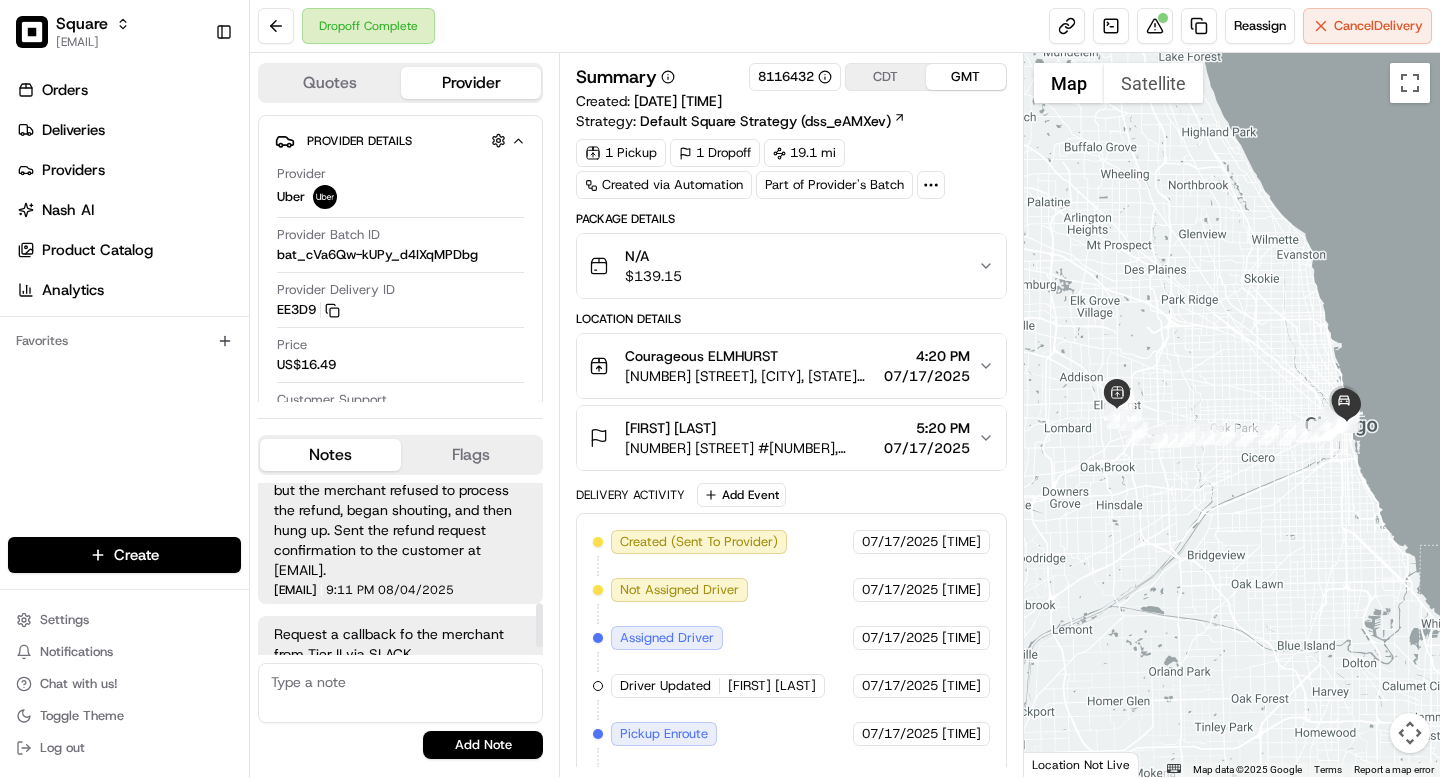 scroll, scrollTop: 508, scrollLeft: 0, axis: vertical 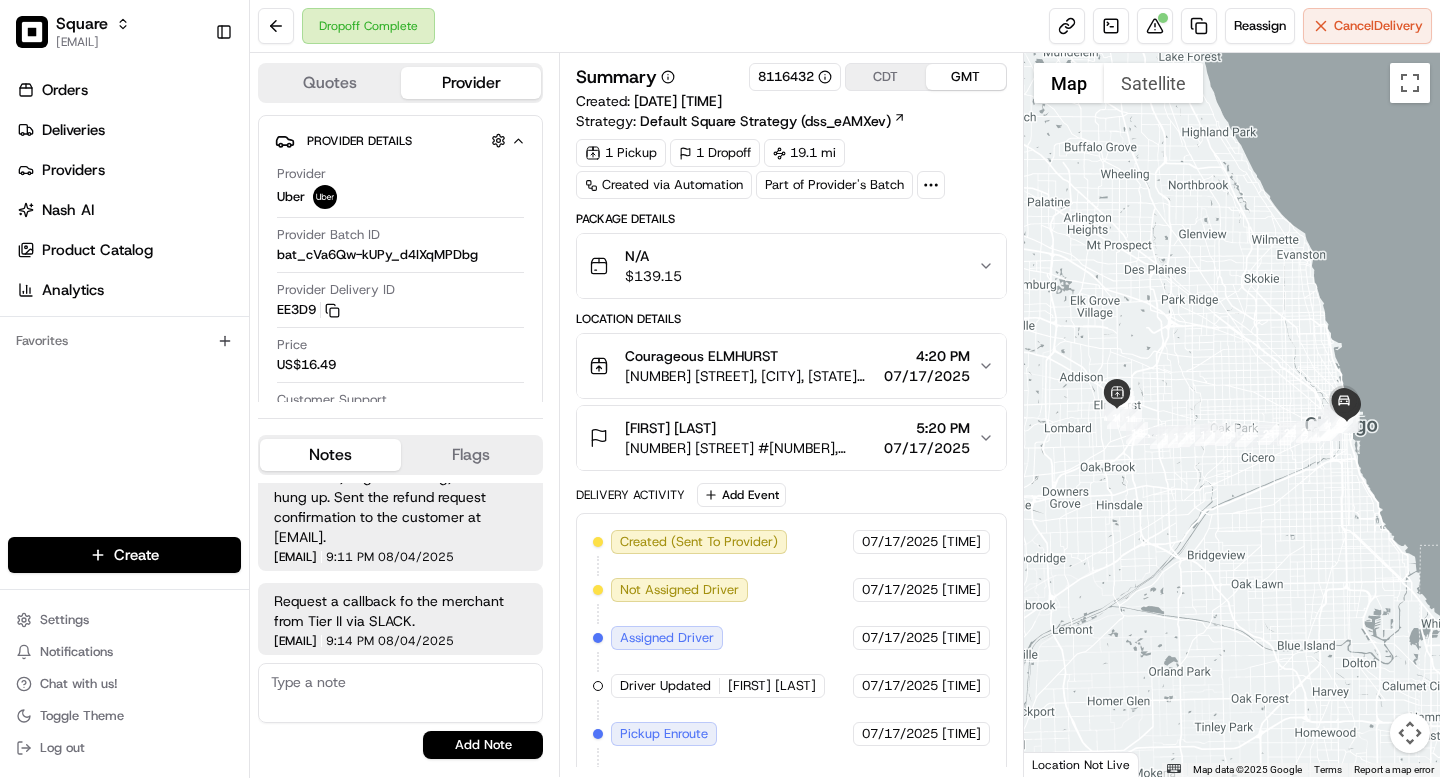 click at bounding box center [400, 693] 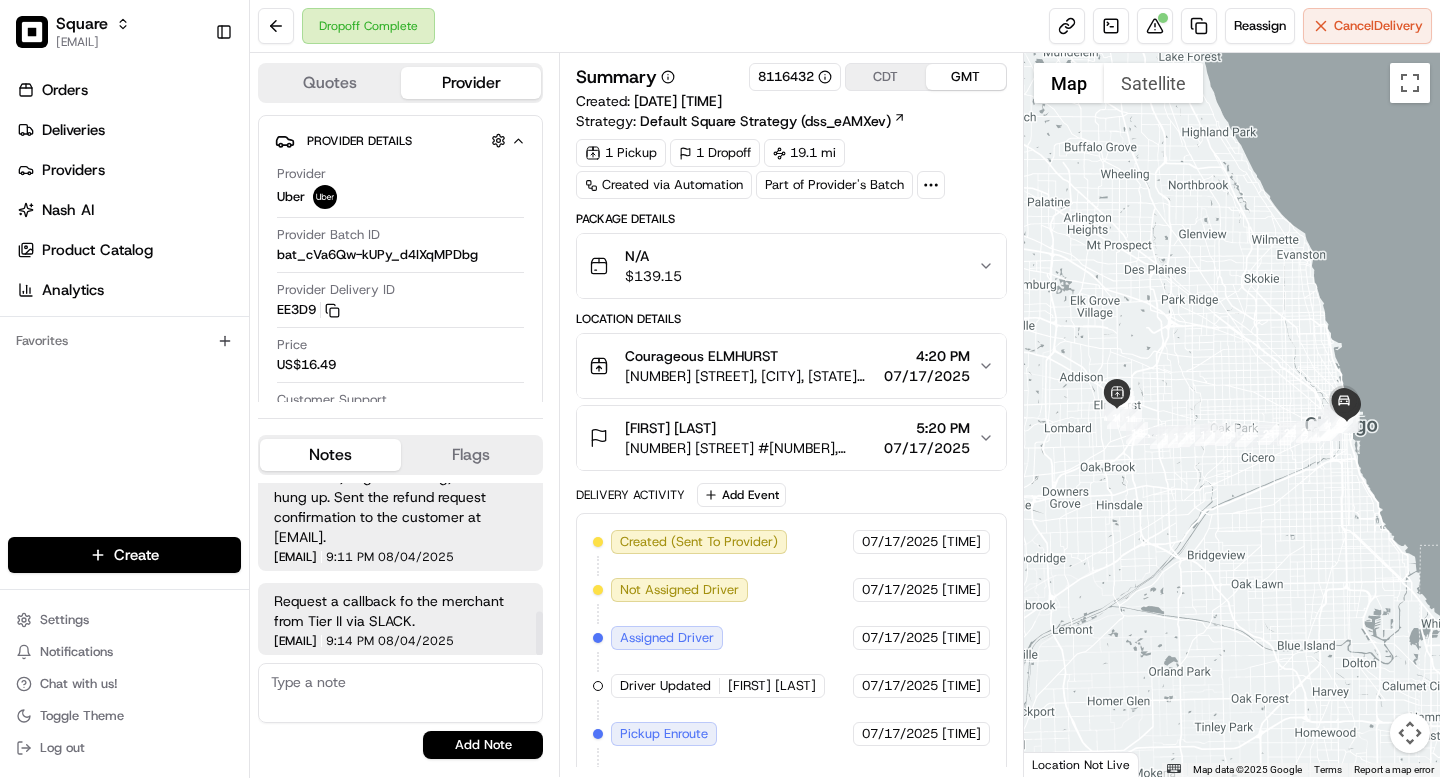 click on "avaldez@nashhelp.com" at bounding box center [295, 641] 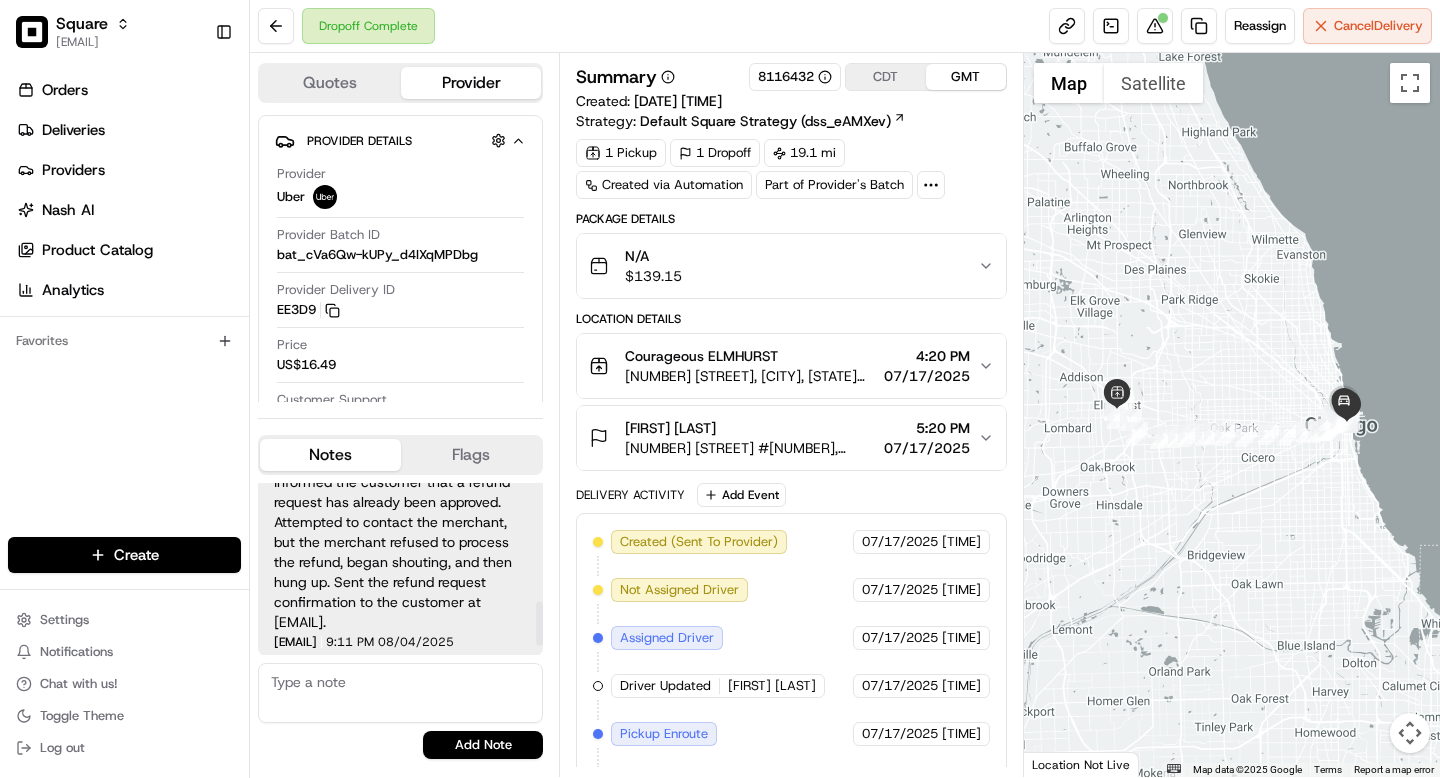 scroll, scrollTop: 508, scrollLeft: 0, axis: vertical 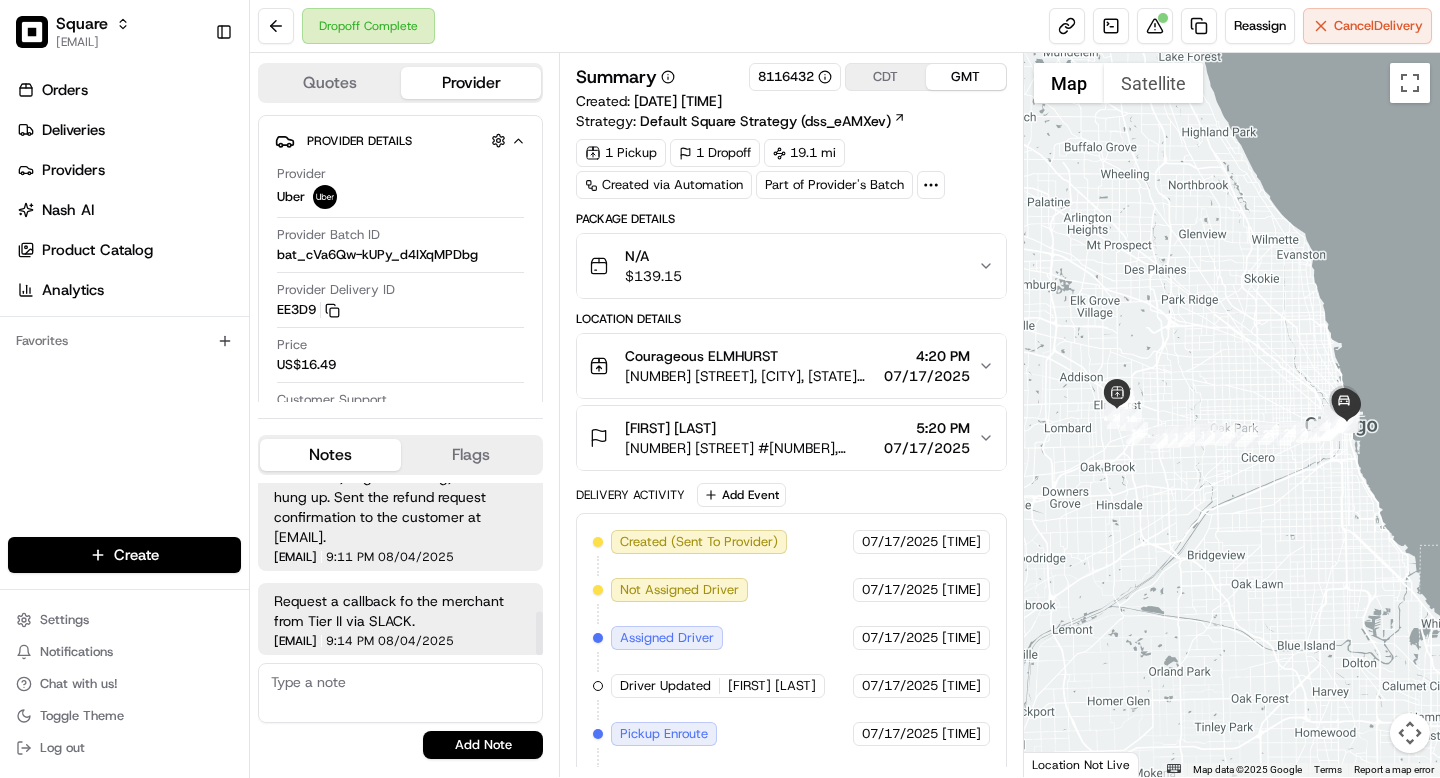 click at bounding box center [400, 693] 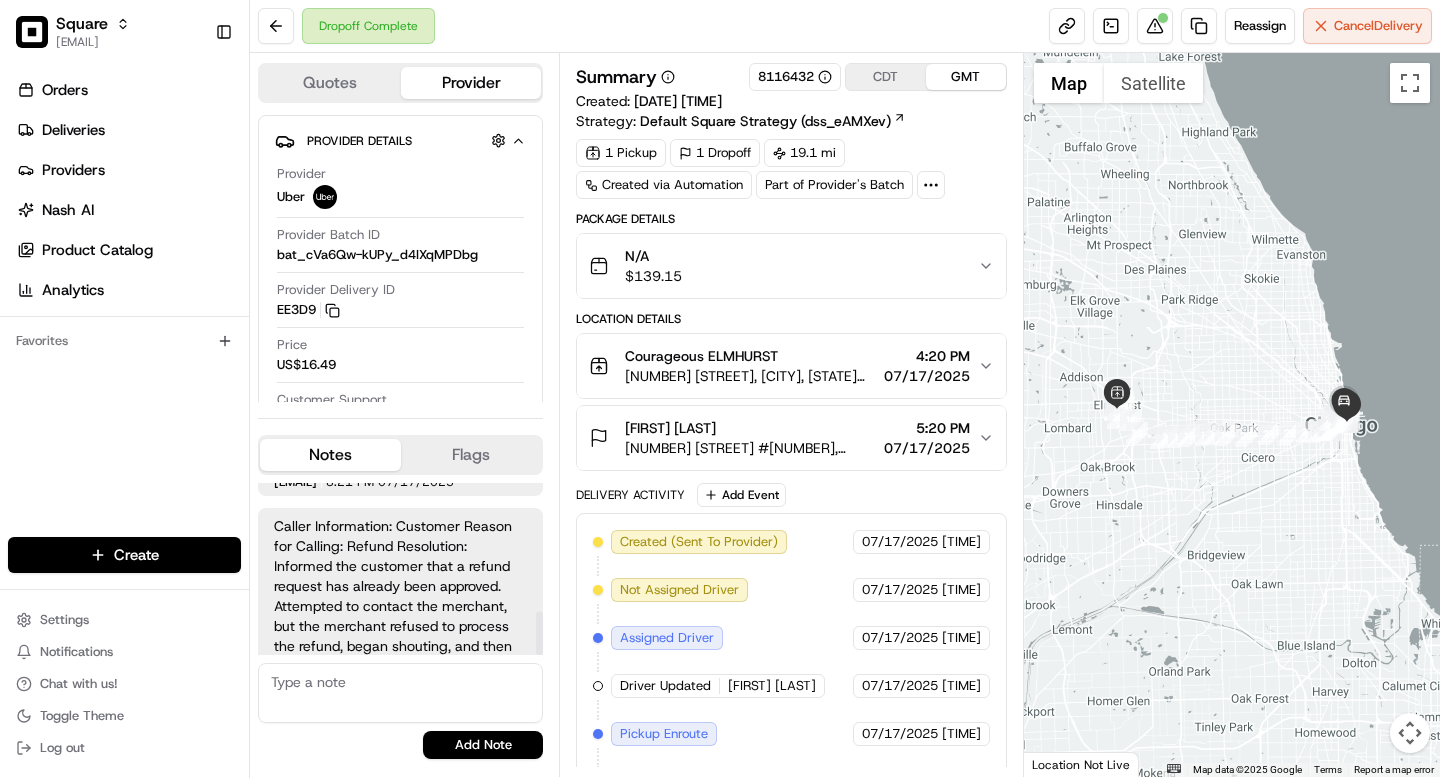 scroll, scrollTop: 508, scrollLeft: 0, axis: vertical 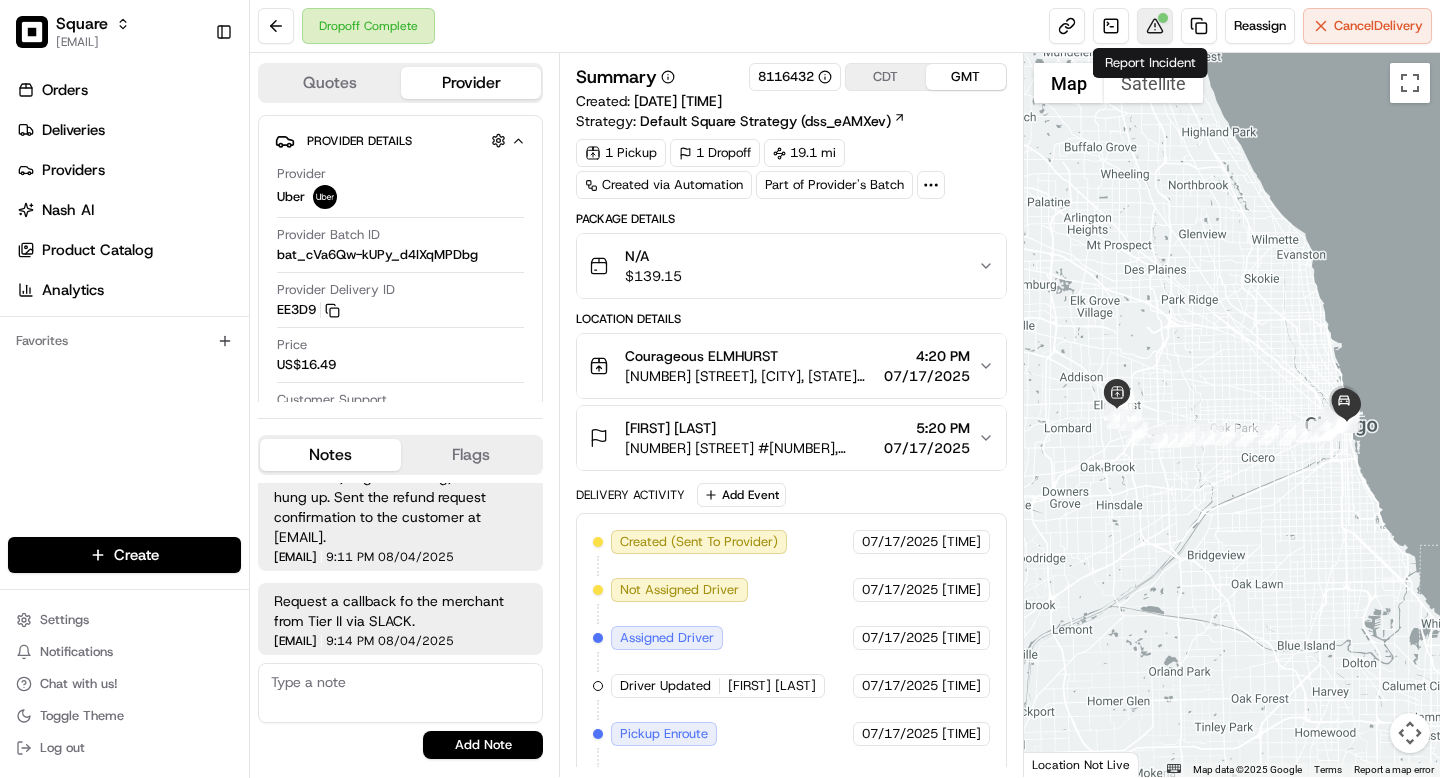 click at bounding box center (1155, 26) 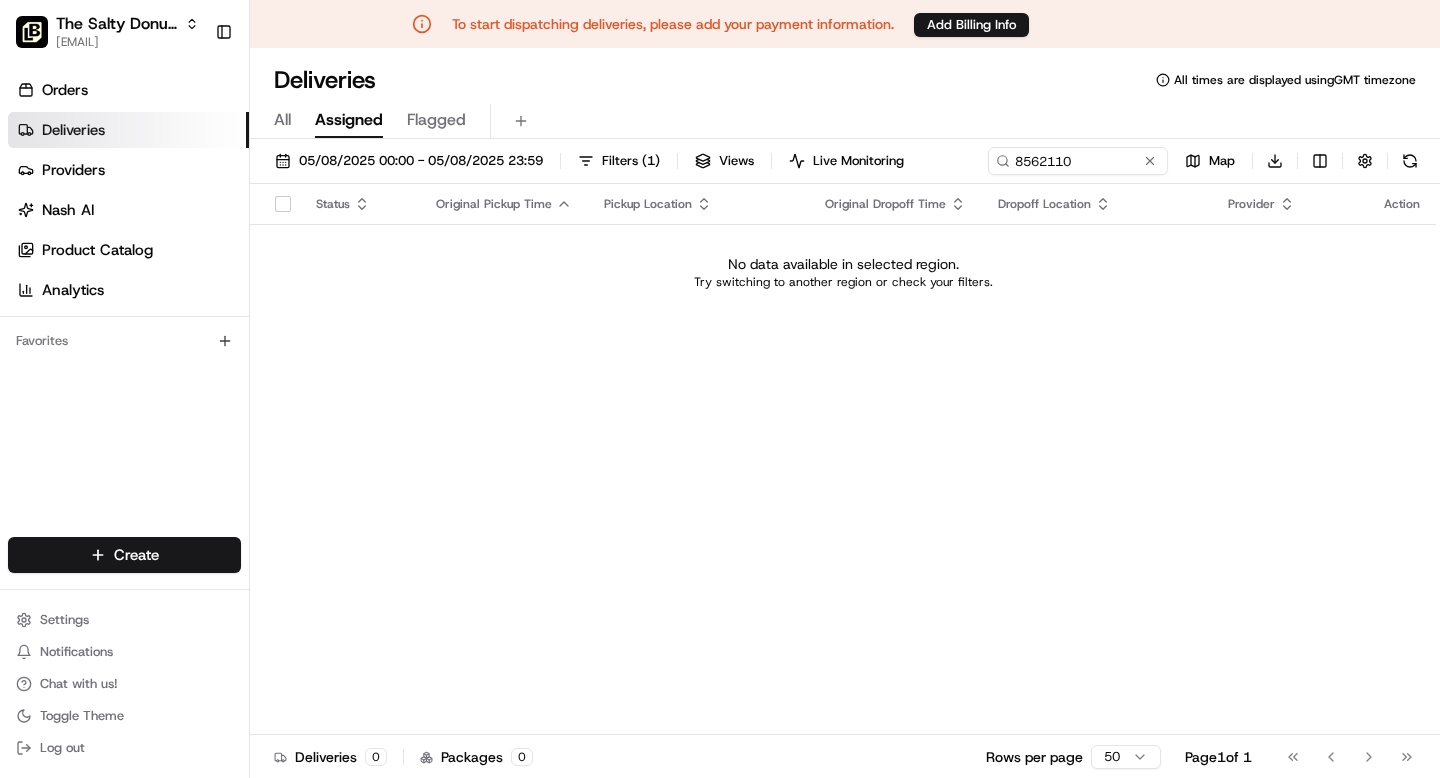 scroll, scrollTop: 0, scrollLeft: 0, axis: both 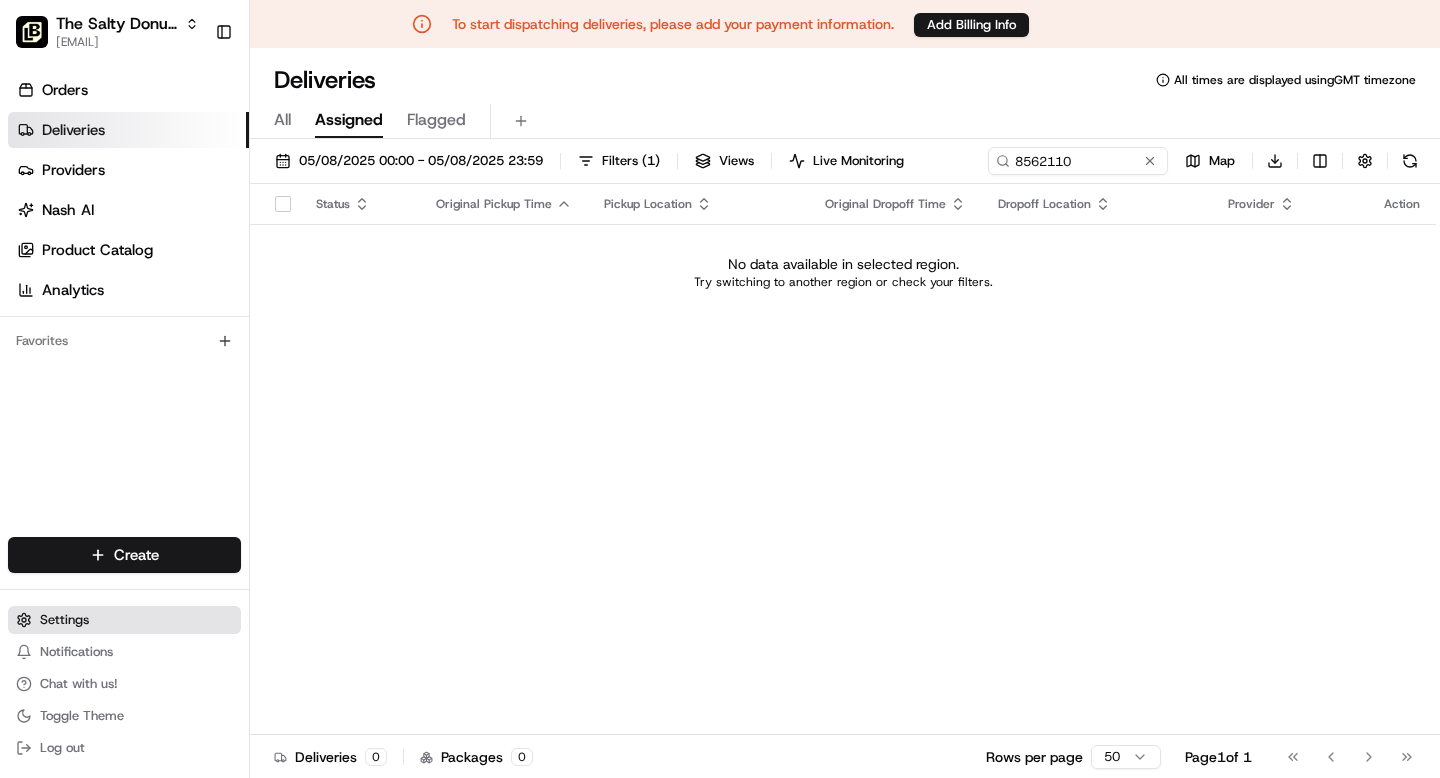 click on "Settings" at bounding box center (64, 620) 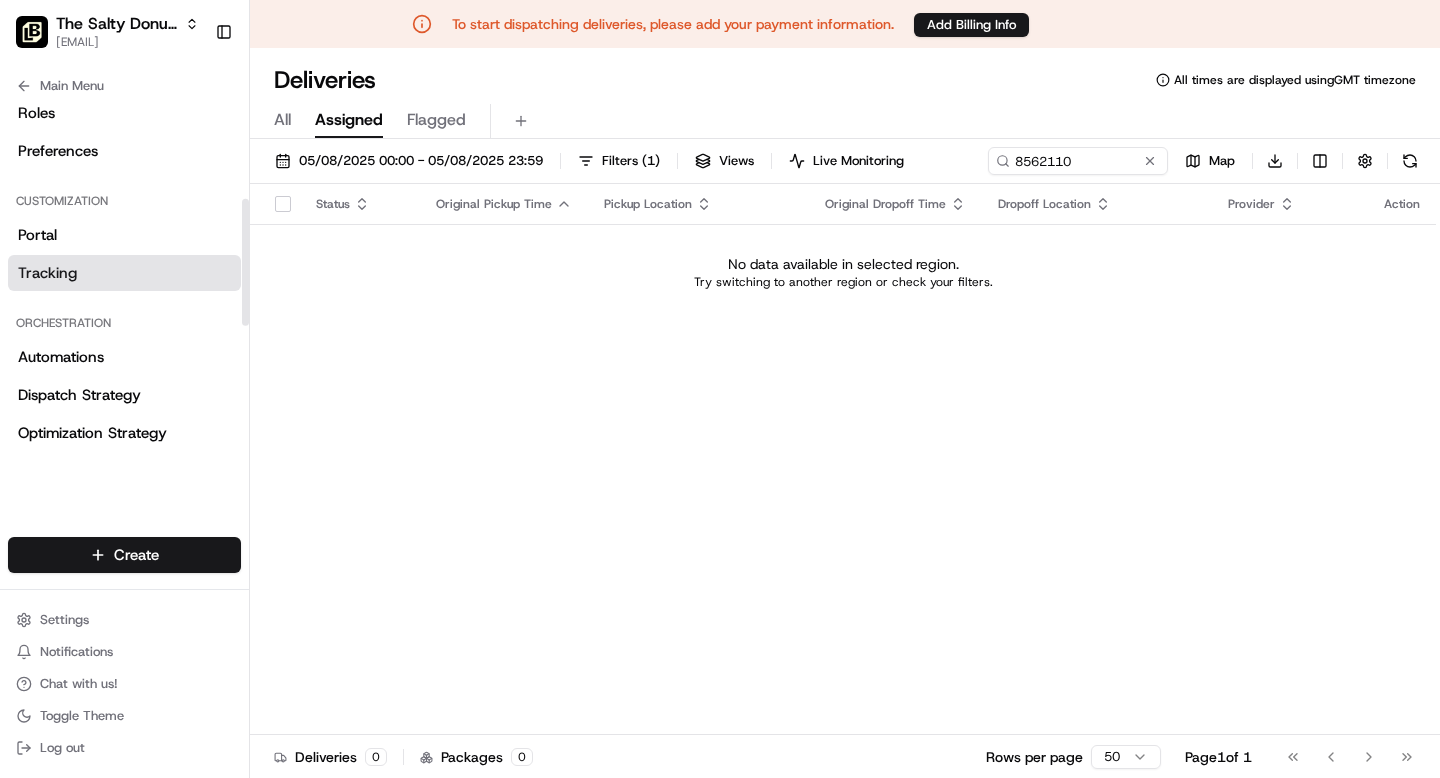 scroll, scrollTop: 0, scrollLeft: 0, axis: both 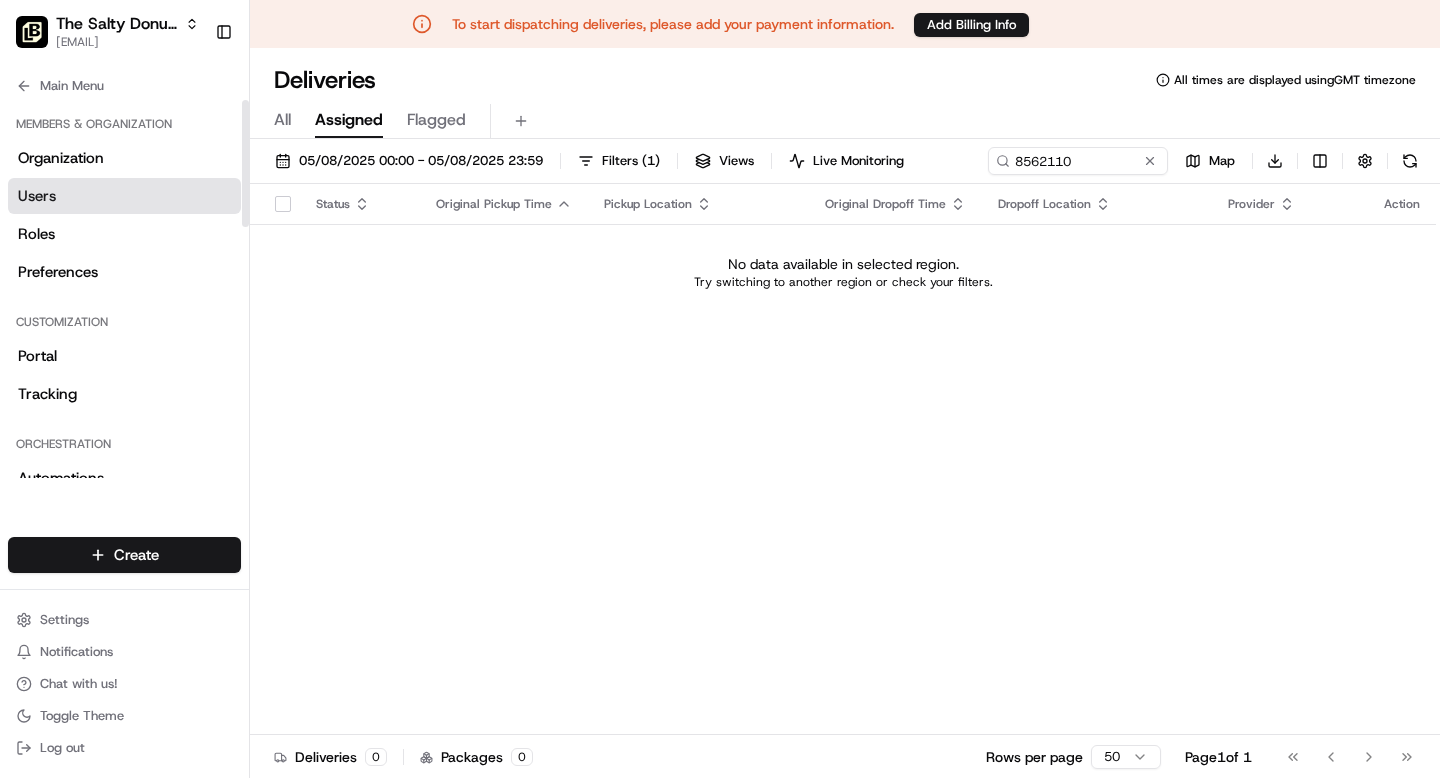 click on "Users" at bounding box center [37, 196] 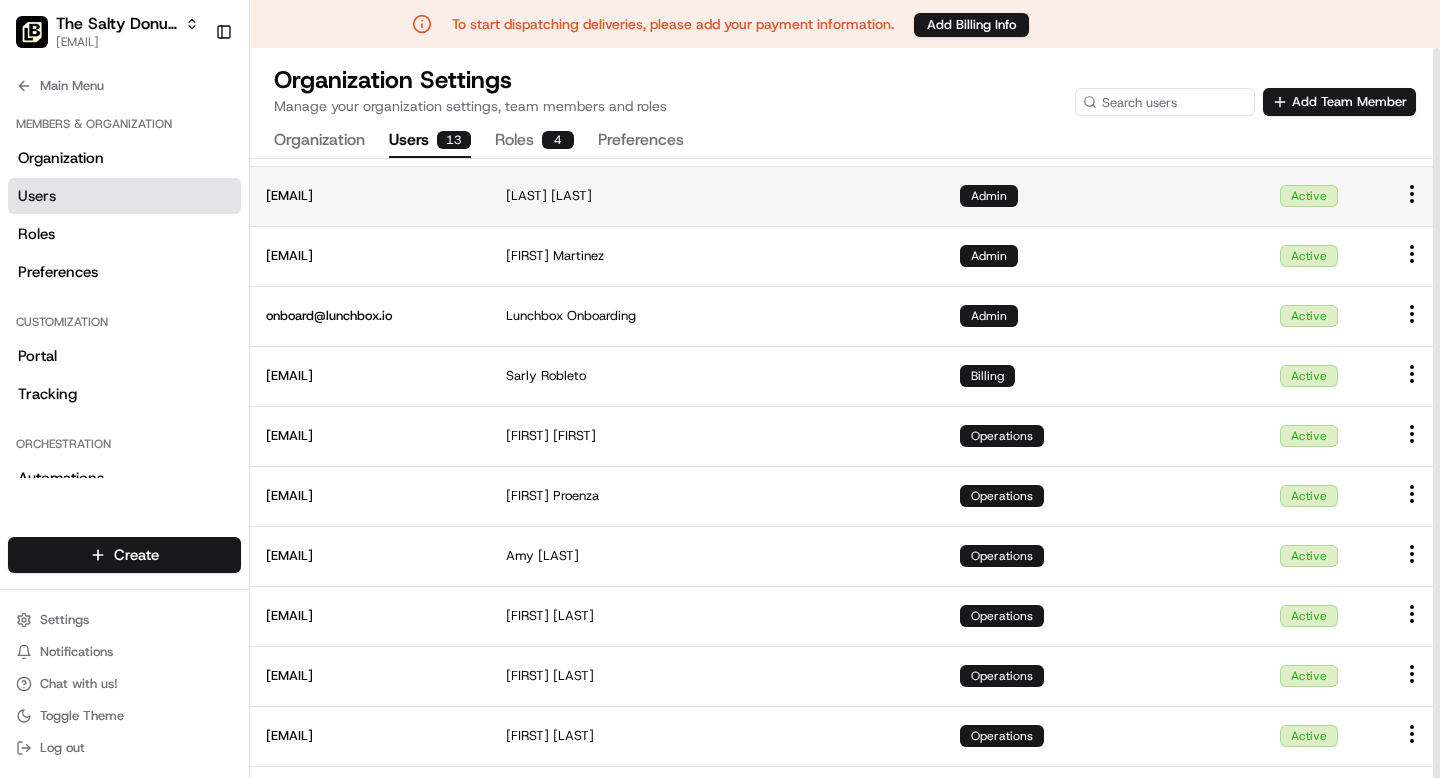 scroll, scrollTop: 206, scrollLeft: 0, axis: vertical 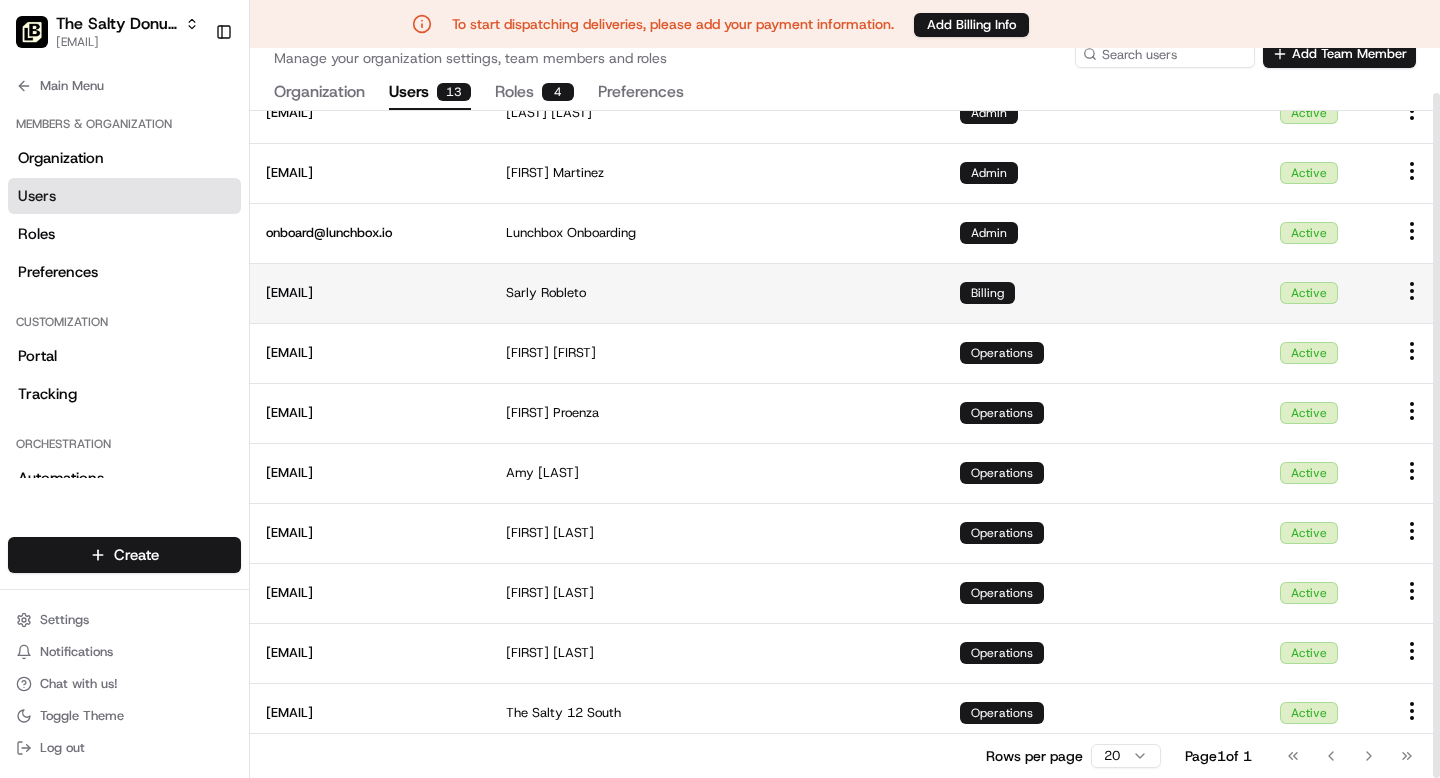 drag, startPoint x: 456, startPoint y: 298, endPoint x: 267, endPoint y: 294, distance: 189.04233 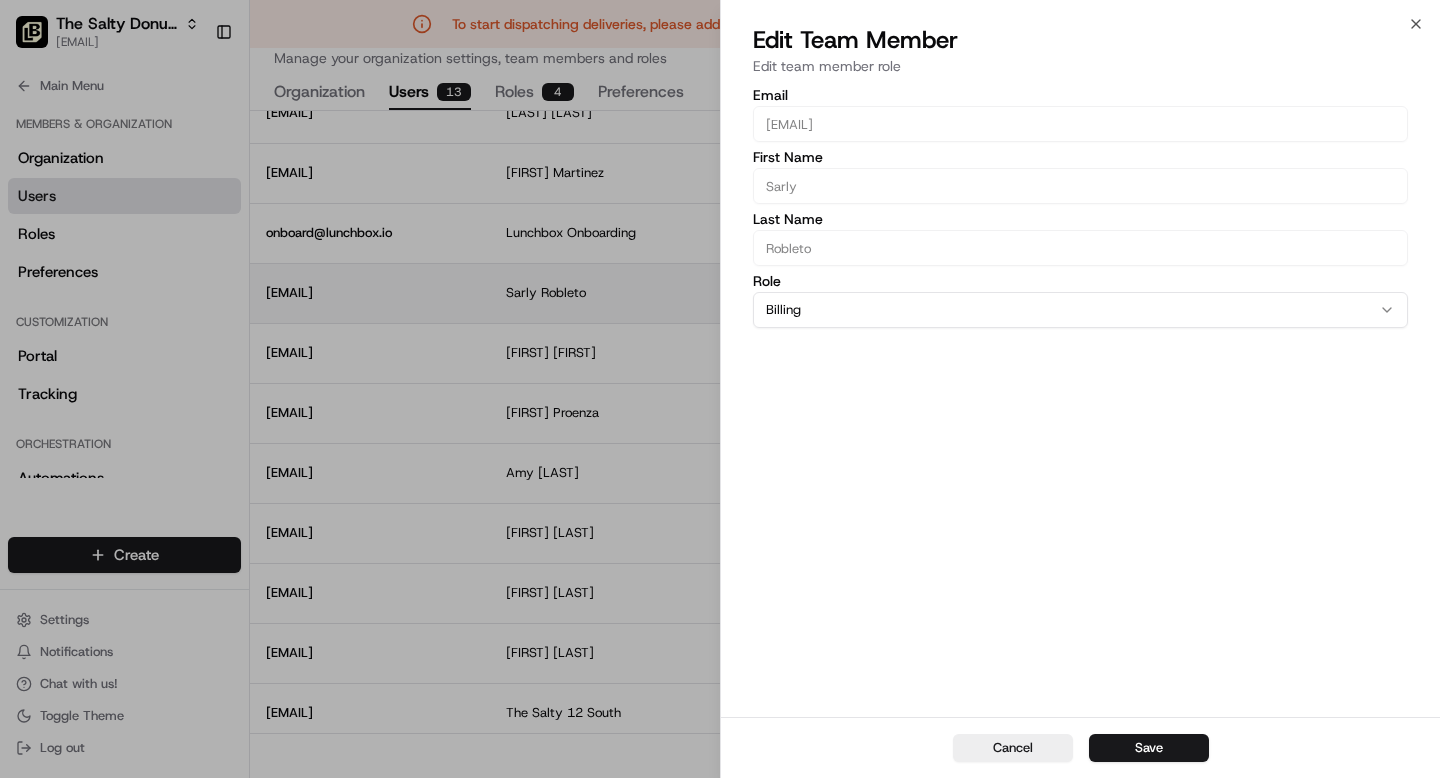 type 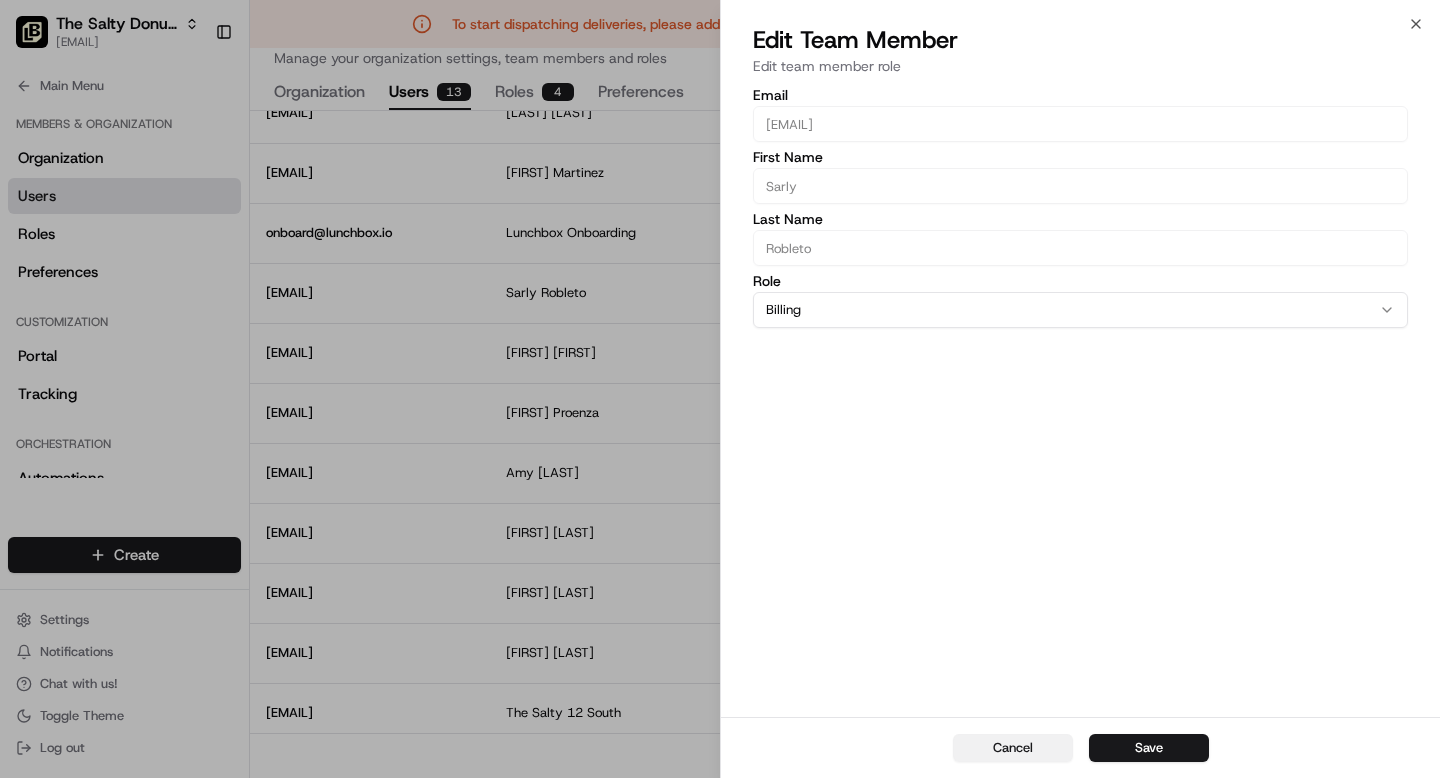 click on "Cancel" at bounding box center (1013, 748) 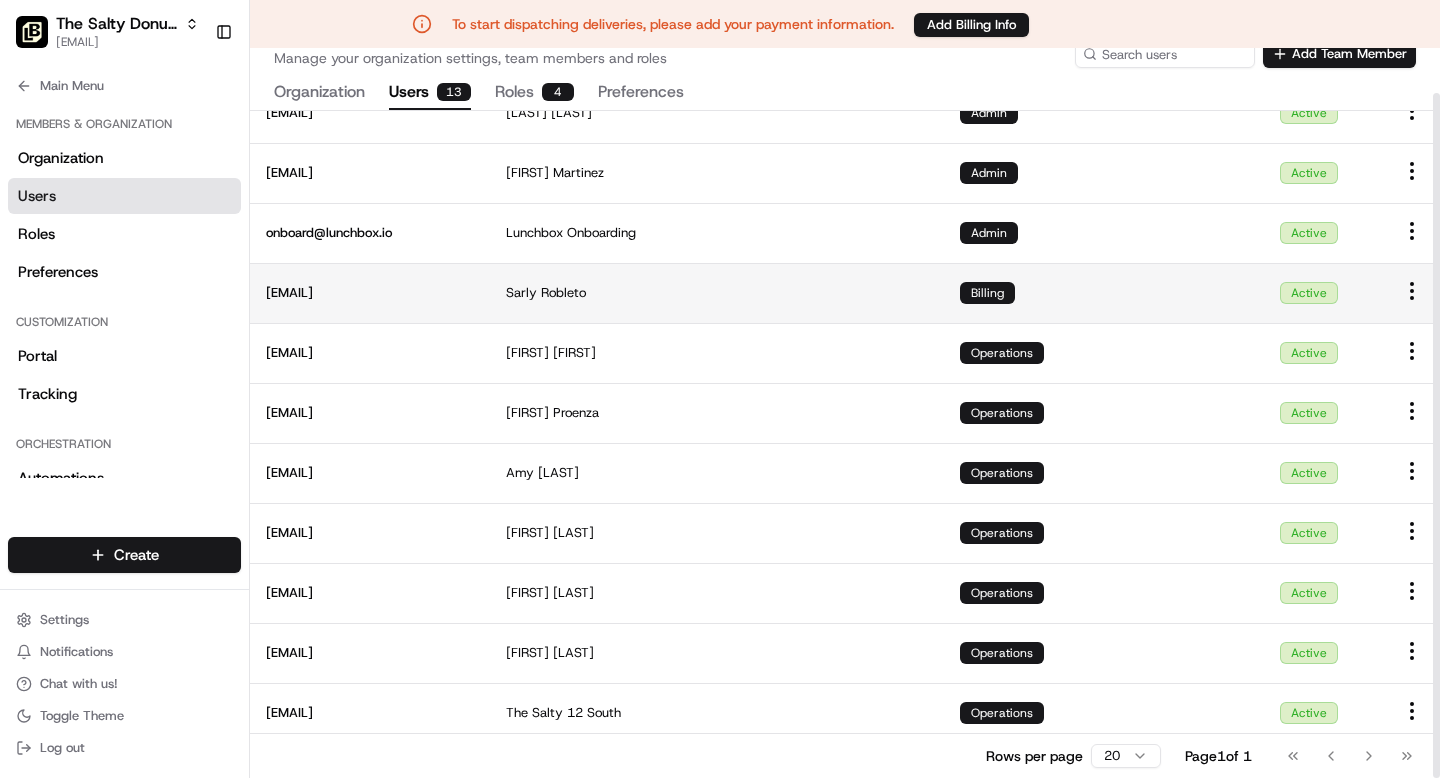 copy on "sarly.robleto@saltydonut.com" 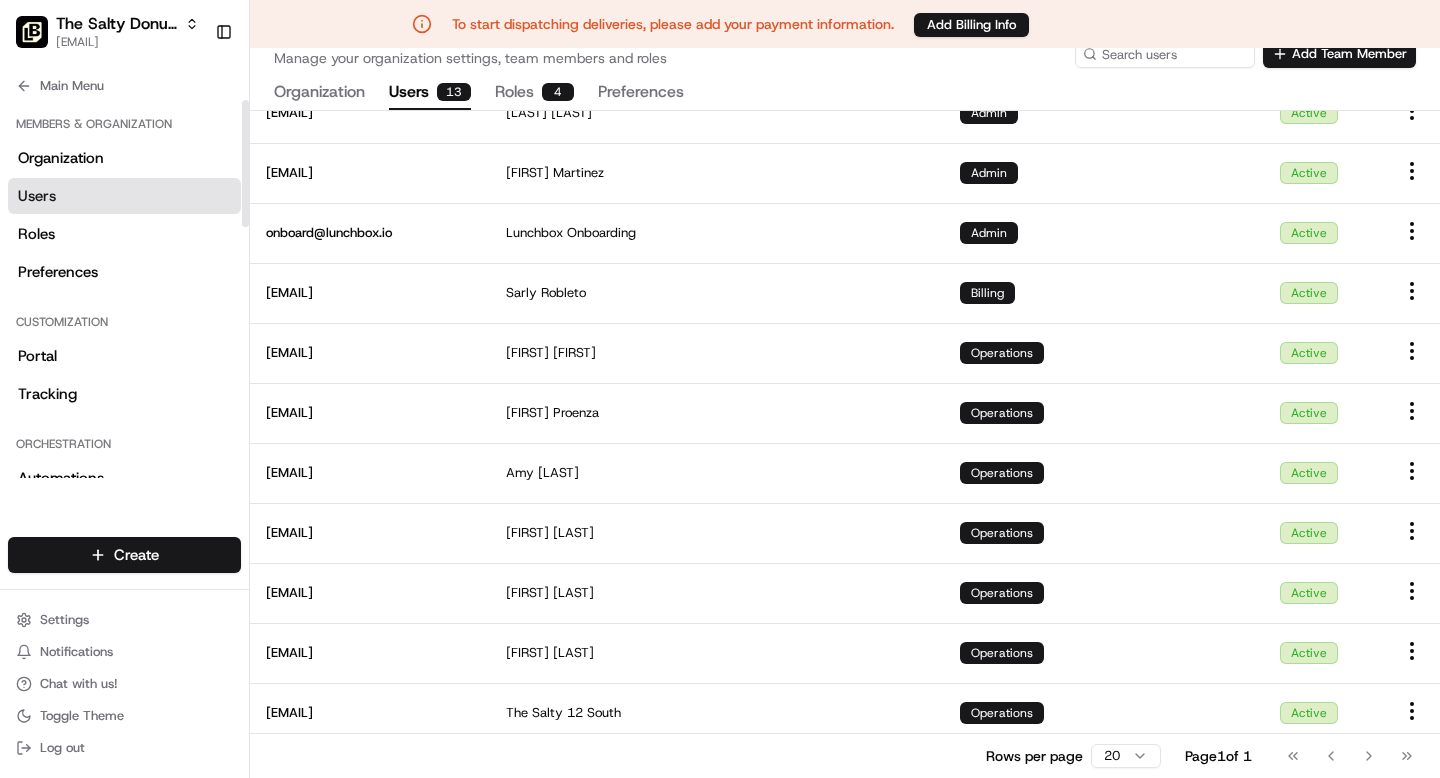 click on "Members & Organization Organization Users Roles Preferences" at bounding box center [124, 199] 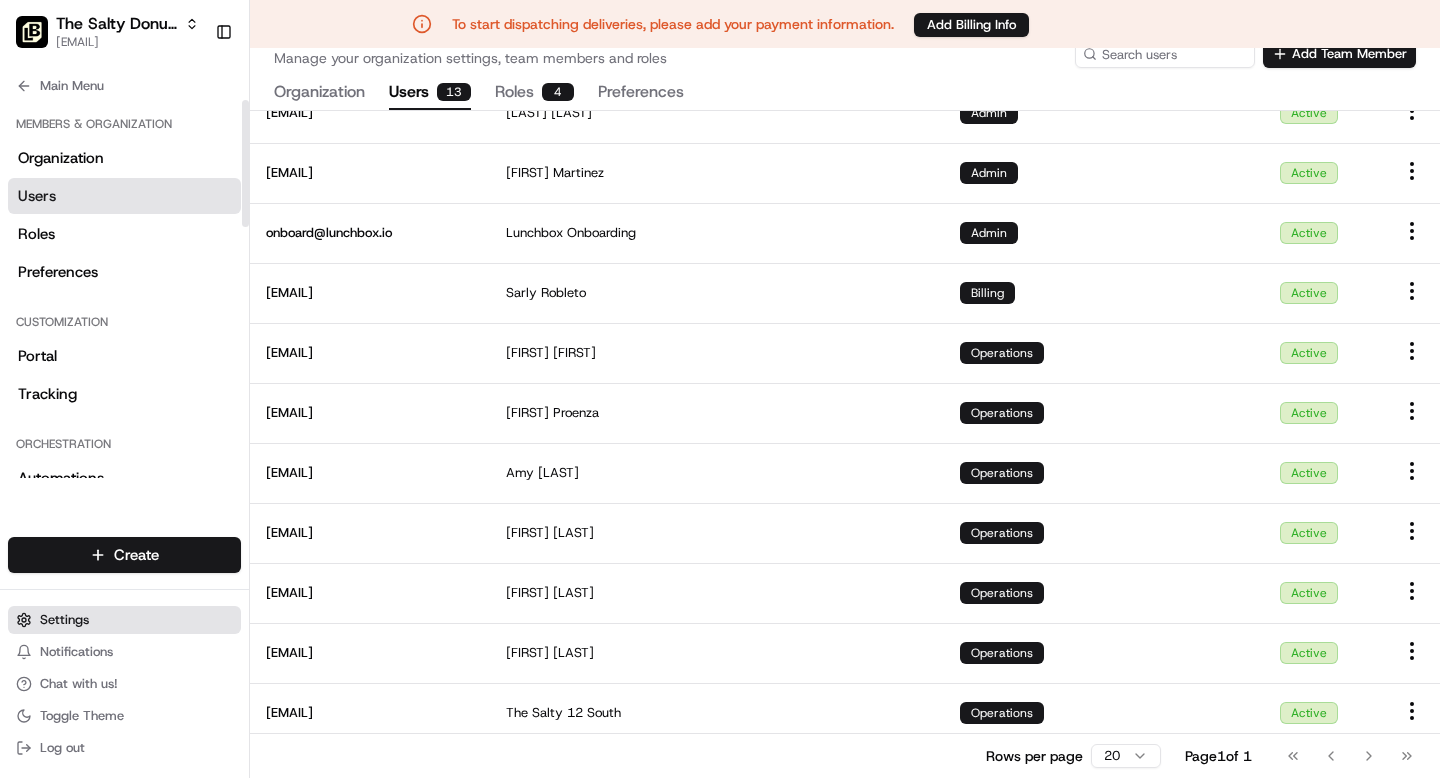 click on "Settings" at bounding box center [124, 620] 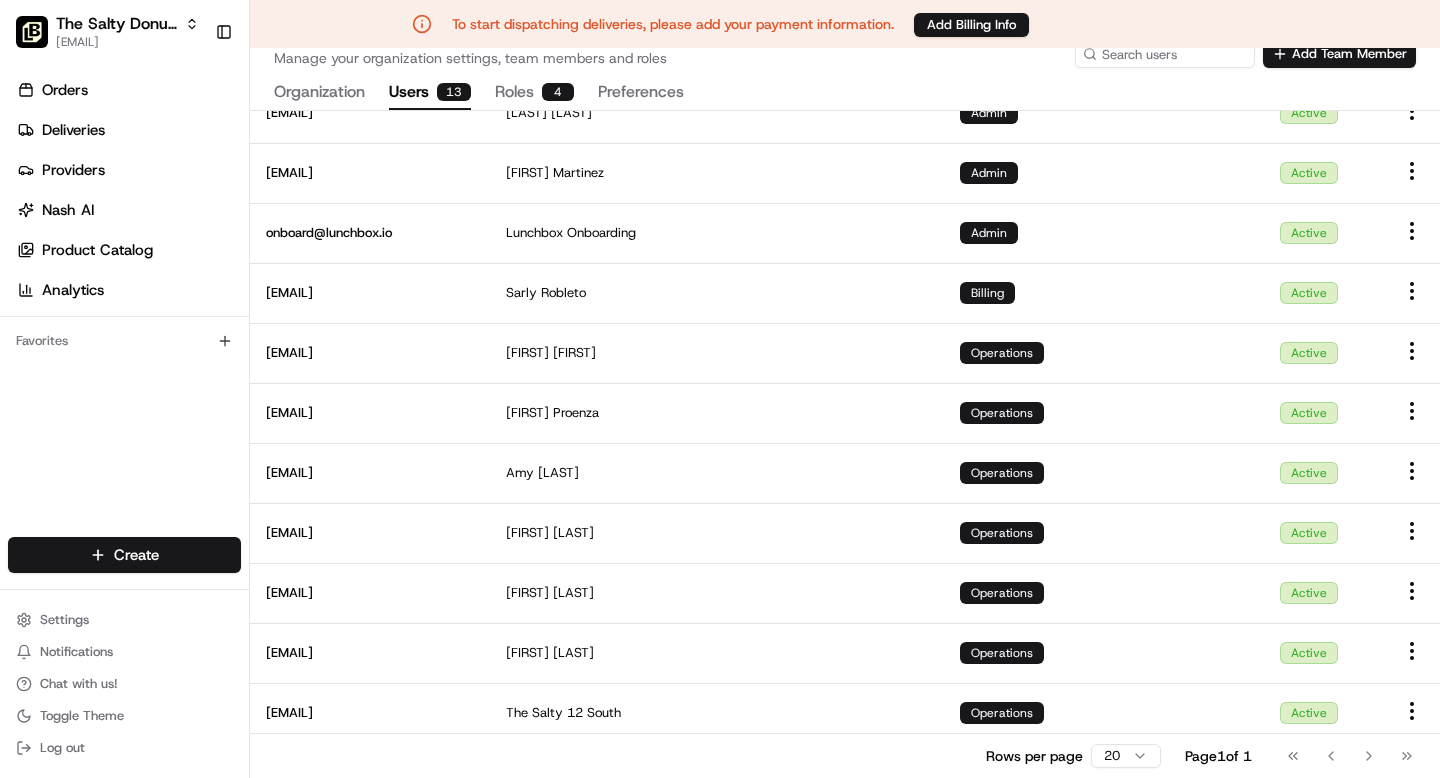 scroll, scrollTop: 48, scrollLeft: 0, axis: vertical 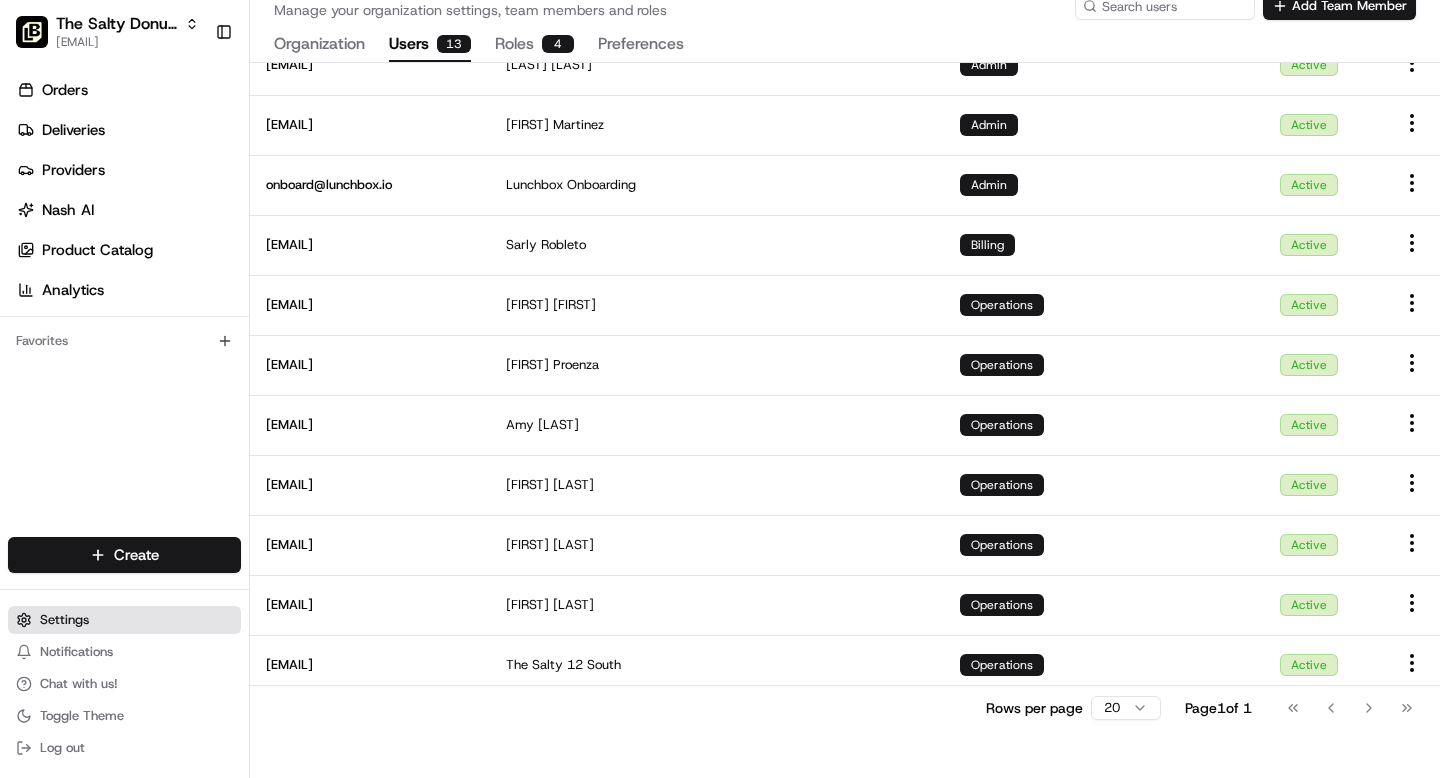 click on "Settings" at bounding box center [64, 620] 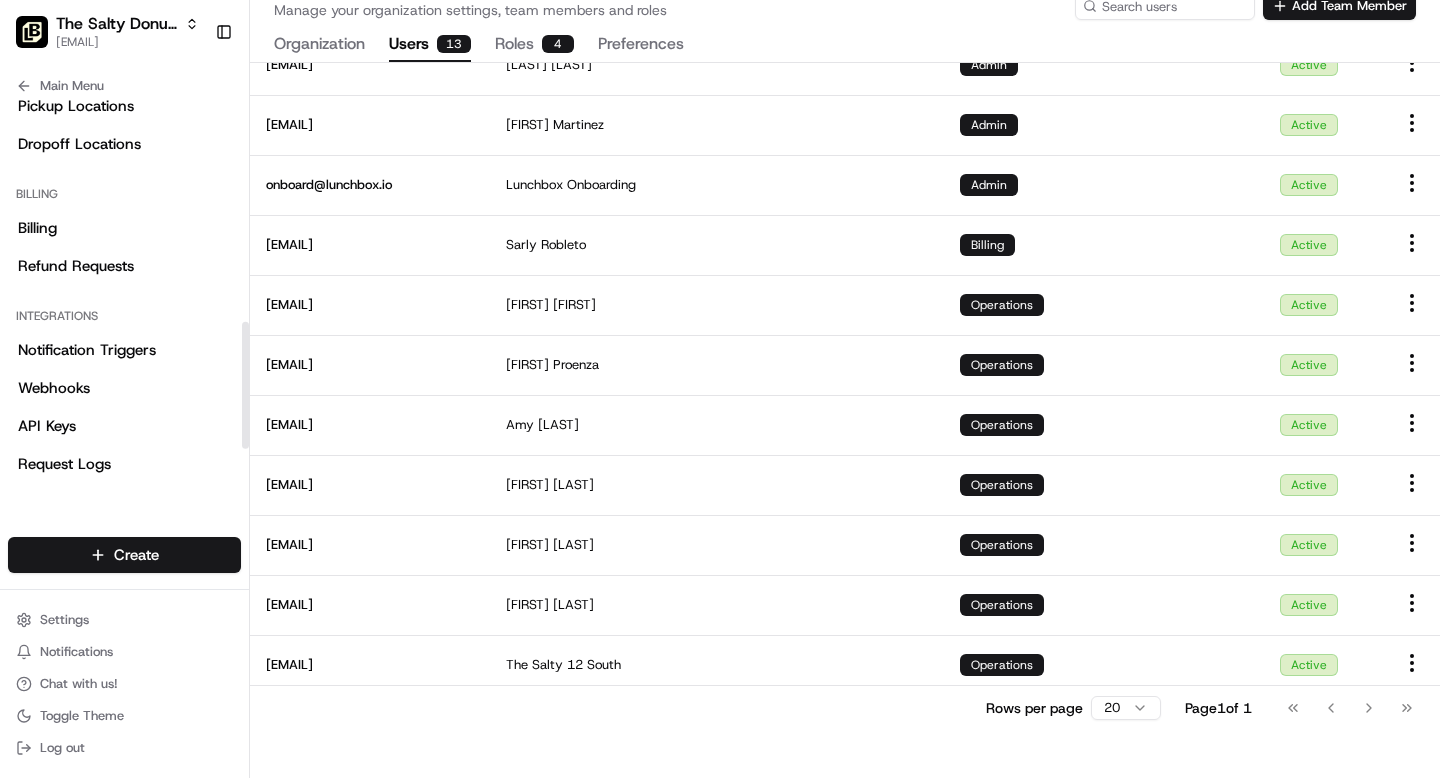 scroll, scrollTop: 665, scrollLeft: 0, axis: vertical 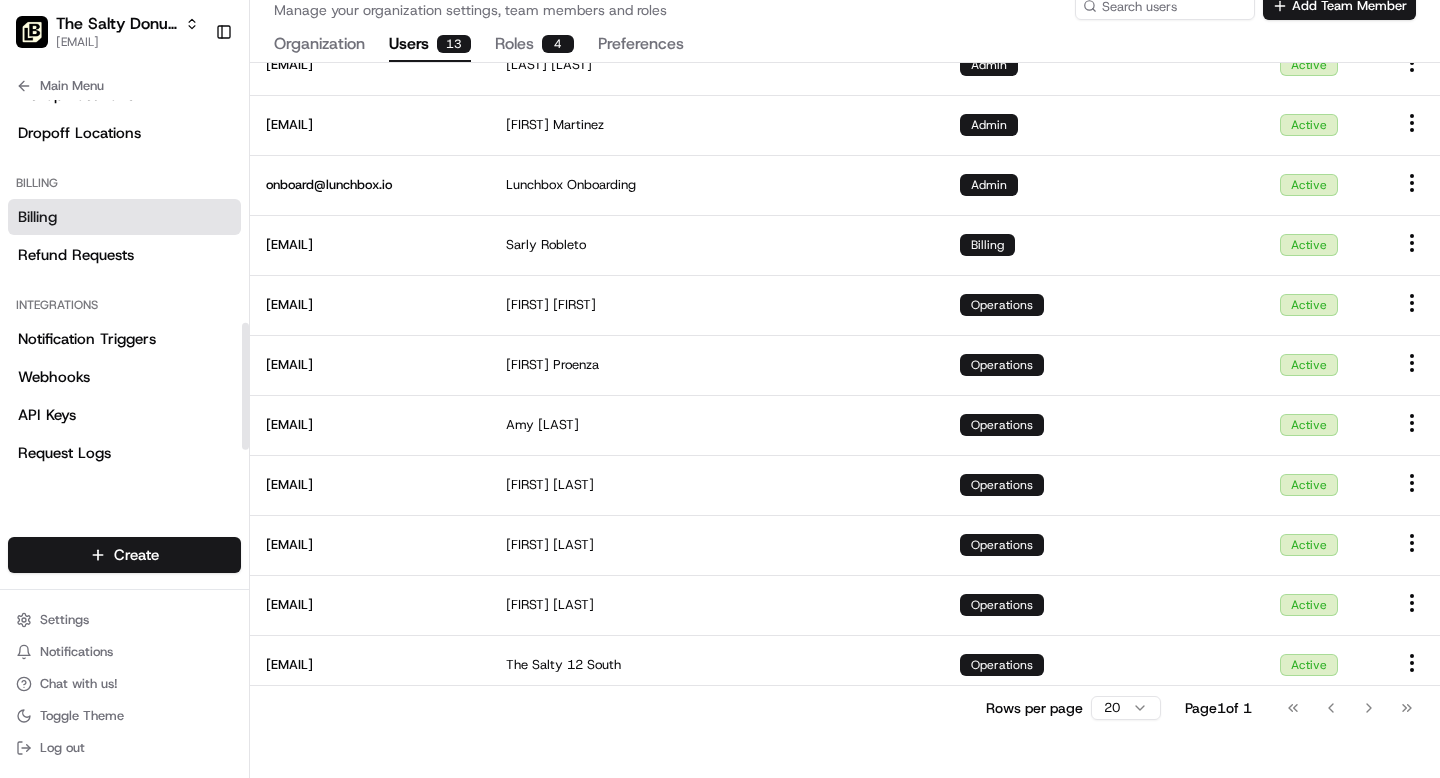 click on "Billing" at bounding box center (37, 217) 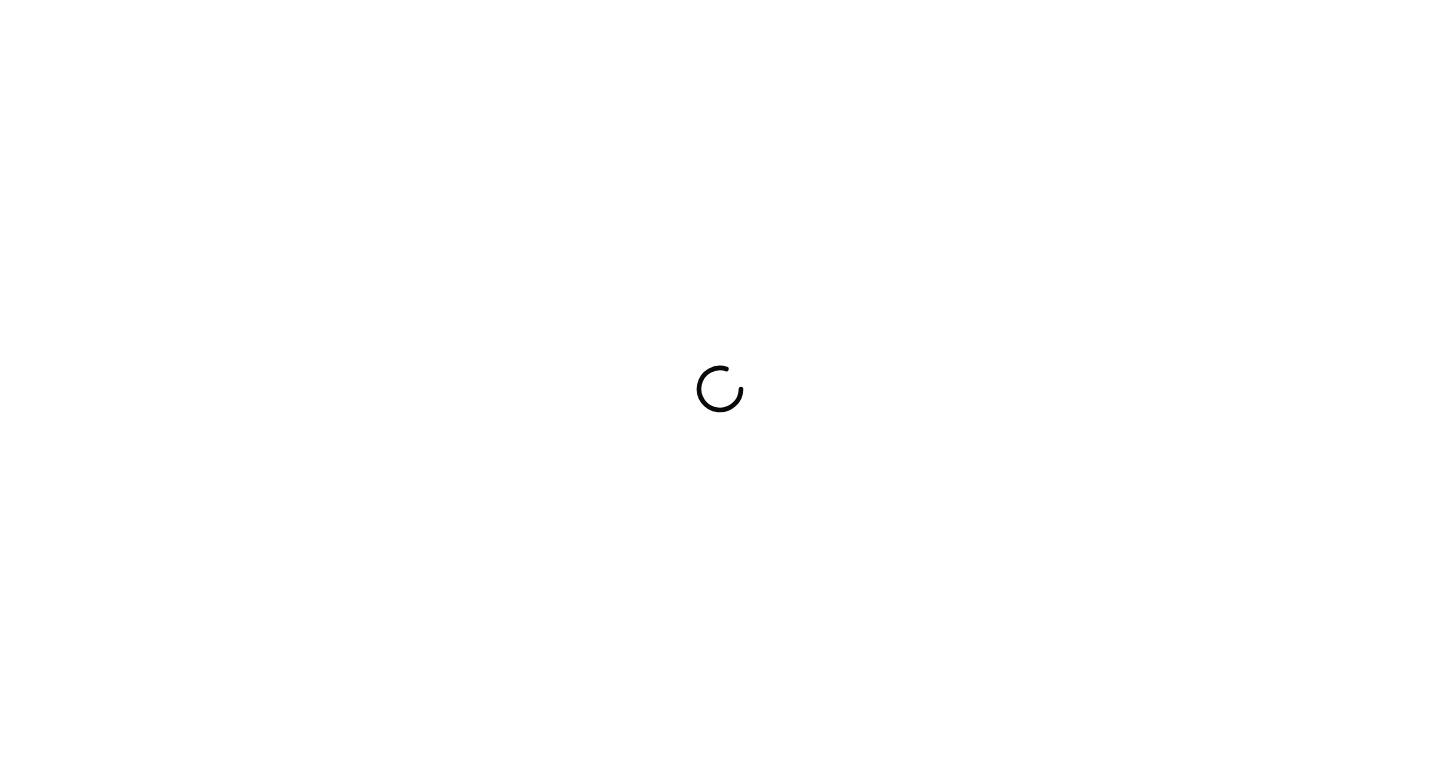 scroll, scrollTop: 0, scrollLeft: 0, axis: both 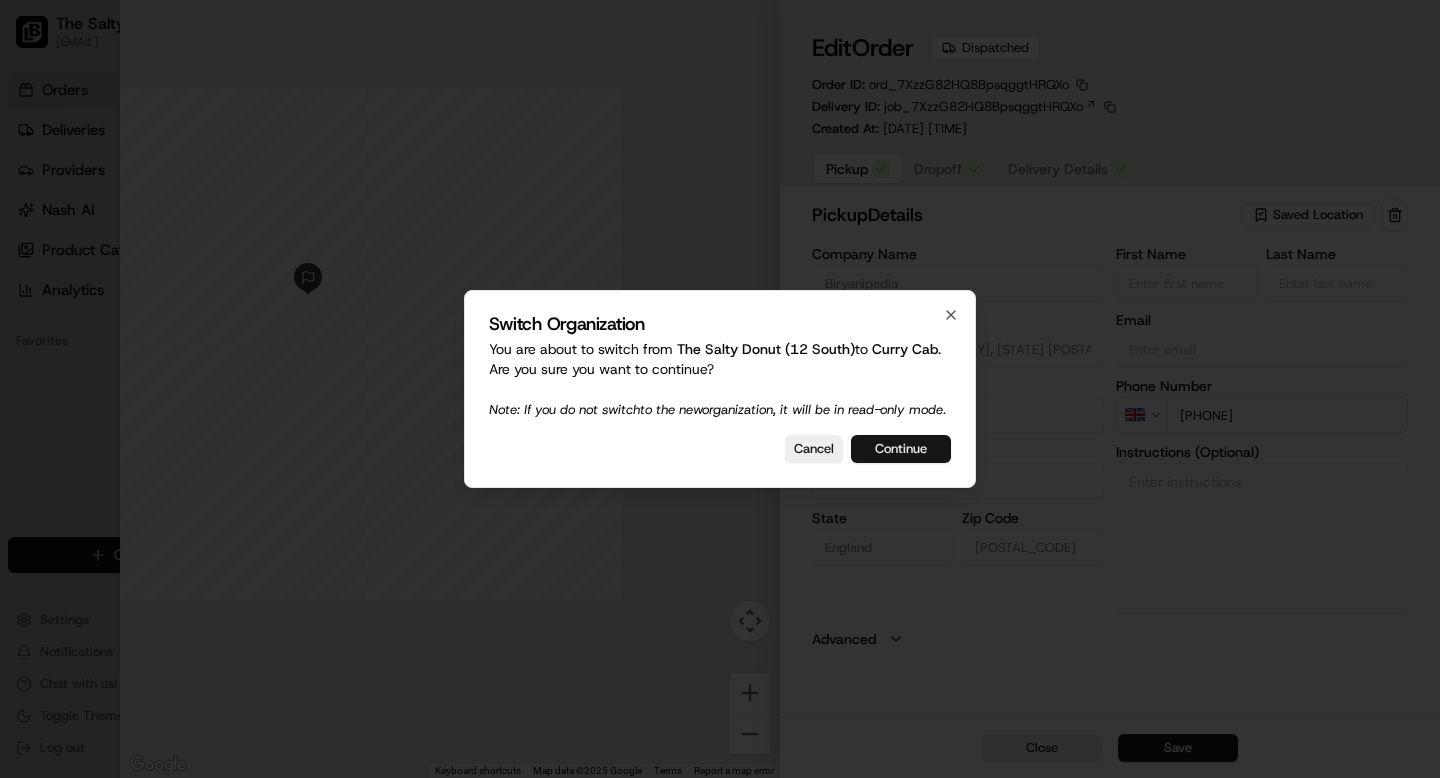 click on "Continue" at bounding box center [901, 449] 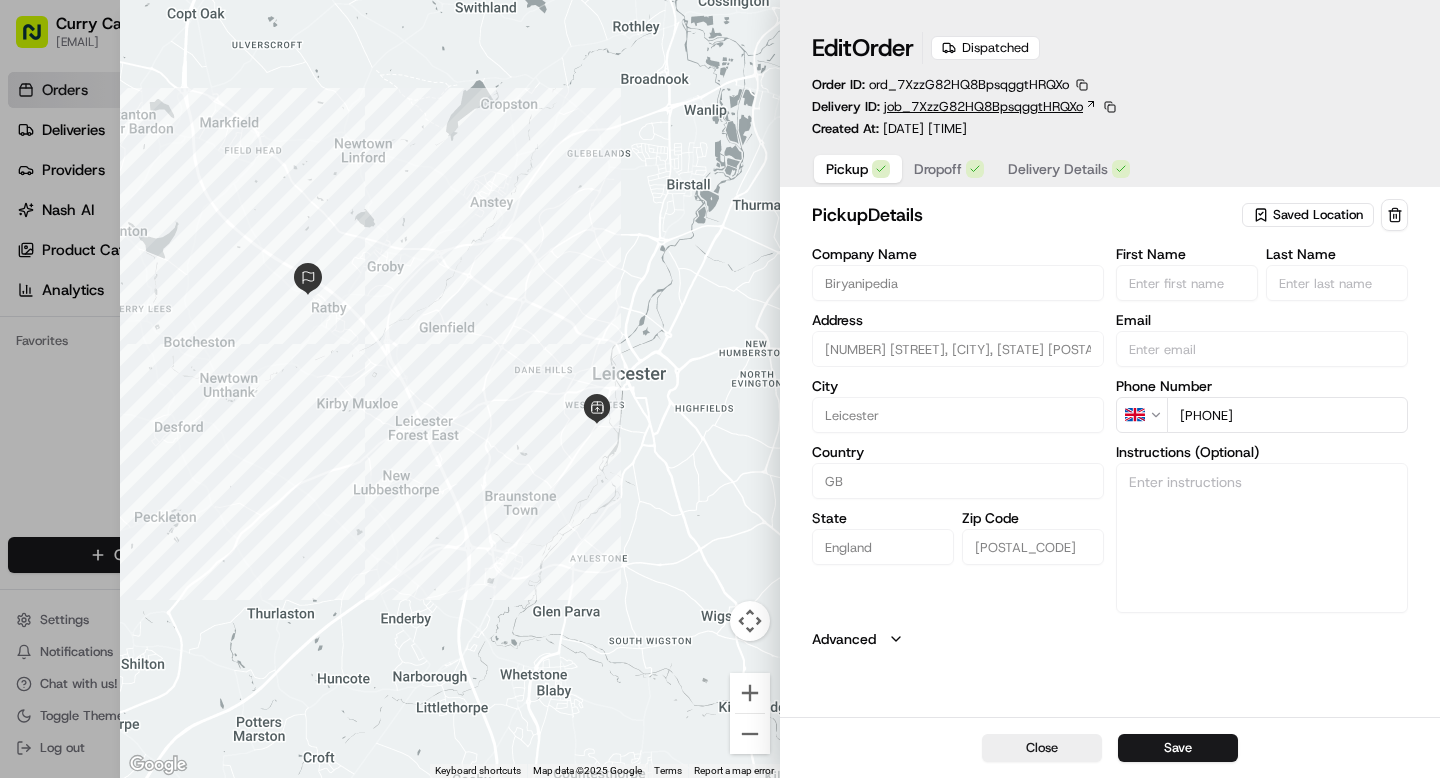 click on "job_7XzzG82HQ8BpsqggtHRQXo" at bounding box center [983, 107] 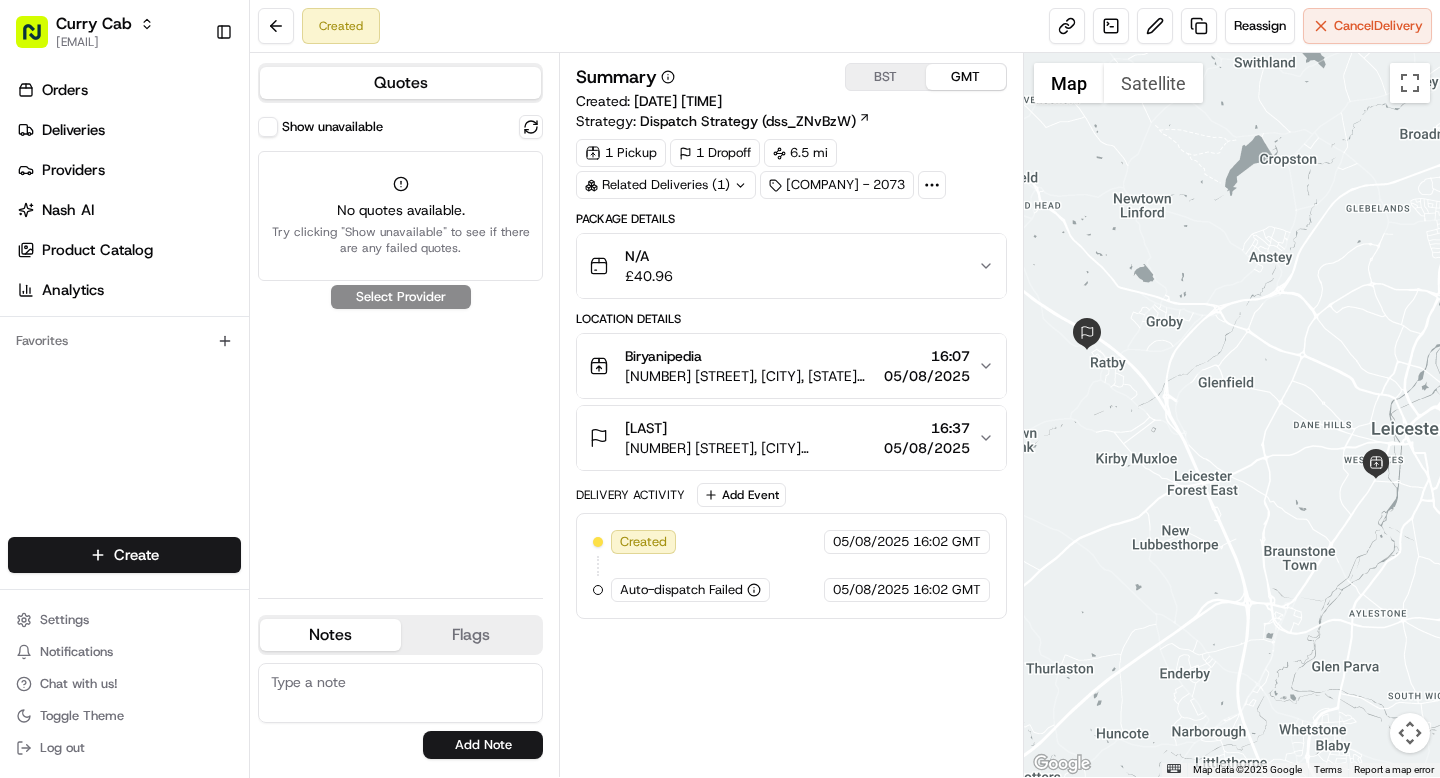 click on "Show unavailable" at bounding box center [268, 127] 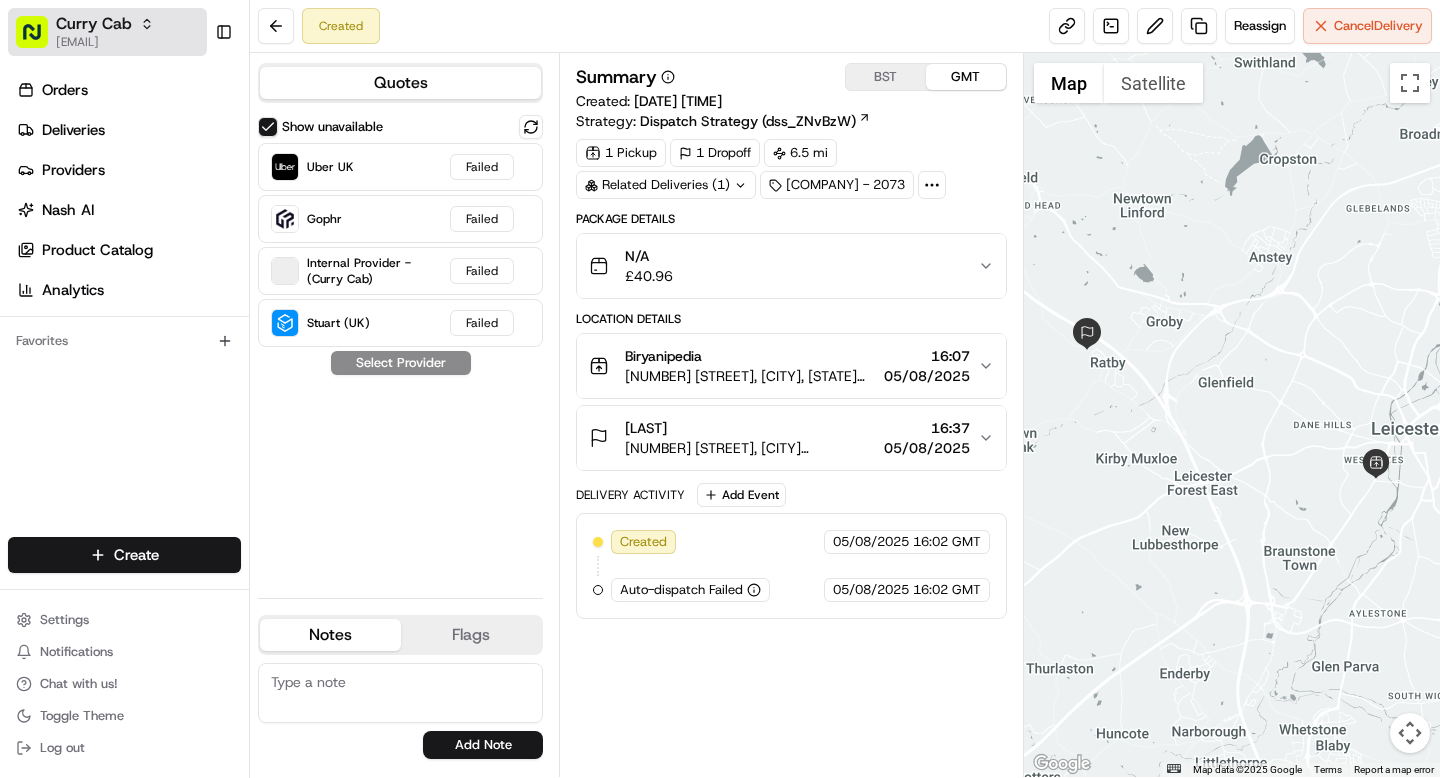 click on "Curry Cab" at bounding box center (94, 24) 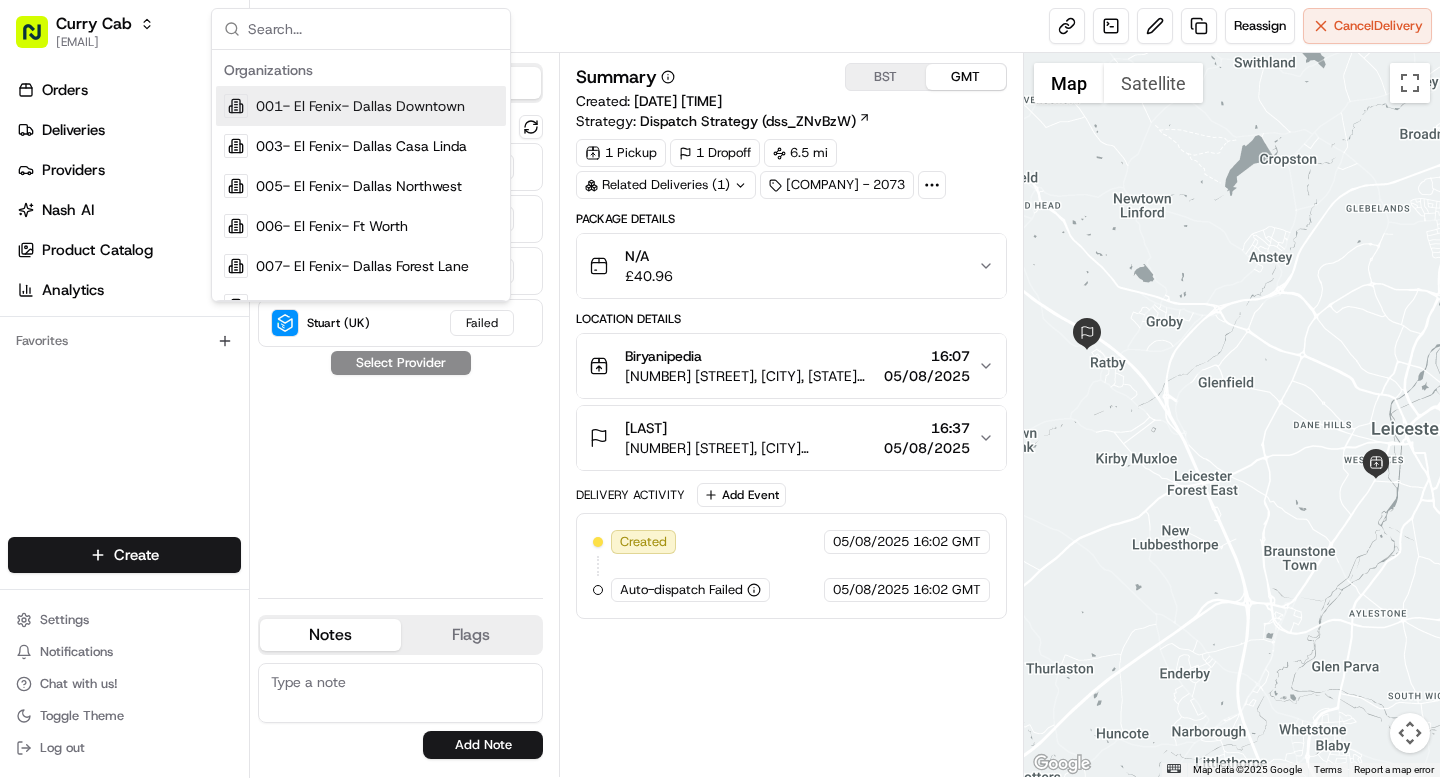 click on "Show unavailable Uber UK Failed Gophr Failed Internal Provider - (Curry Cab) Failed Stuart (UK) Failed Select Provider" at bounding box center [400, 348] 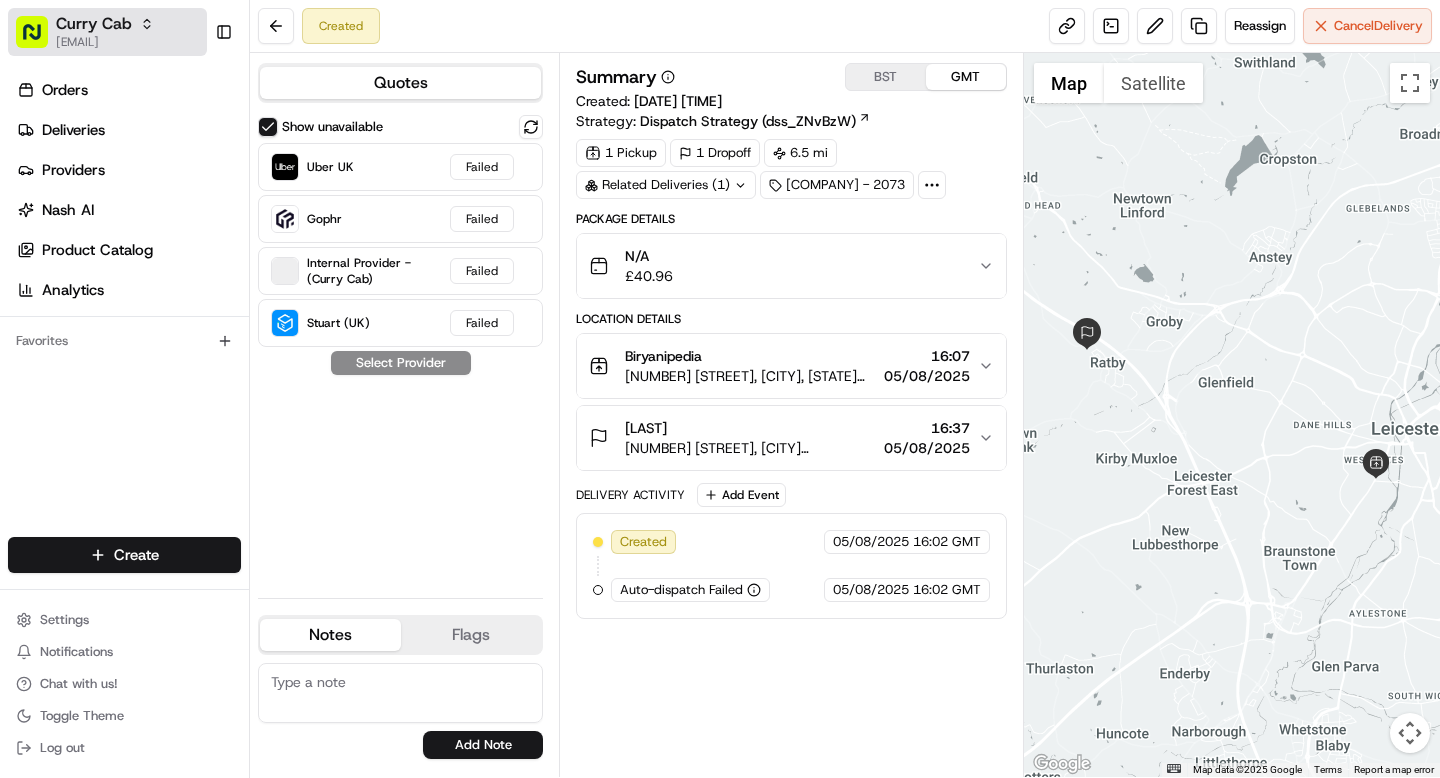 click on "grace@example.com" at bounding box center [105, 42] 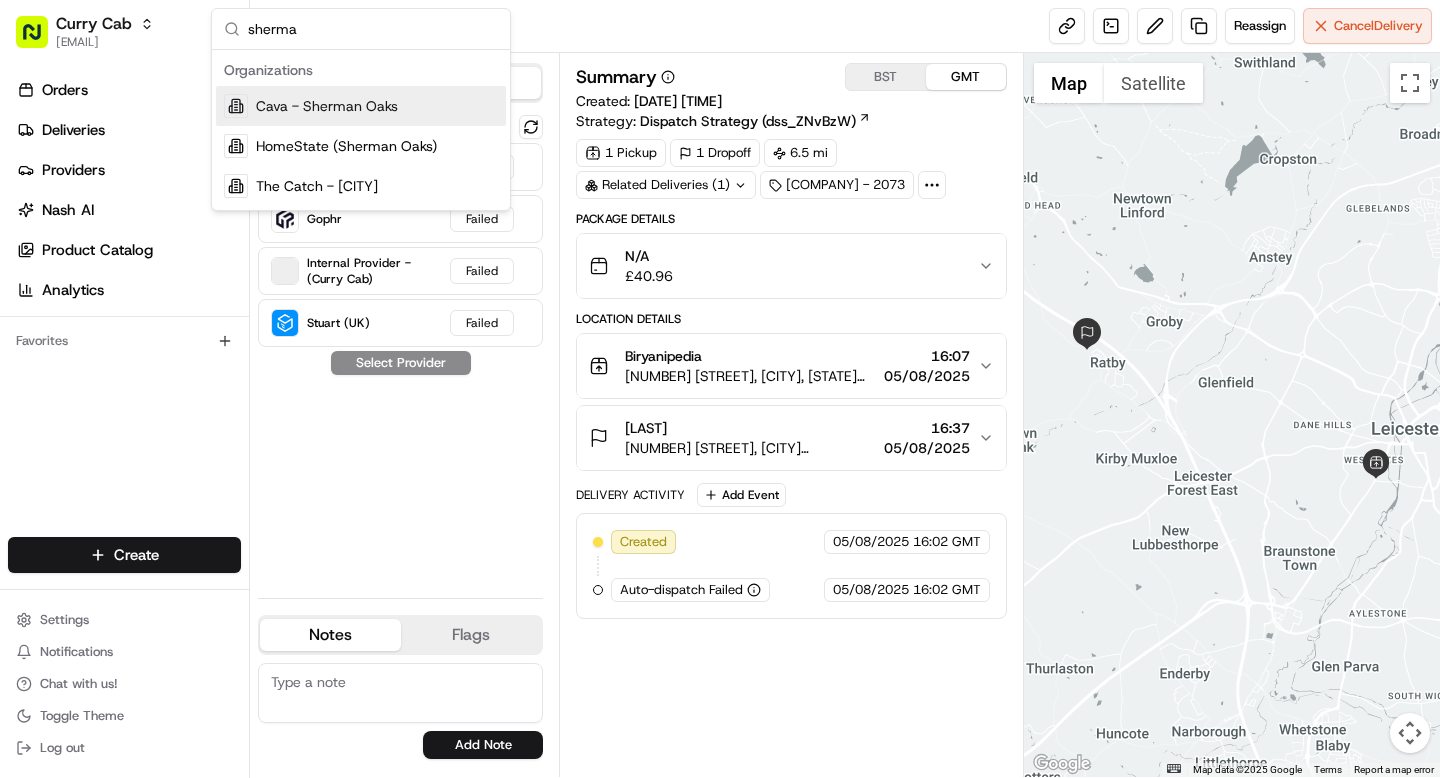 type on "sherma" 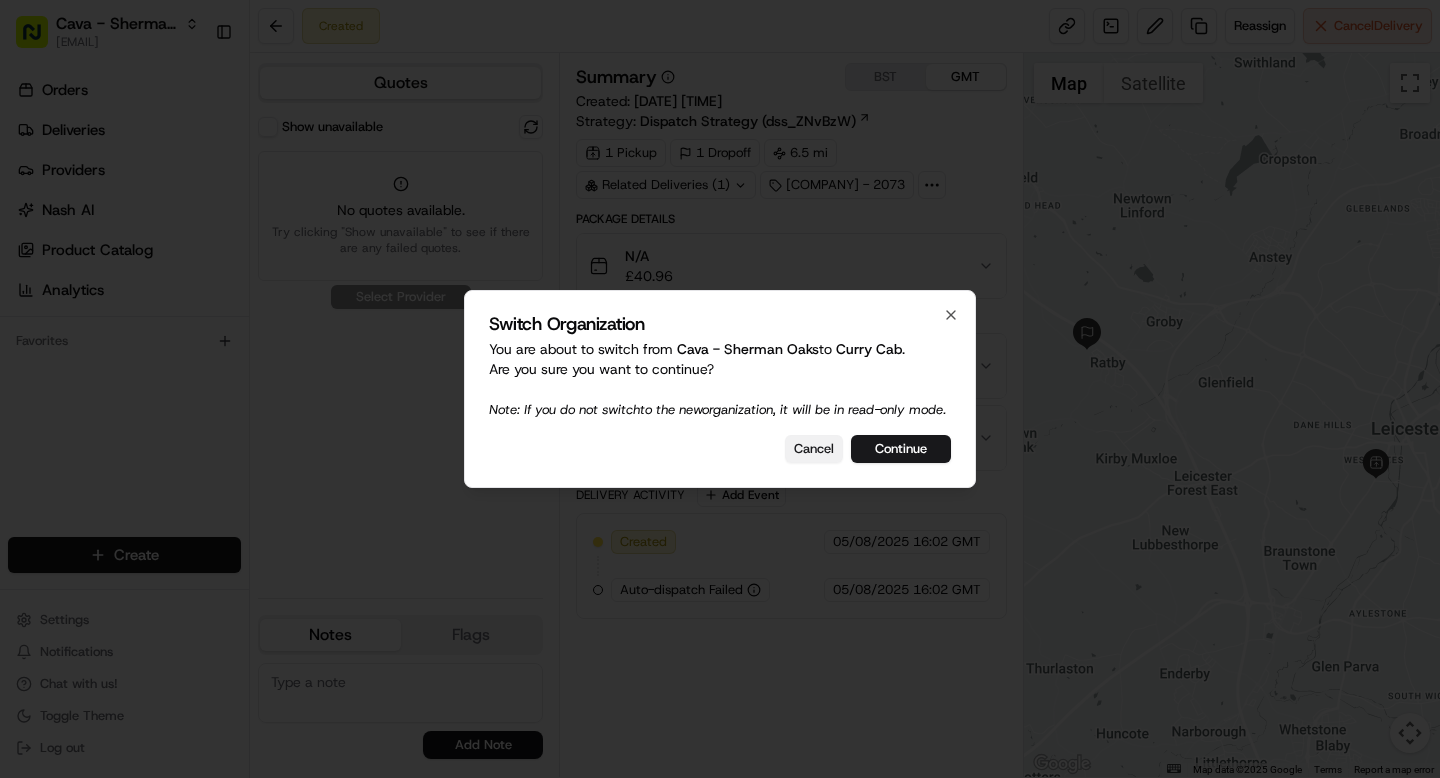 click on "Cancel" at bounding box center (814, 449) 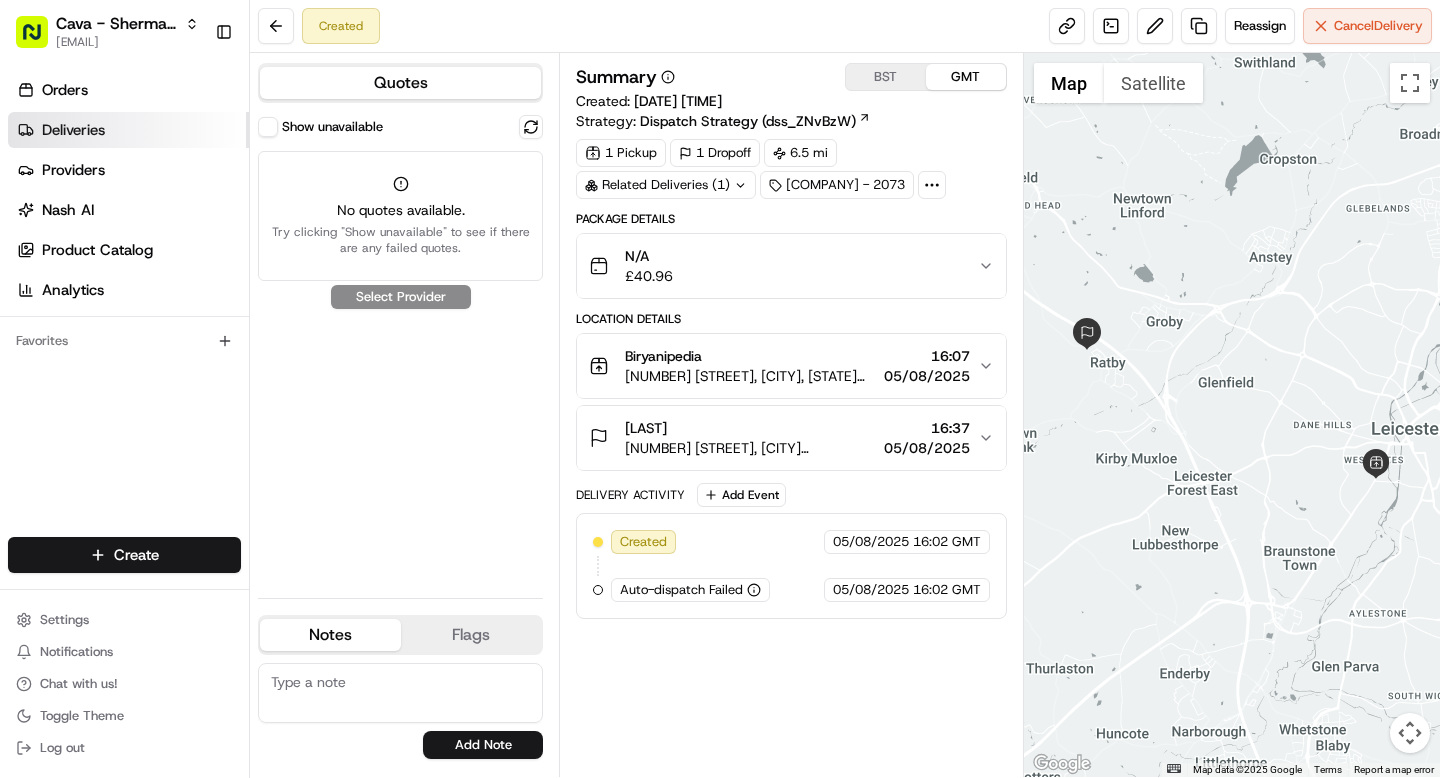 click on "Deliveries" at bounding box center (73, 130) 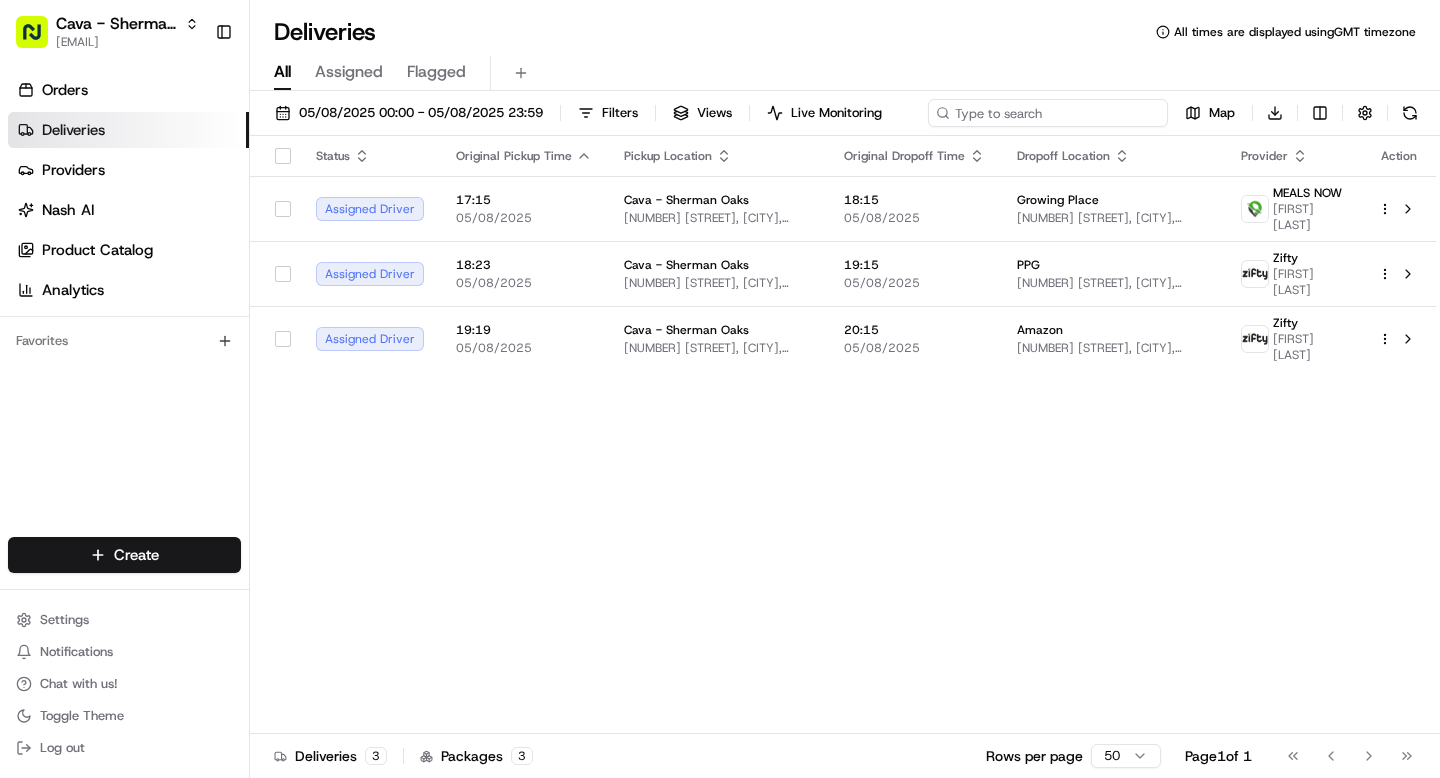 click at bounding box center [1048, 113] 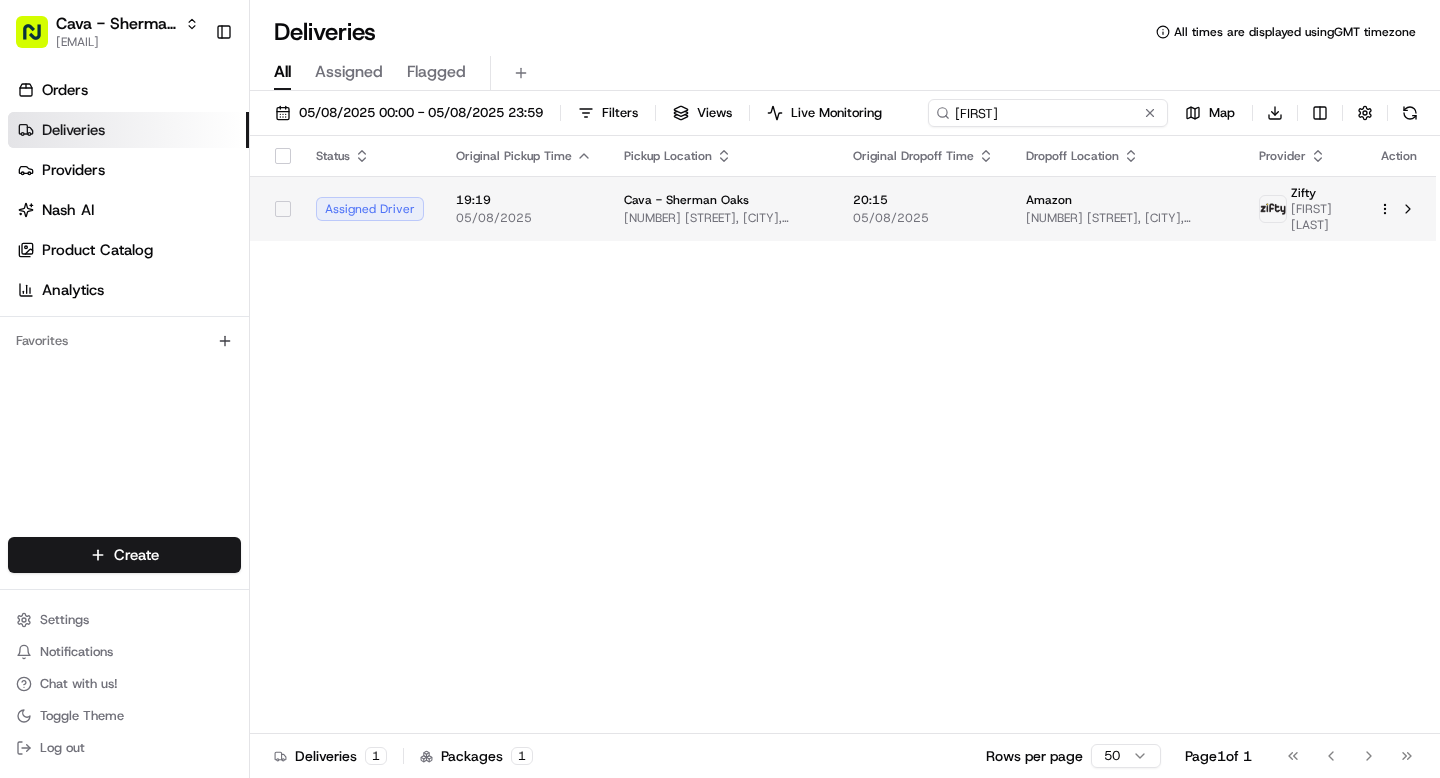 type on "Larissa" 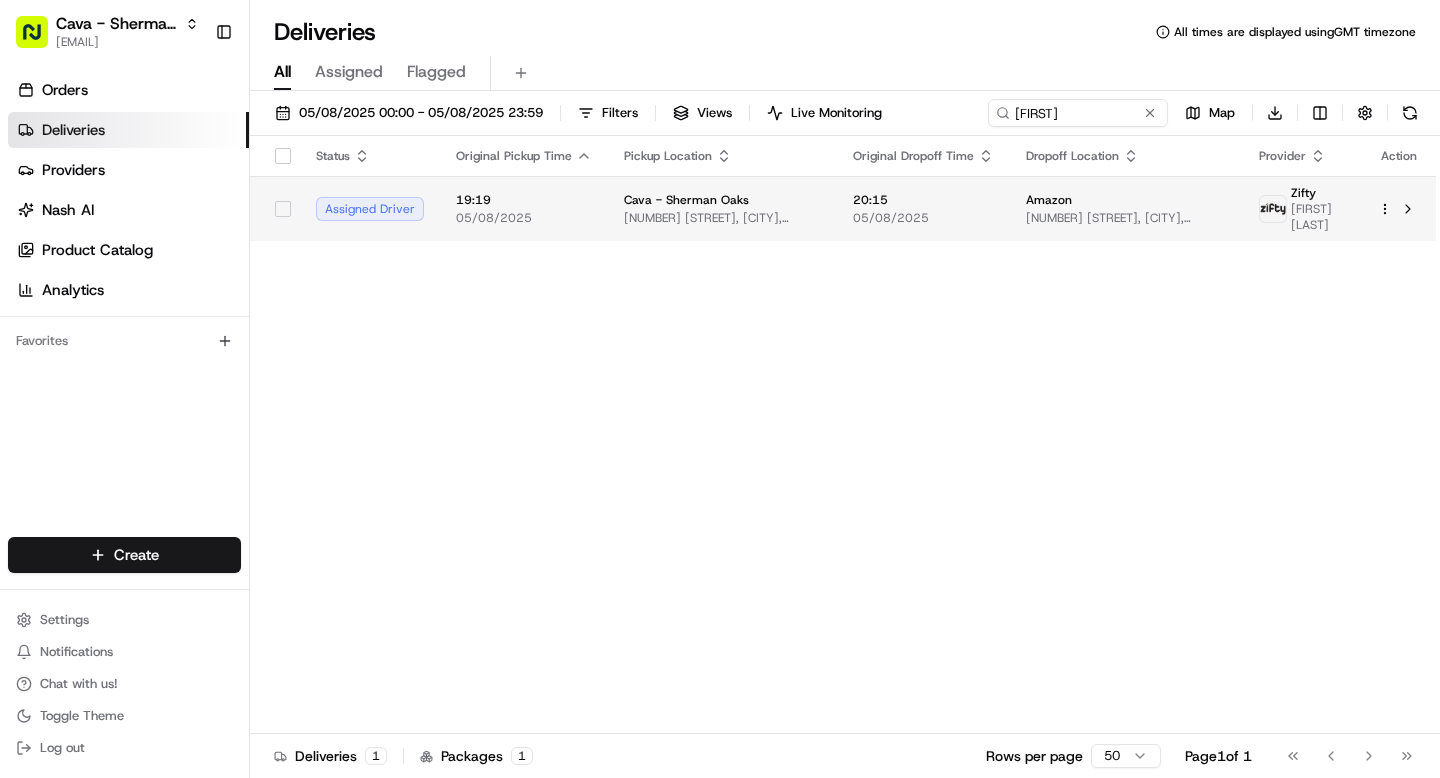 click on "Amazon 2450 Colorado Ave, Santa Monica, CA 90404, USA" at bounding box center (1126, 208) 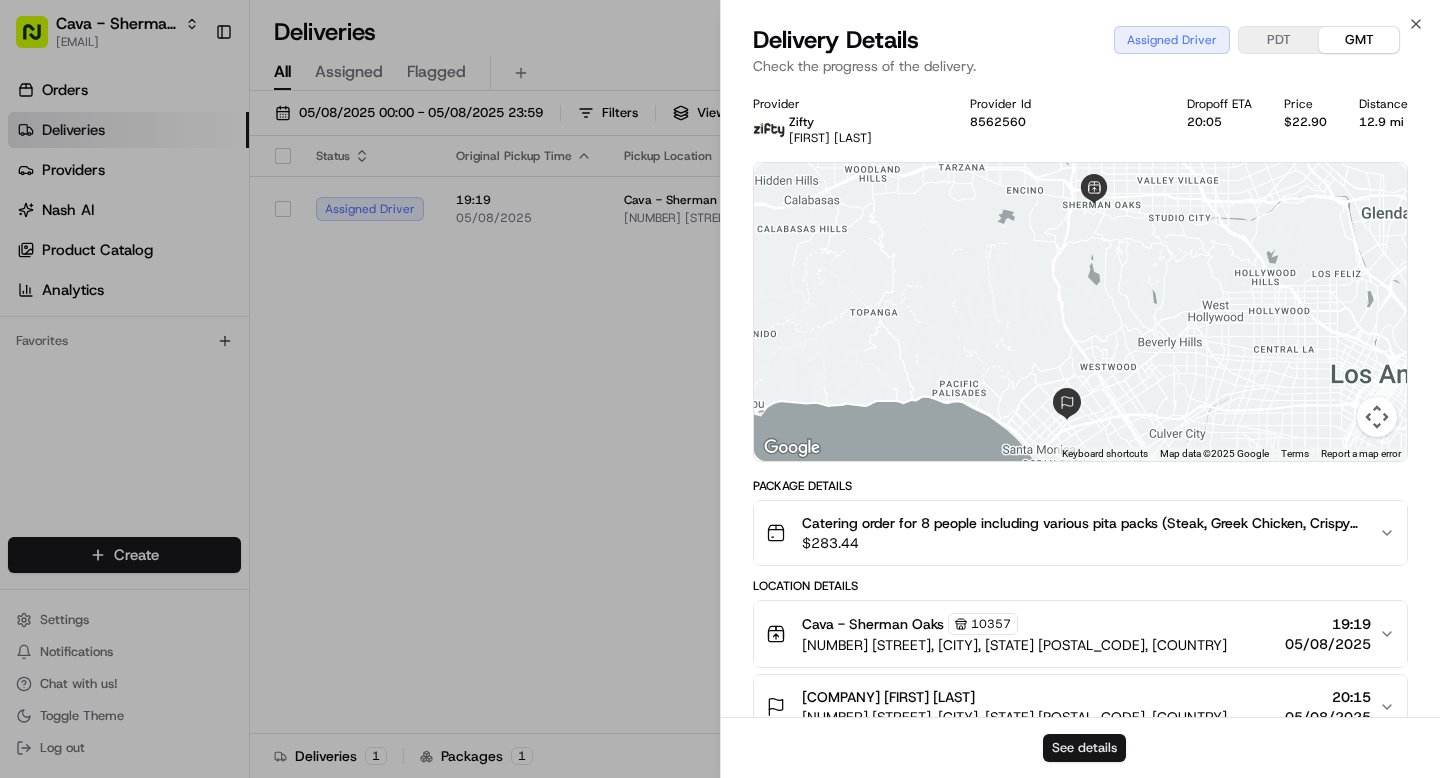 click on "See details" at bounding box center (1084, 748) 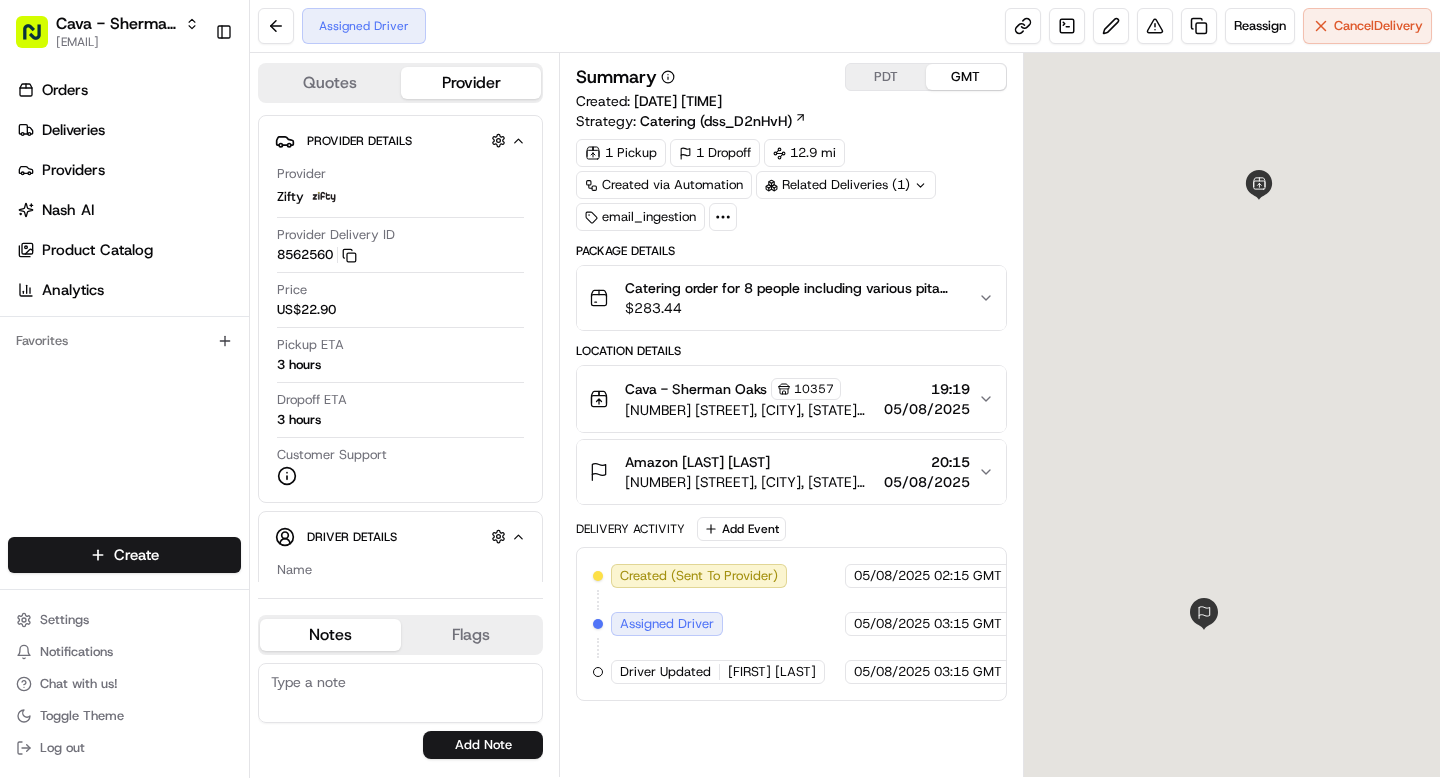 scroll, scrollTop: 0, scrollLeft: 0, axis: both 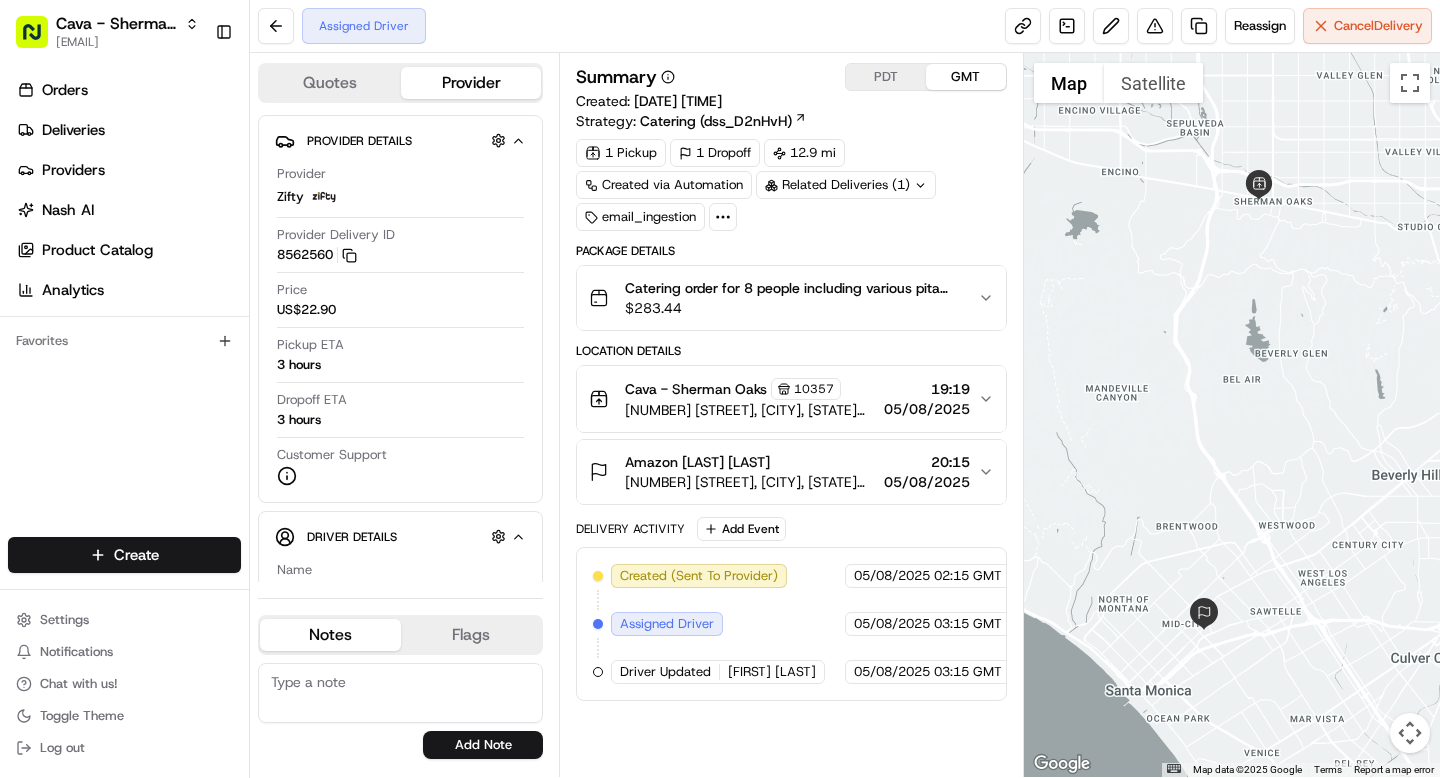 click on "PDT" at bounding box center (886, 77) 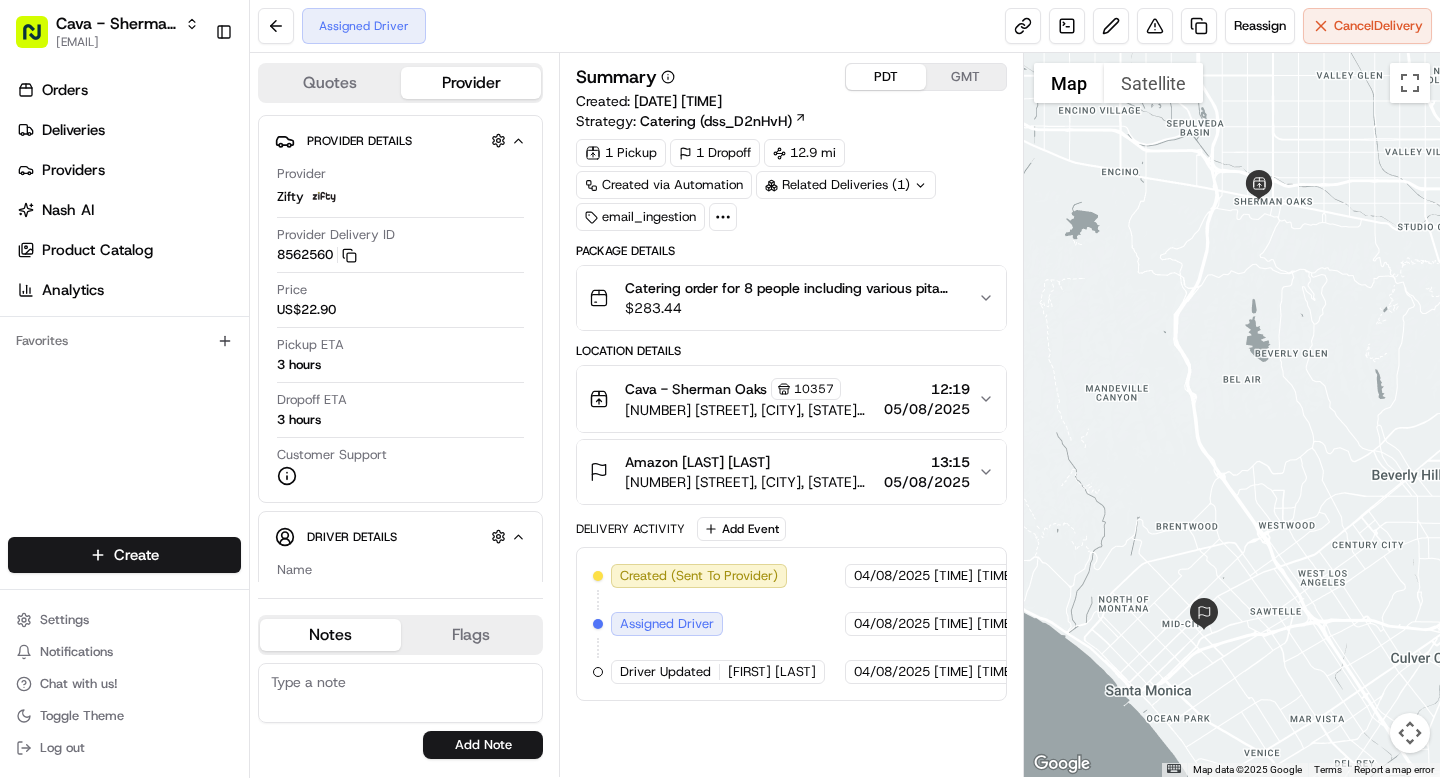 click on "Cava - Sherman Oaks 10357 14708 Ventura Blvd, Sherman Oaks, CA 91403, USA 12:19 05/08/2025" at bounding box center (783, 399) 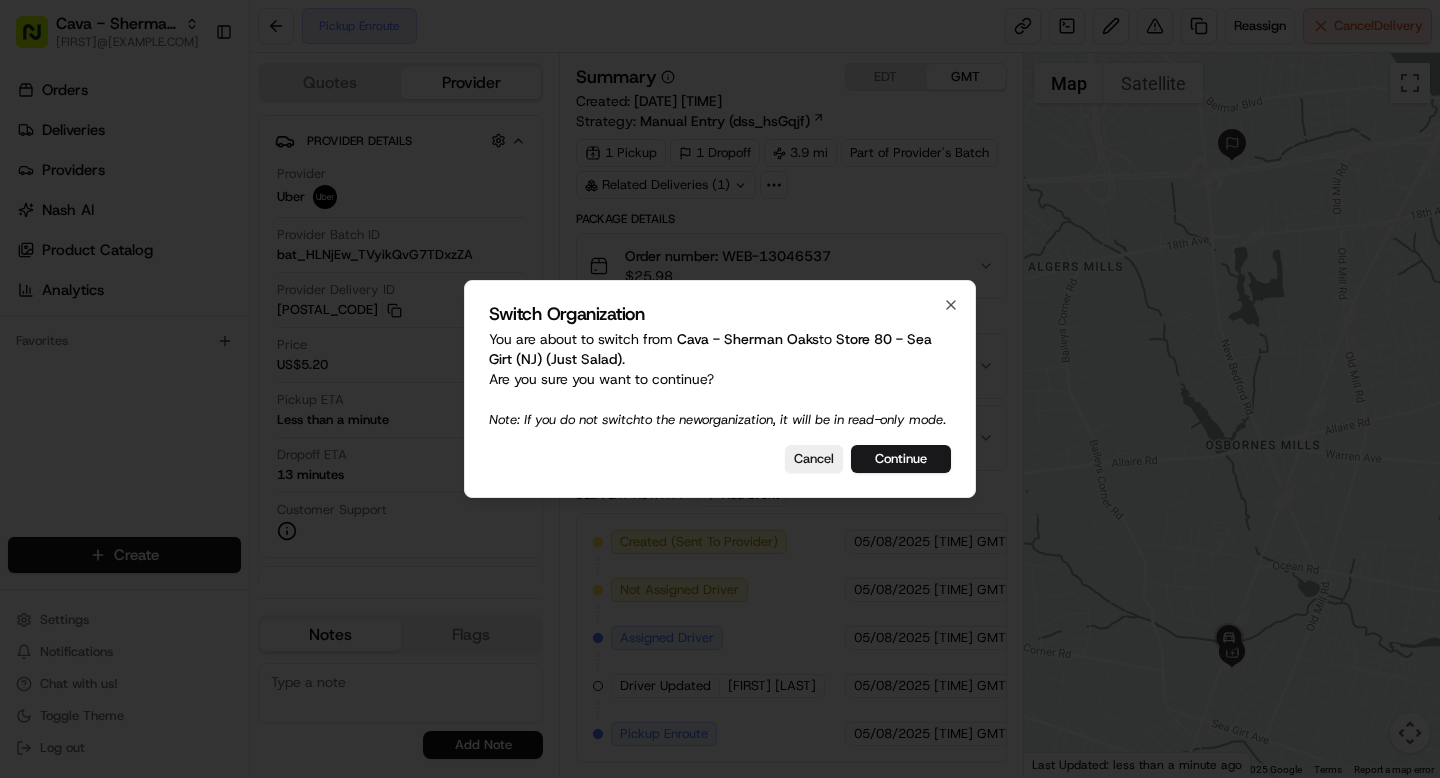 scroll, scrollTop: 0, scrollLeft: 0, axis: both 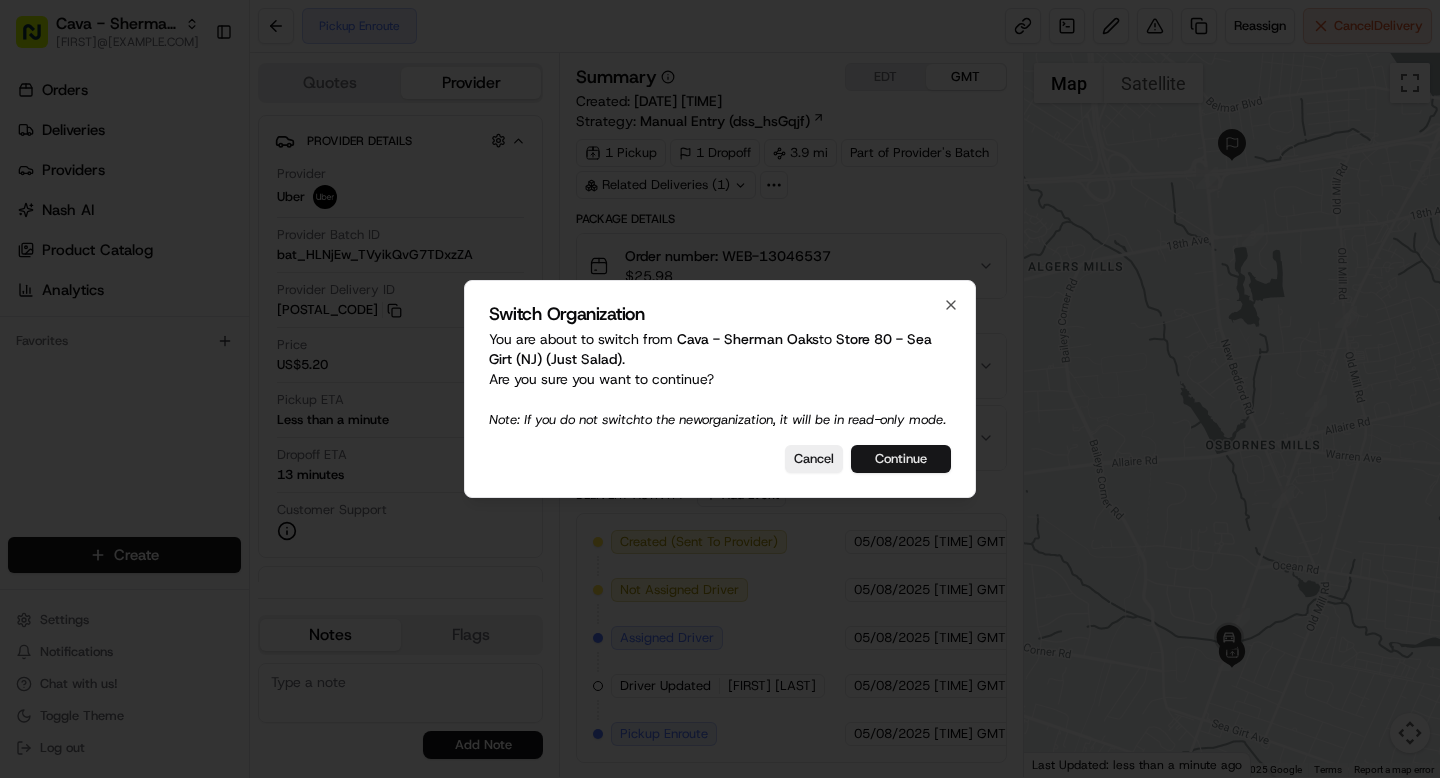 click on "Continue" at bounding box center (901, 459) 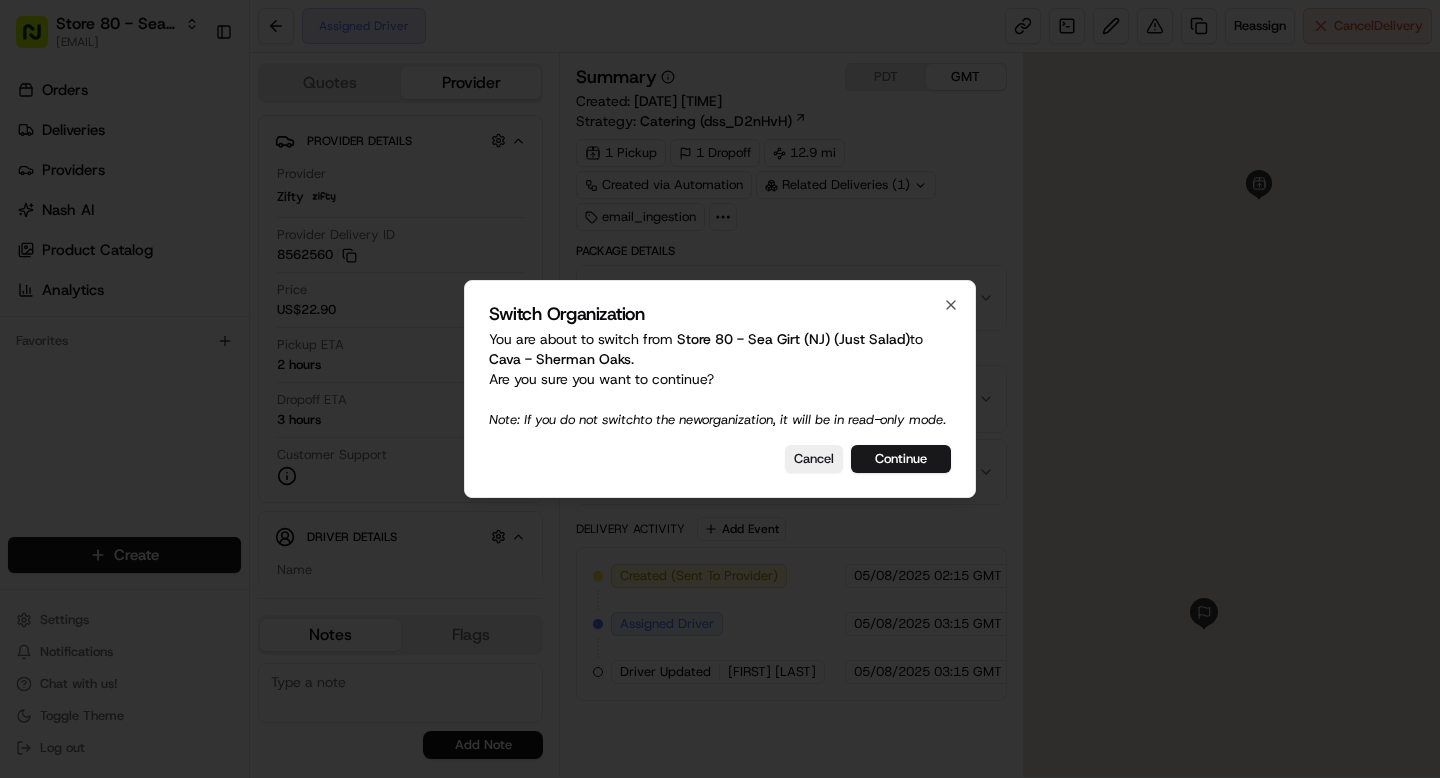 scroll, scrollTop: 0, scrollLeft: 0, axis: both 